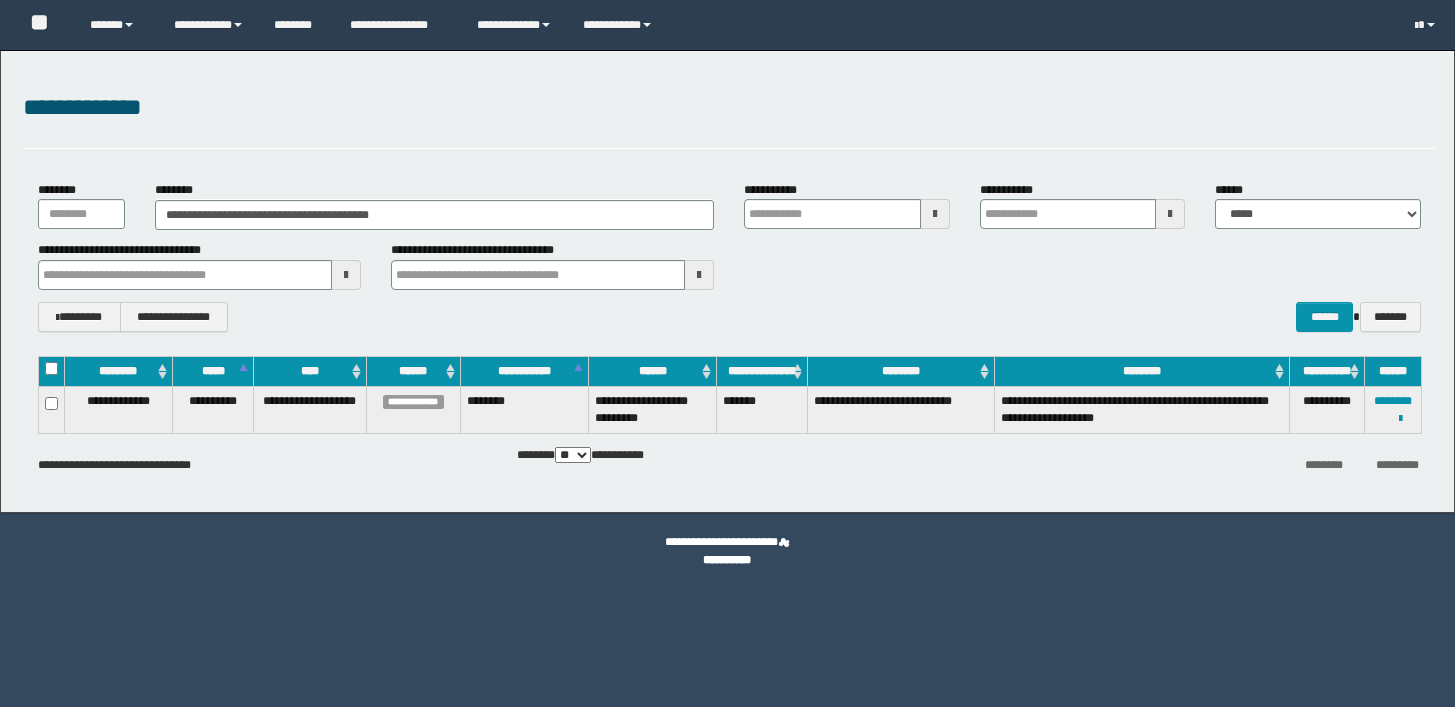 scroll, scrollTop: 0, scrollLeft: 0, axis: both 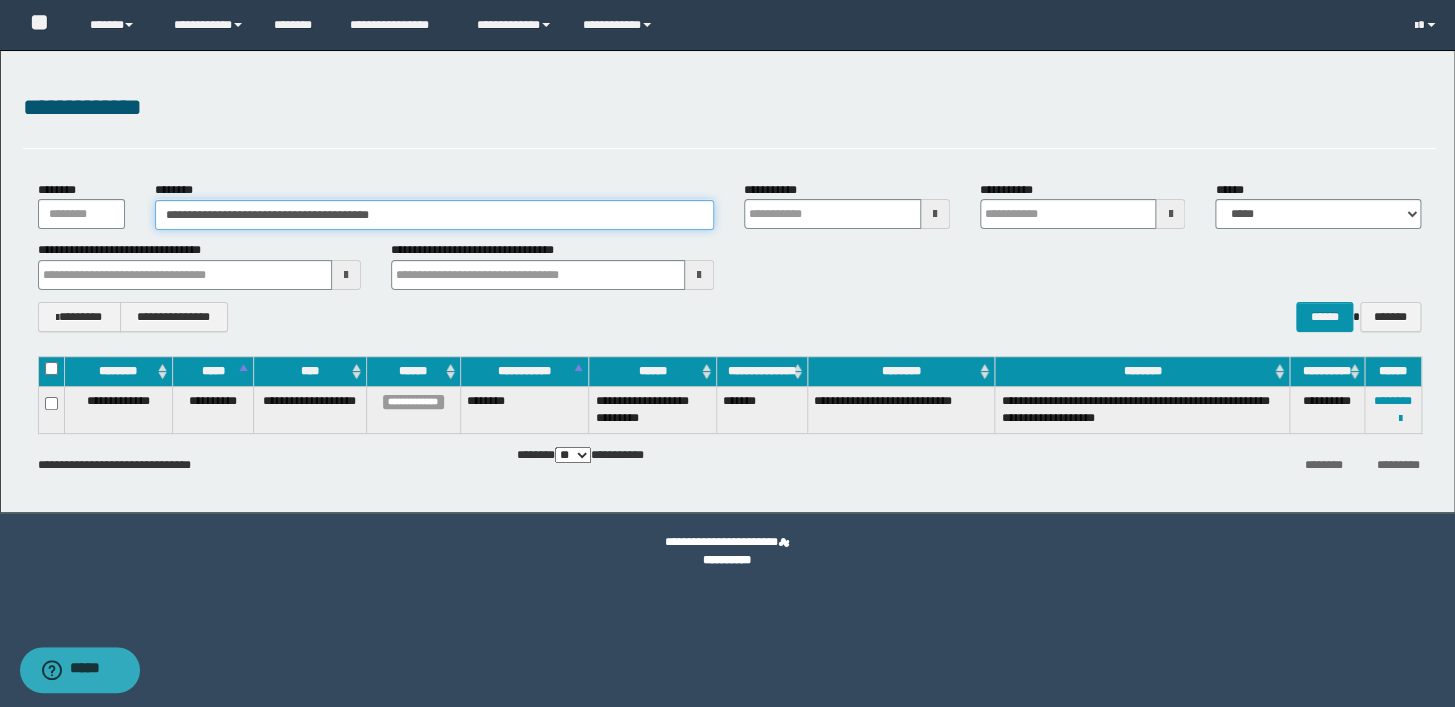 drag, startPoint x: 441, startPoint y: 211, endPoint x: 70, endPoint y: 203, distance: 371.08624 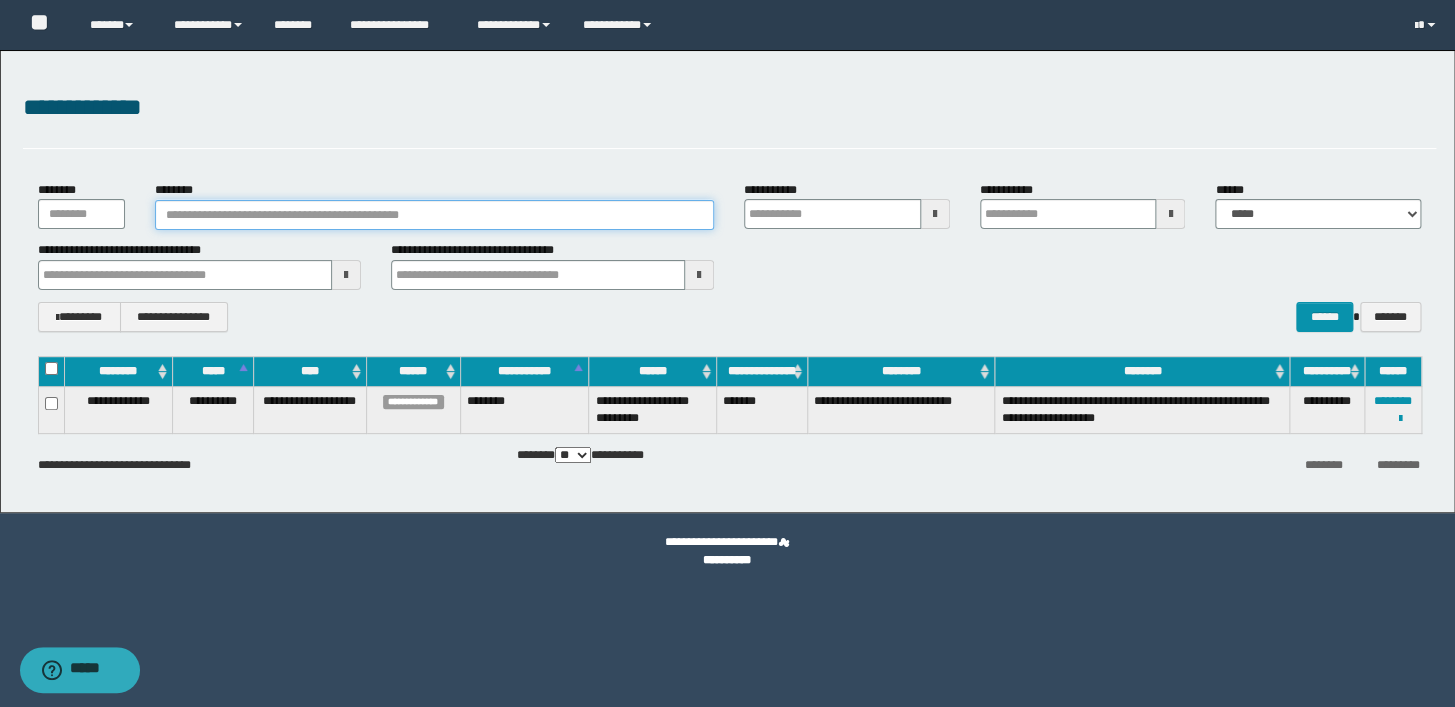 paste on "********" 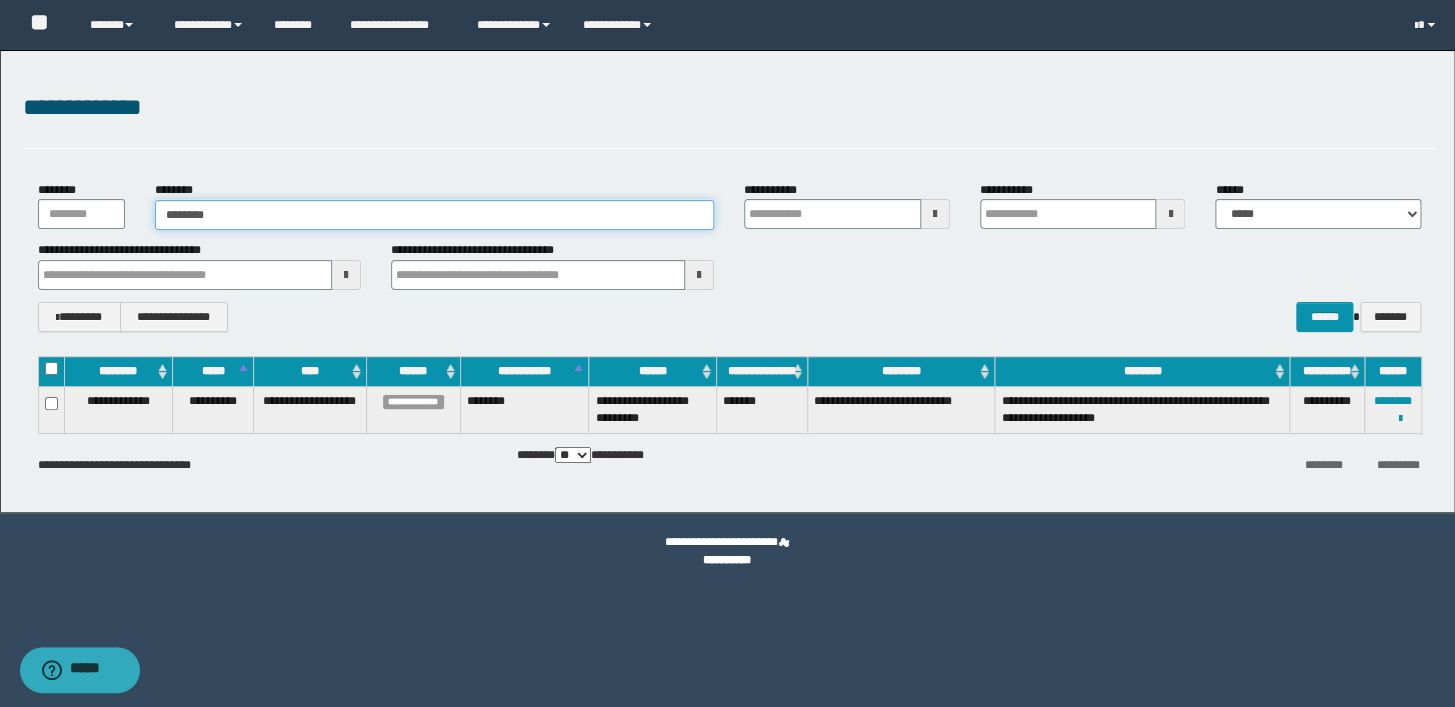 type on "********" 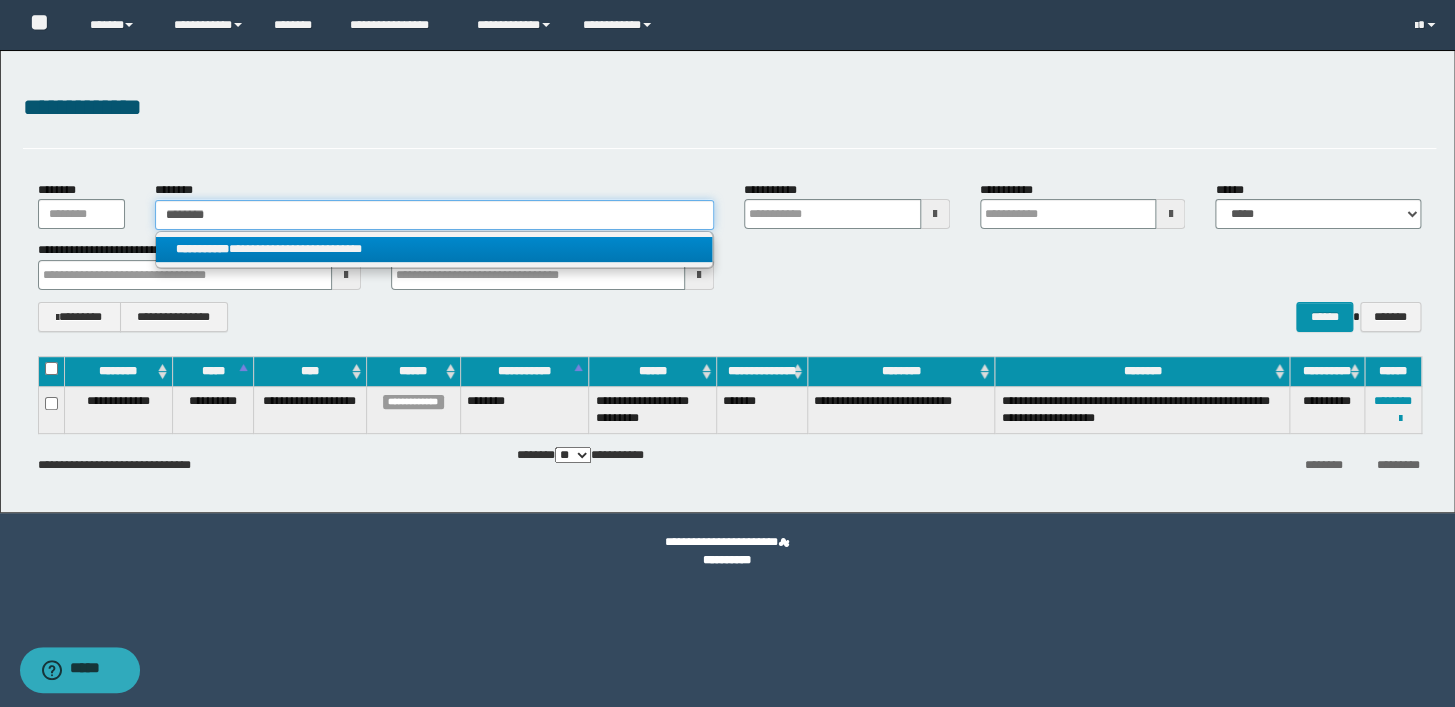 type on "********" 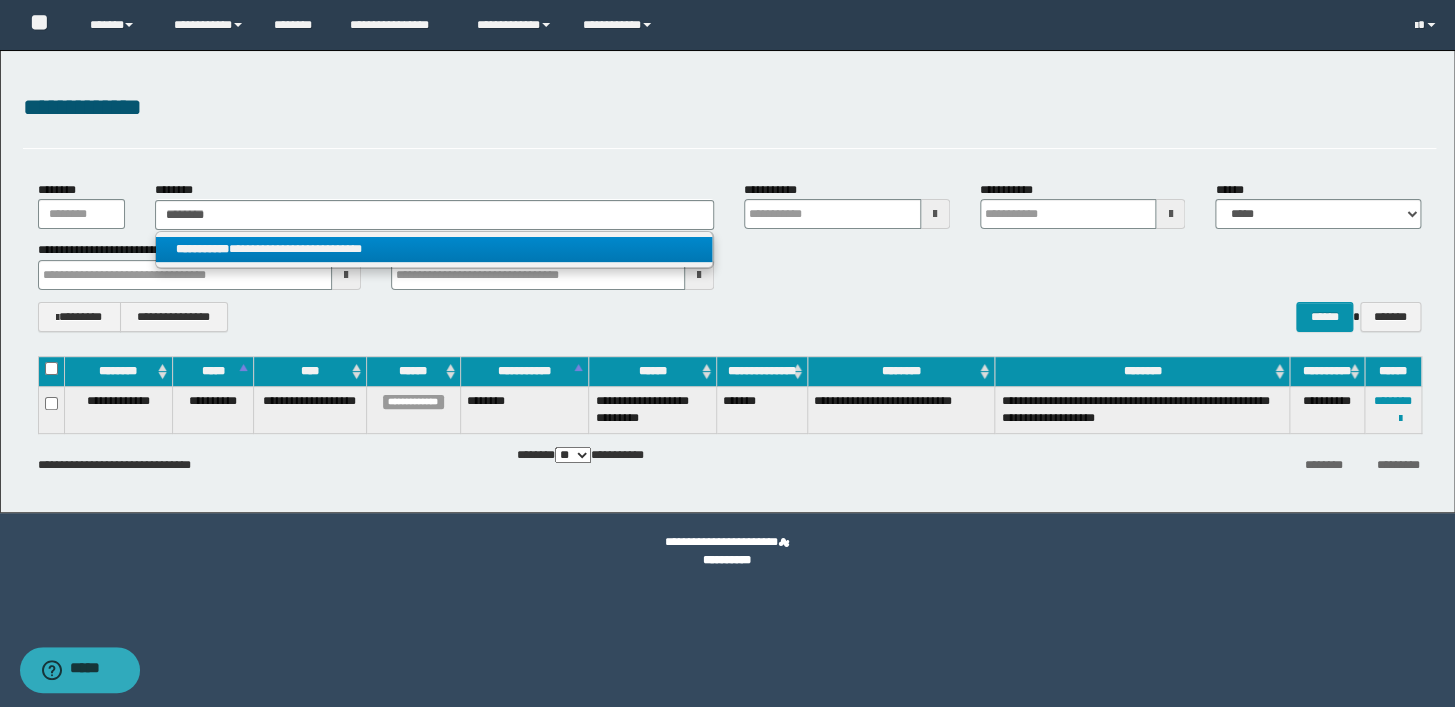 click on "**********" at bounding box center (434, 249) 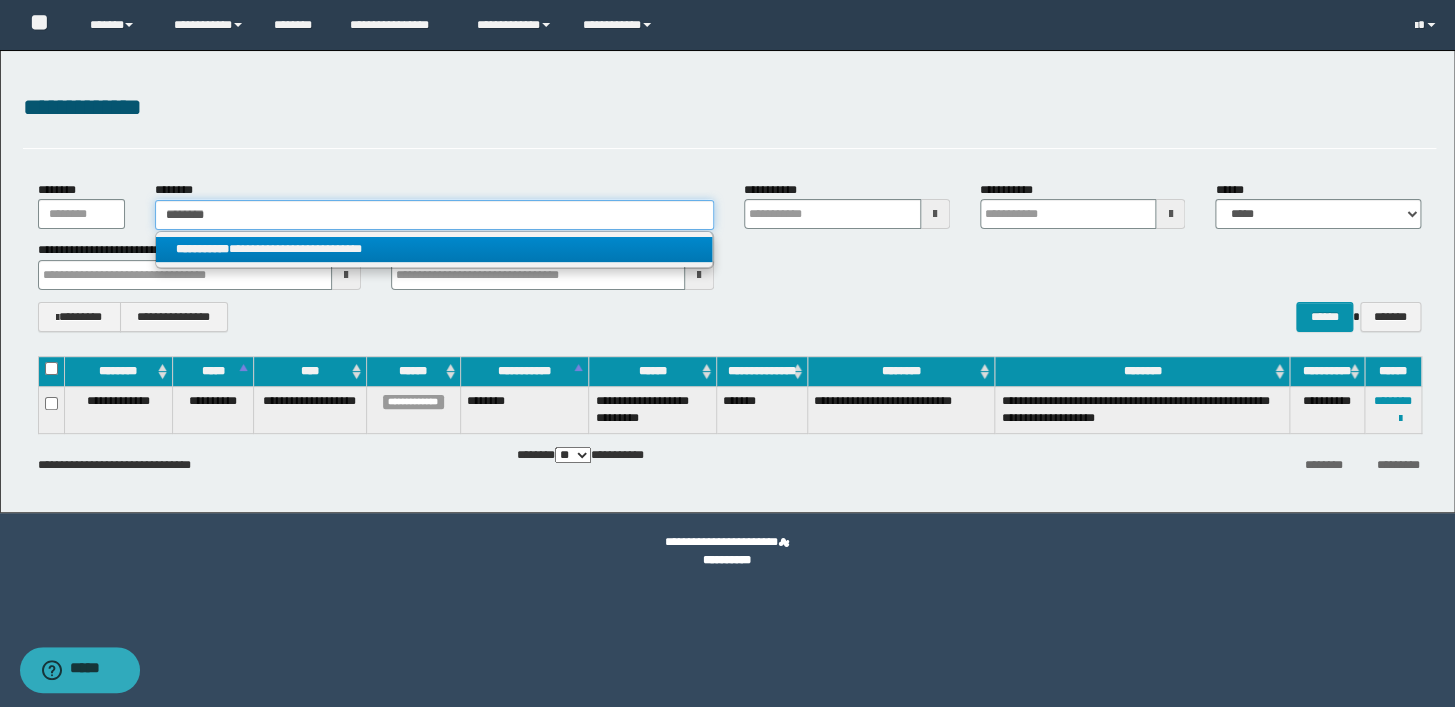 type 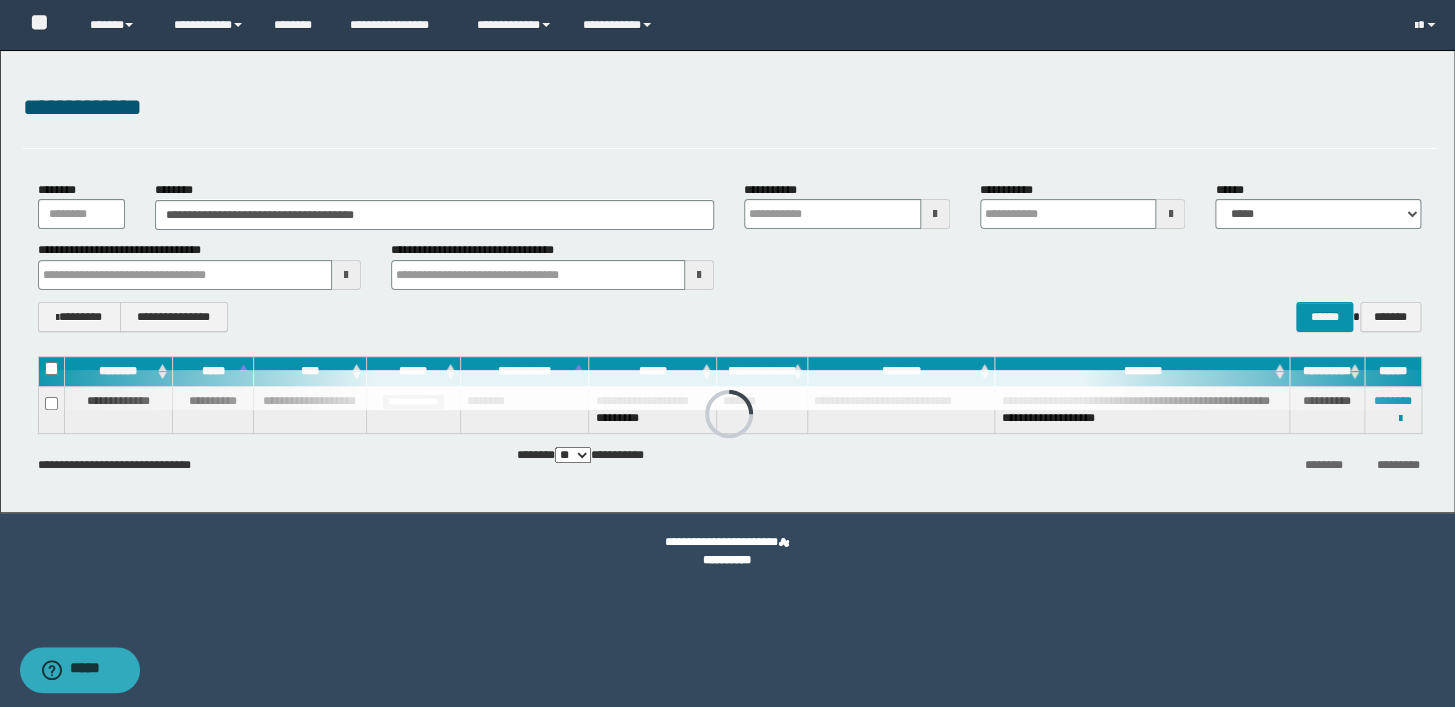 click on "**********" at bounding box center (729, 256) 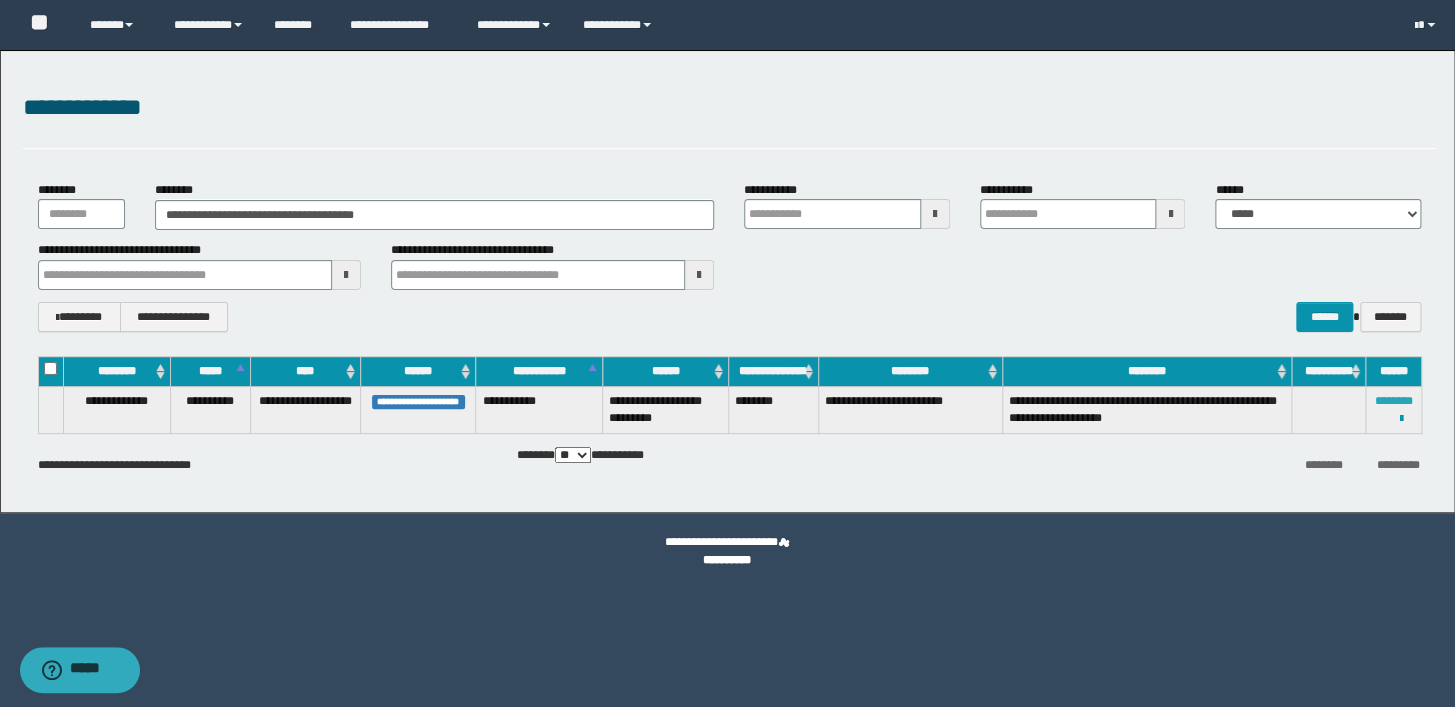 click on "********" at bounding box center [1393, 401] 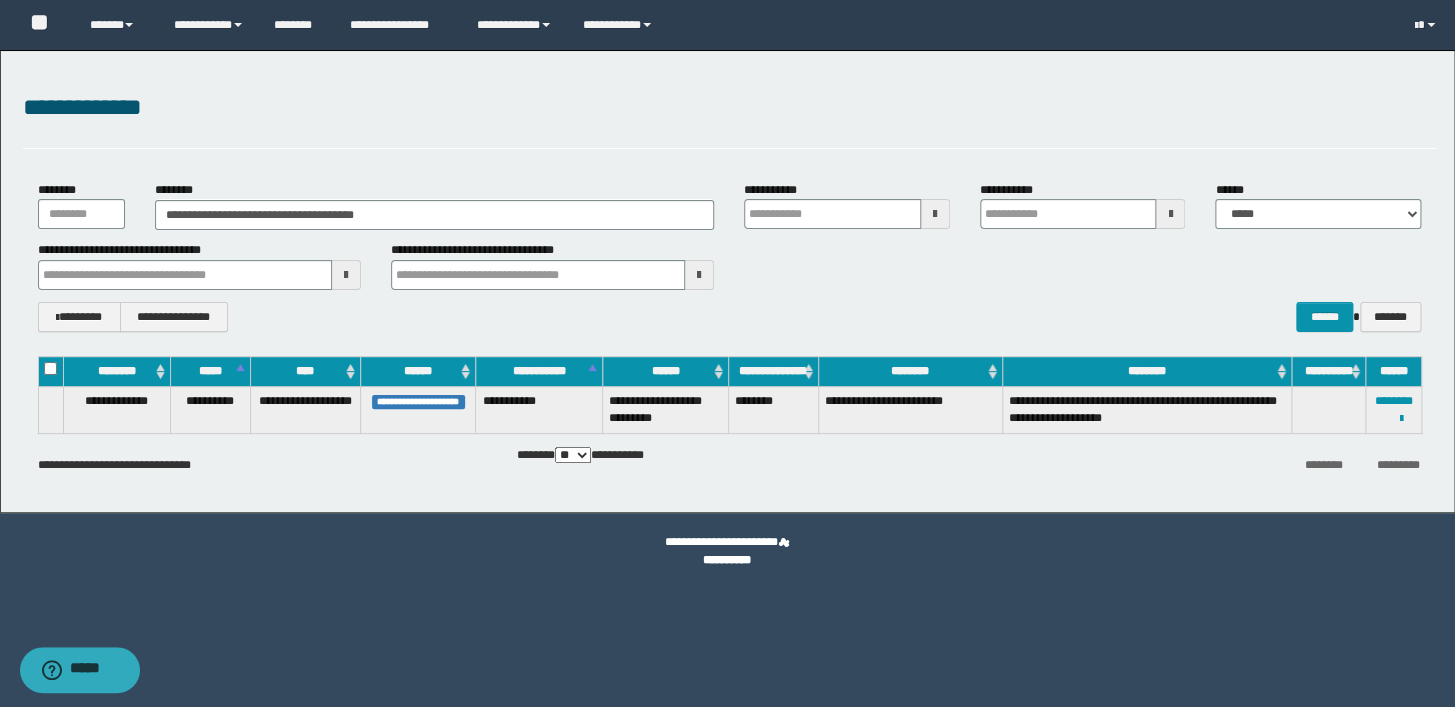 drag, startPoint x: 655, startPoint y: 90, endPoint x: 810, endPoint y: 68, distance: 156.55351 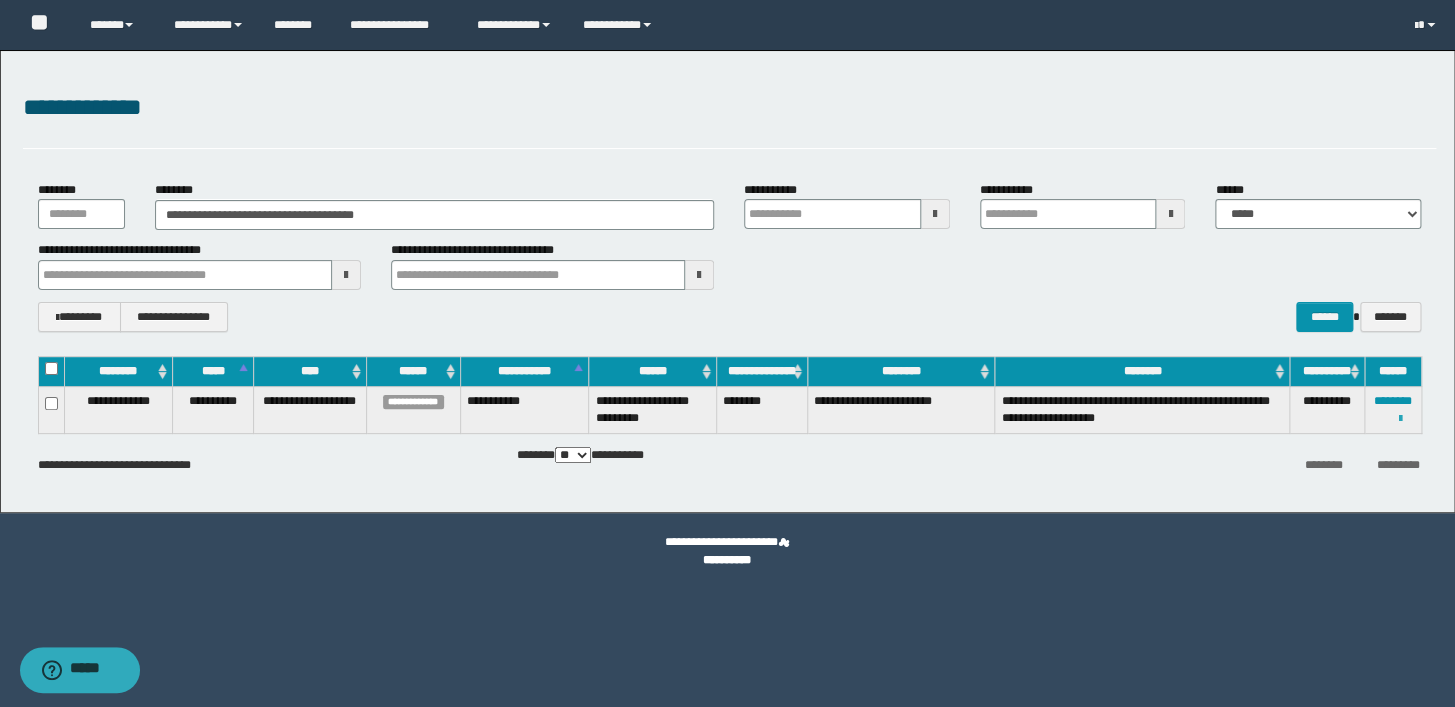click at bounding box center (1400, 419) 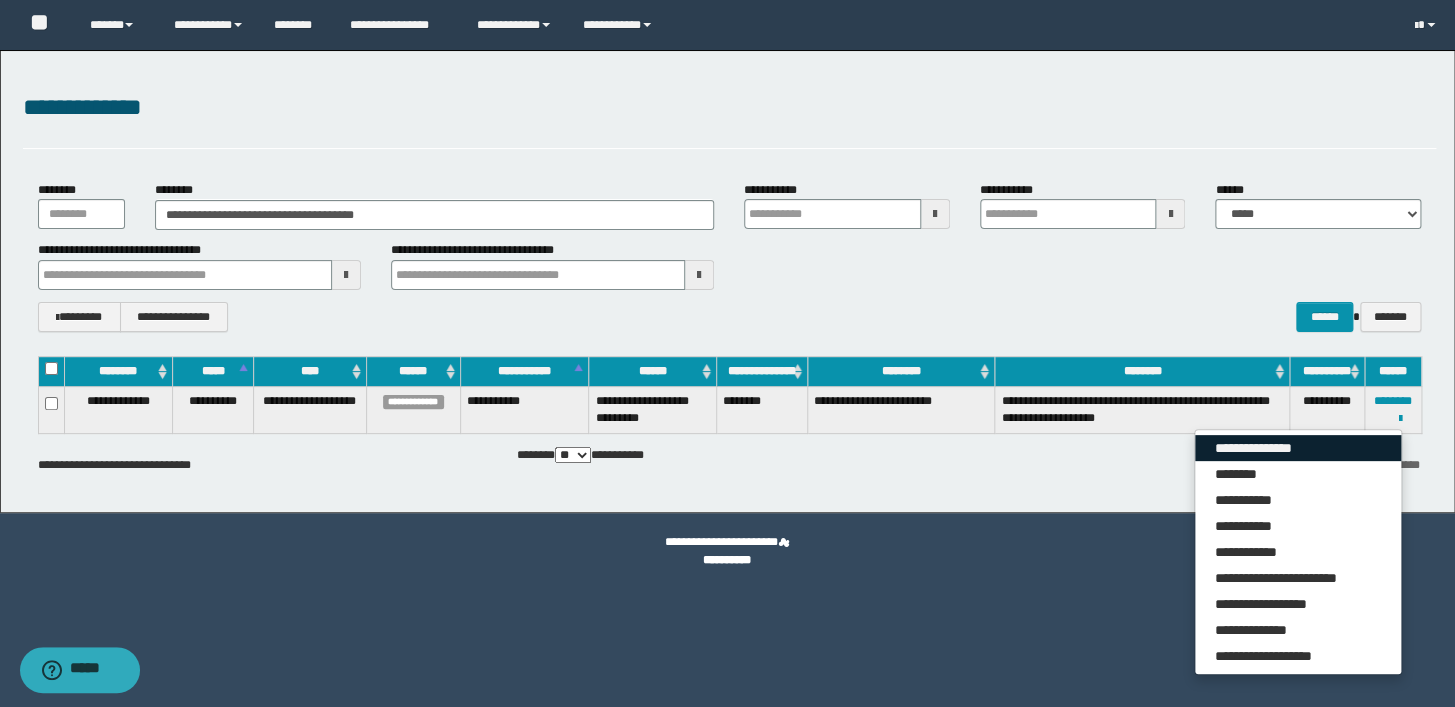 click on "**********" at bounding box center (1298, 448) 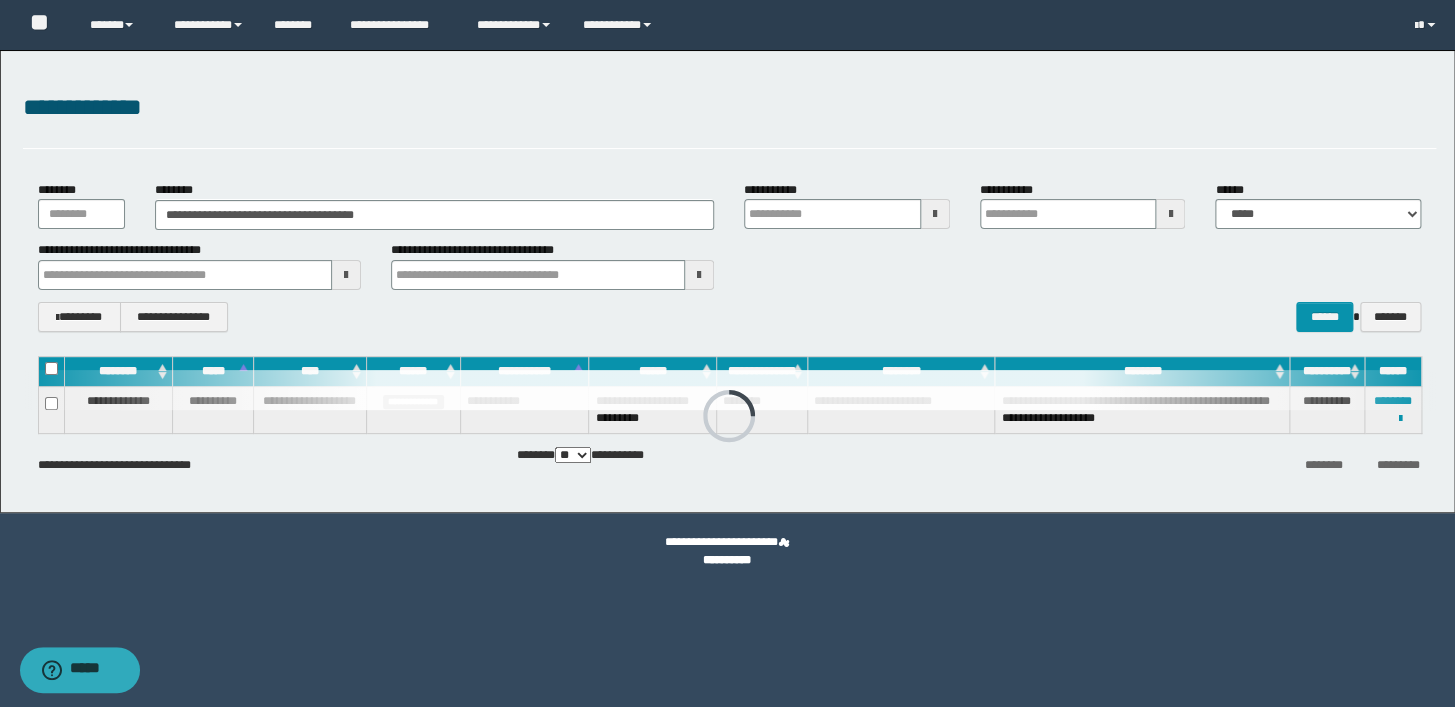 click on "**********" at bounding box center (729, 119) 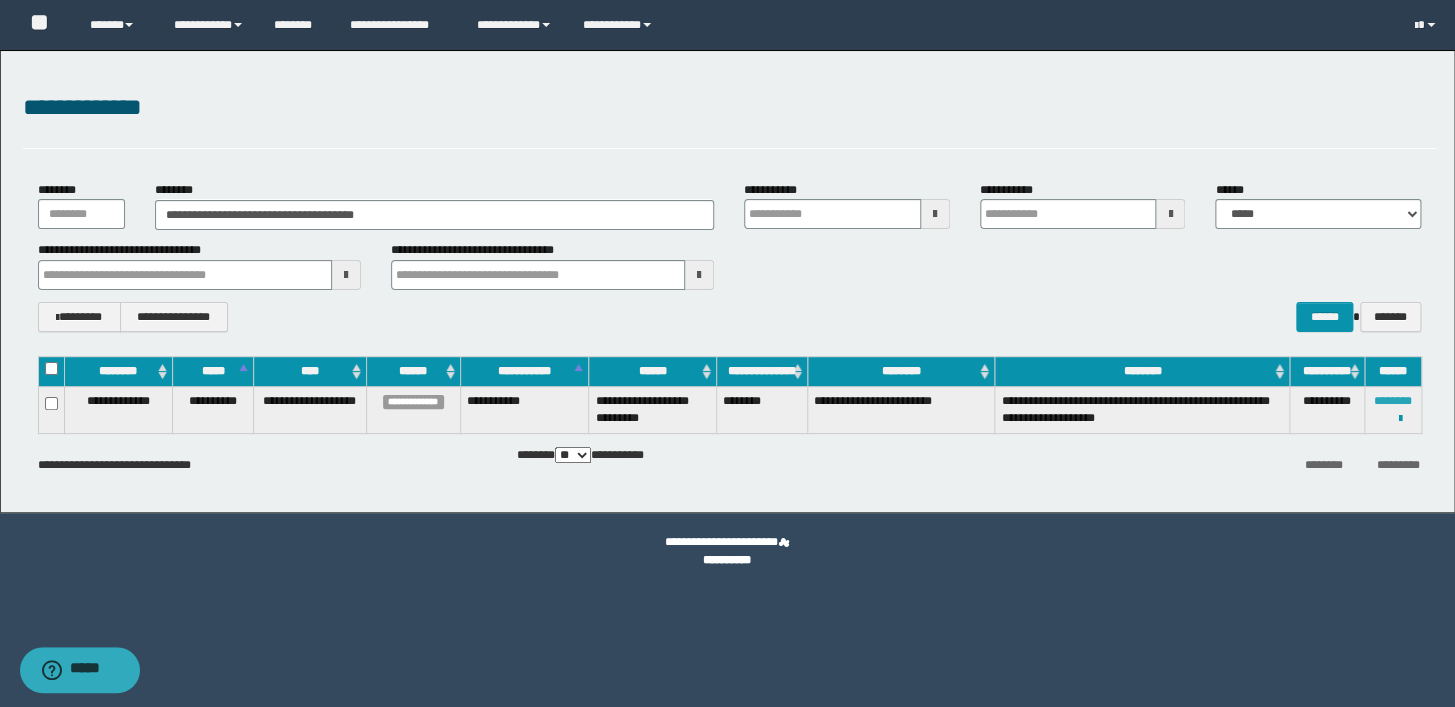 click on "********" at bounding box center (1393, 401) 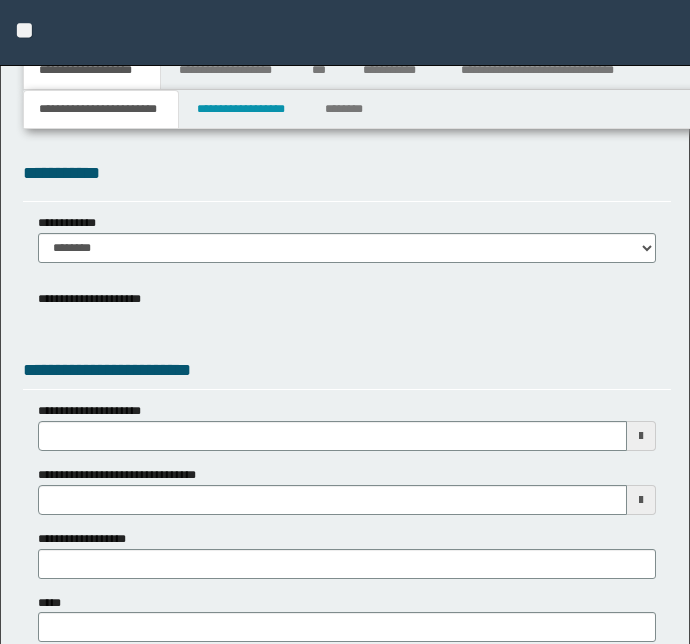 scroll, scrollTop: 0, scrollLeft: 0, axis: both 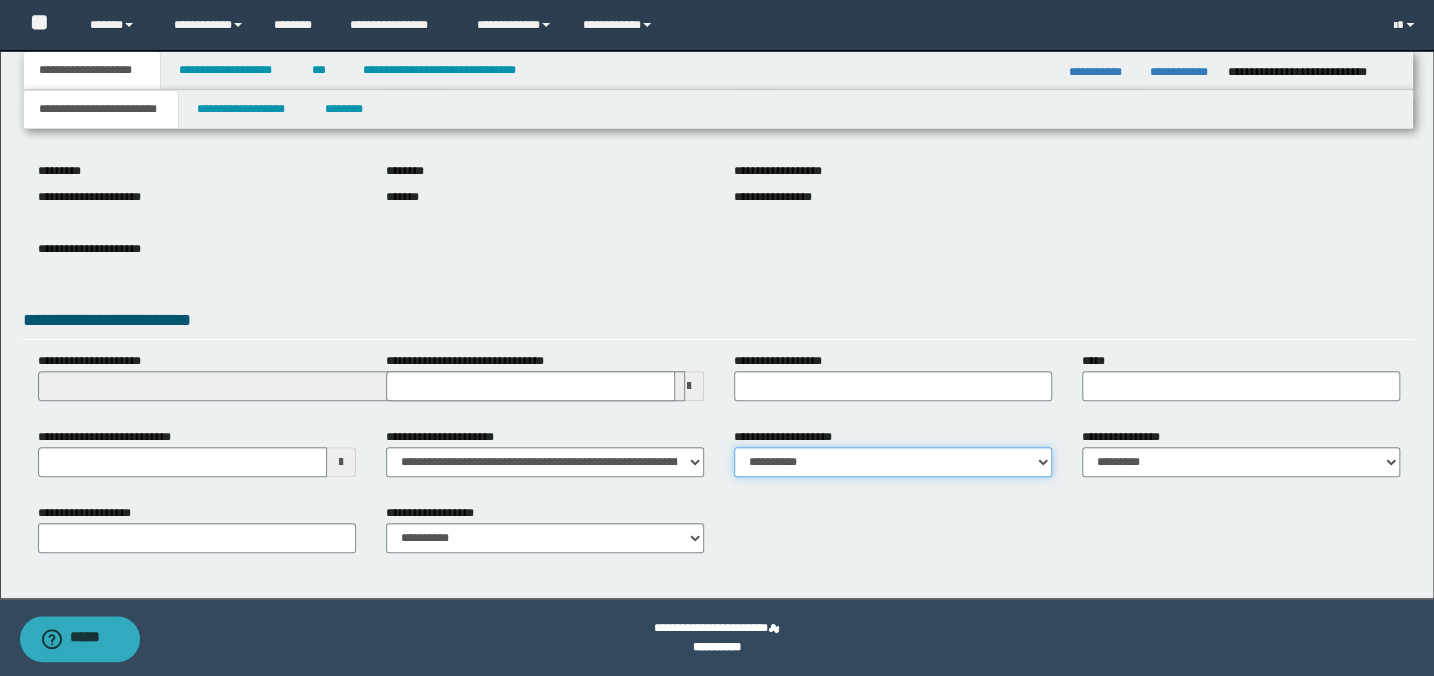 drag, startPoint x: 1044, startPoint y: 466, endPoint x: 1035, endPoint y: 459, distance: 11.401754 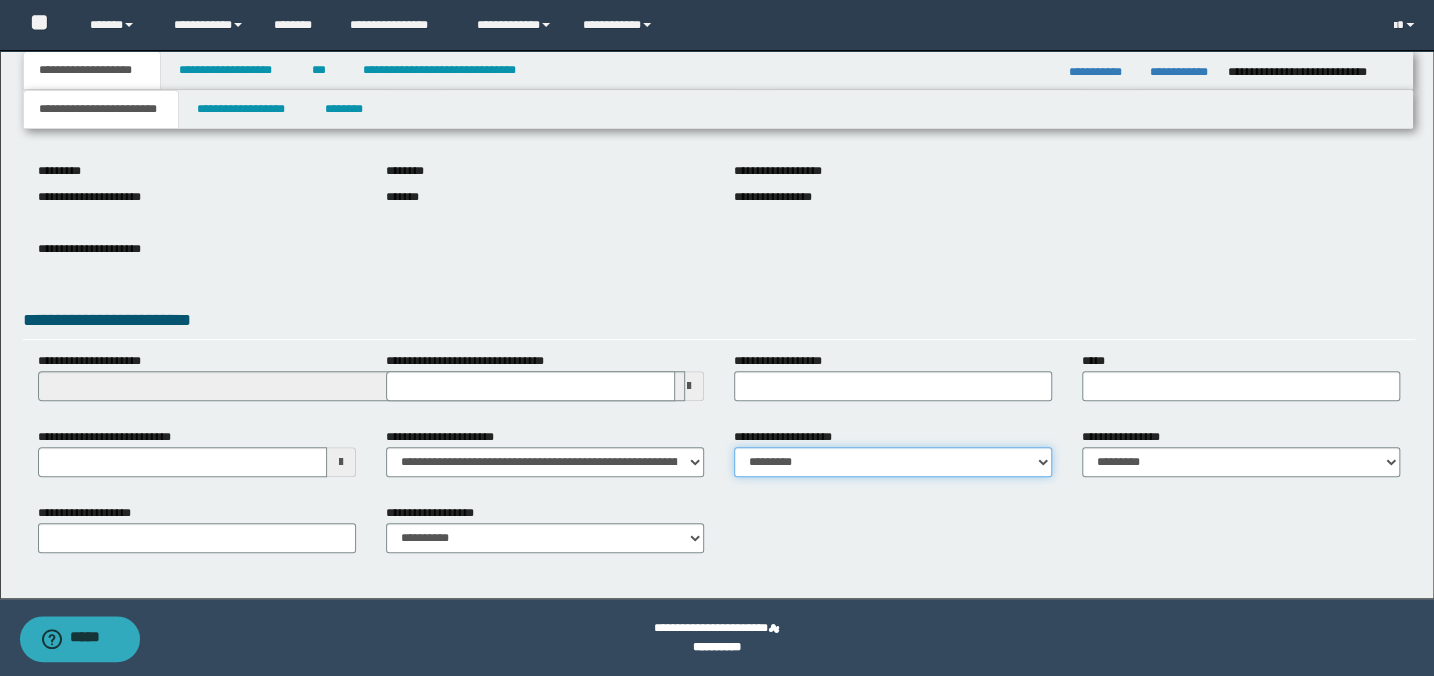 click on "**********" at bounding box center (893, 462) 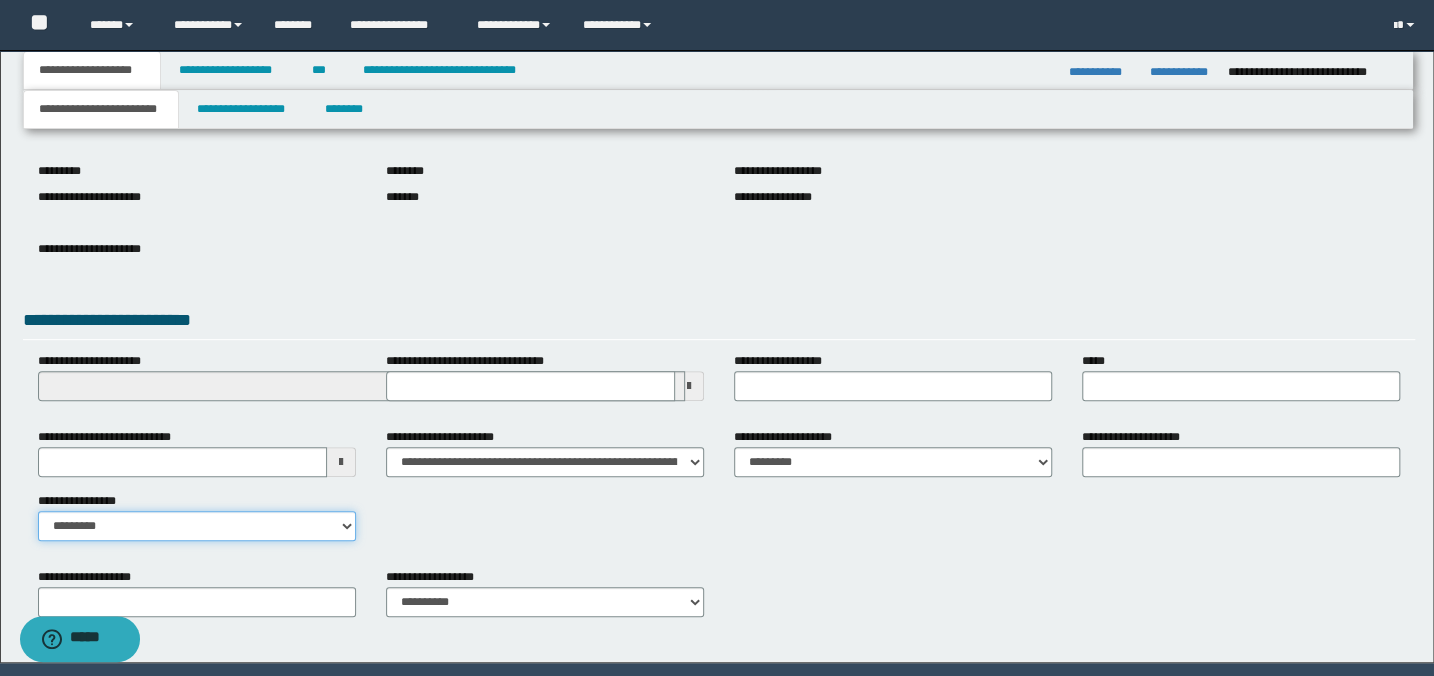 click on "**********" at bounding box center [197, 526] 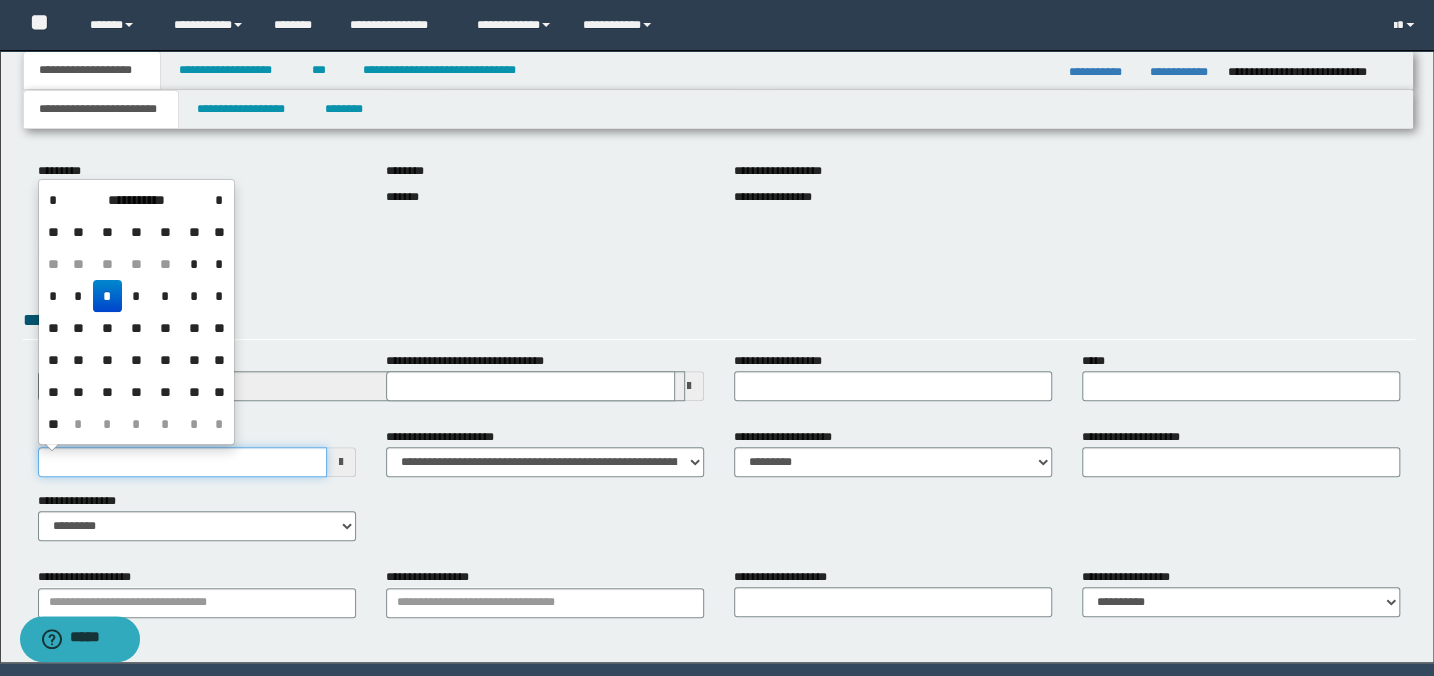 click on "**********" at bounding box center [182, 462] 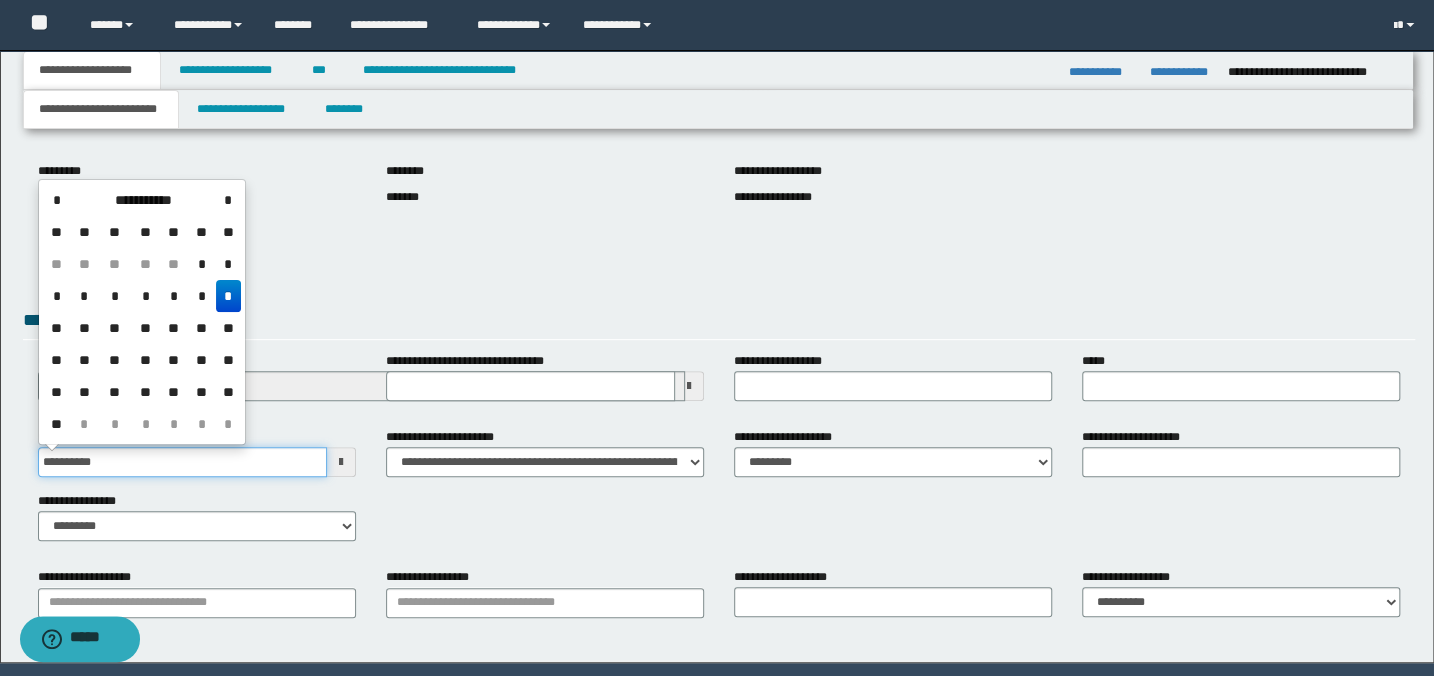 type on "**********" 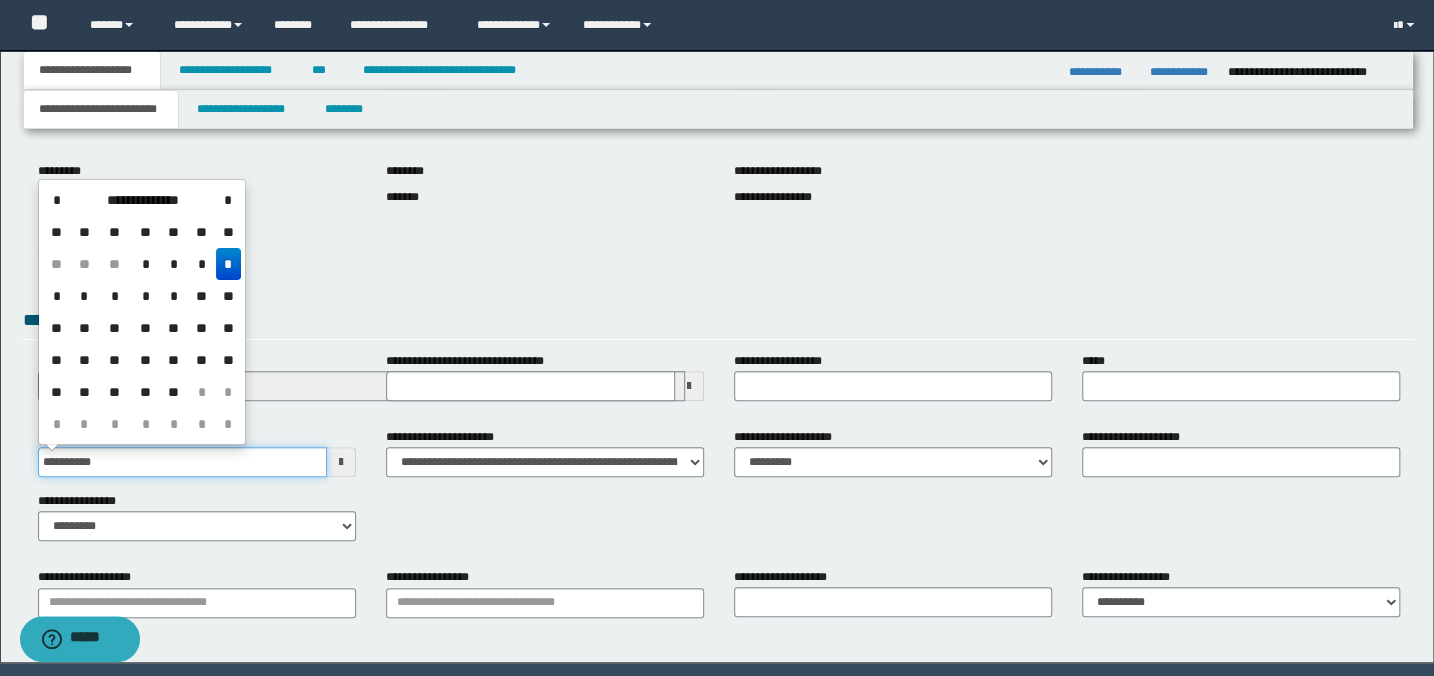 type on "**********" 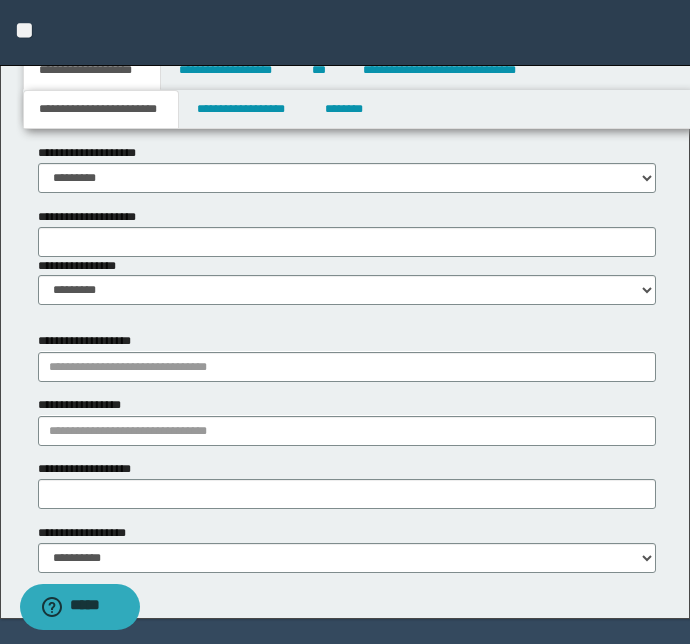 scroll, scrollTop: 1196, scrollLeft: 0, axis: vertical 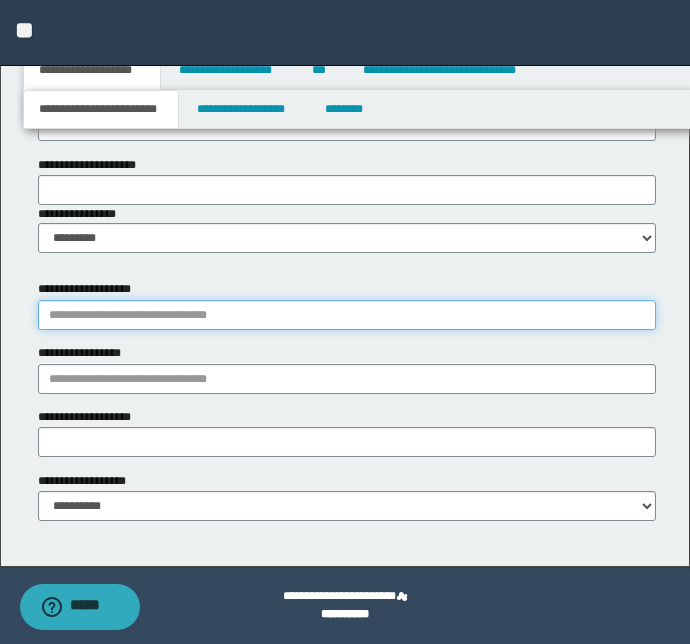 click on "**********" at bounding box center (347, 315) 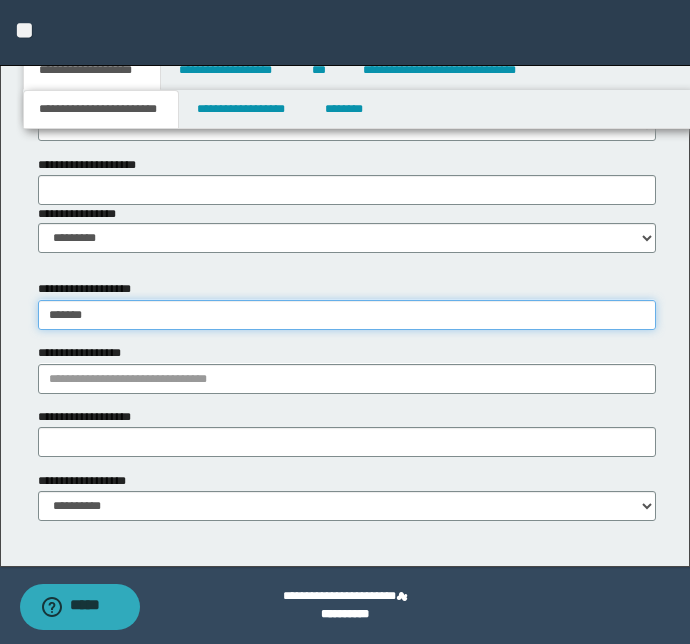 type on "*******" 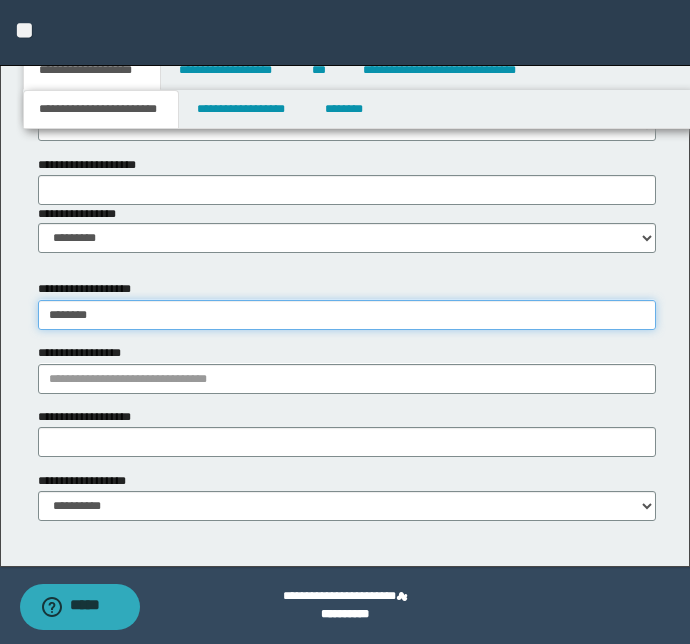type on "**********" 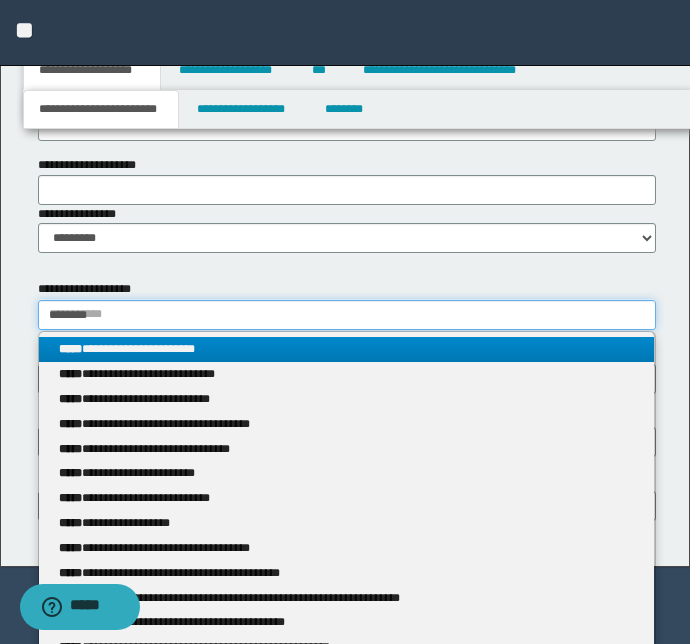 type on "*******" 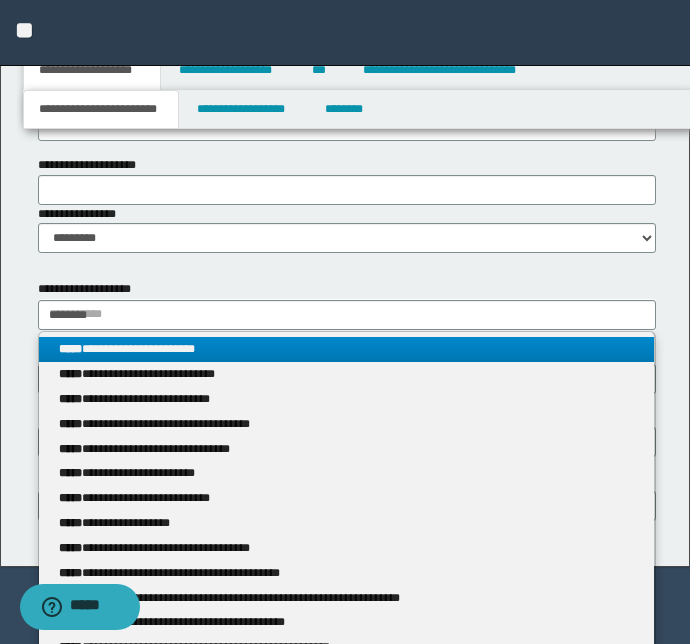 click on "**********" at bounding box center [347, 349] 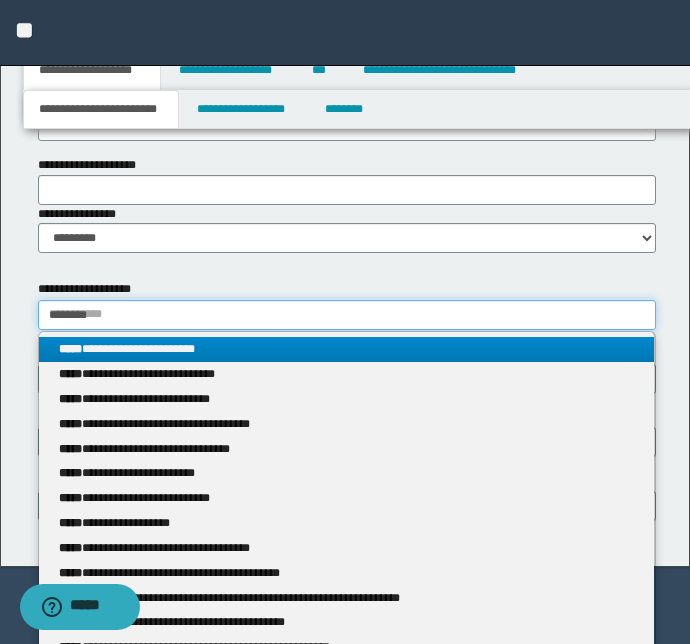 type 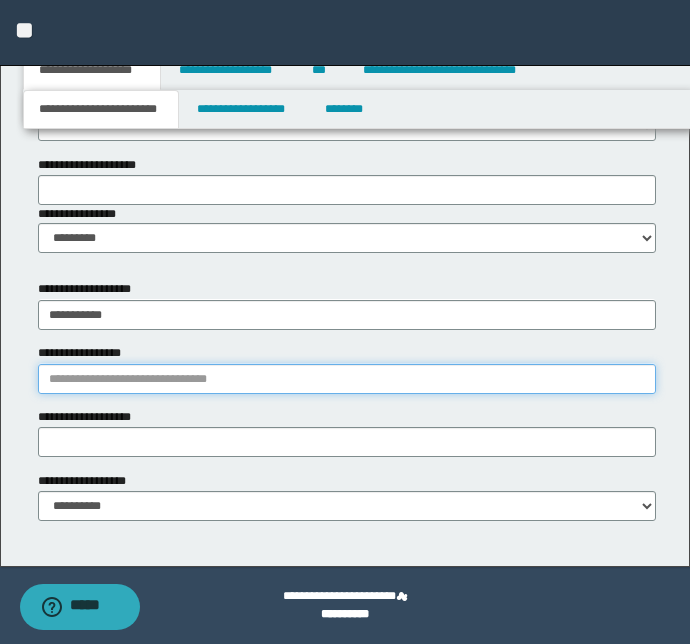 click on "**********" at bounding box center [347, 379] 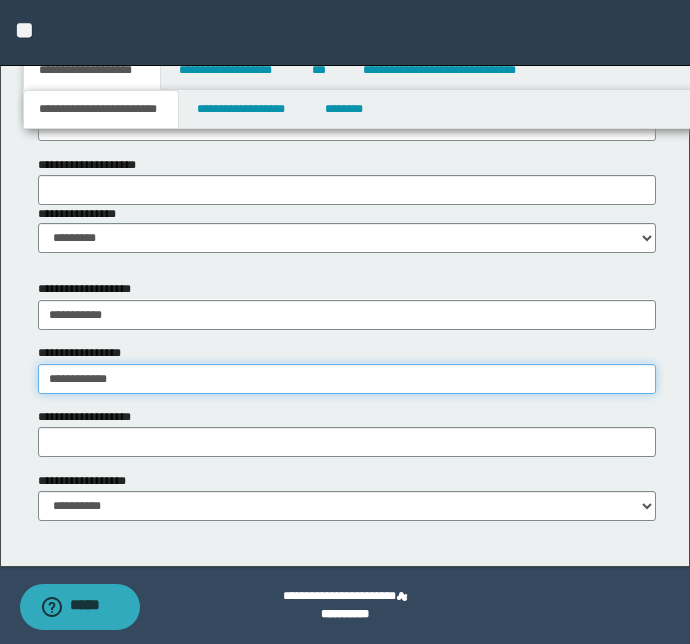 type on "**********" 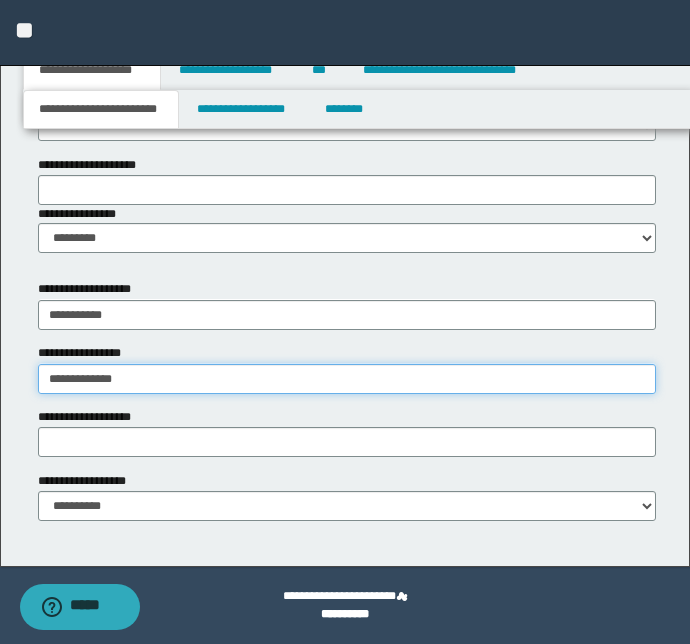 type on "**********" 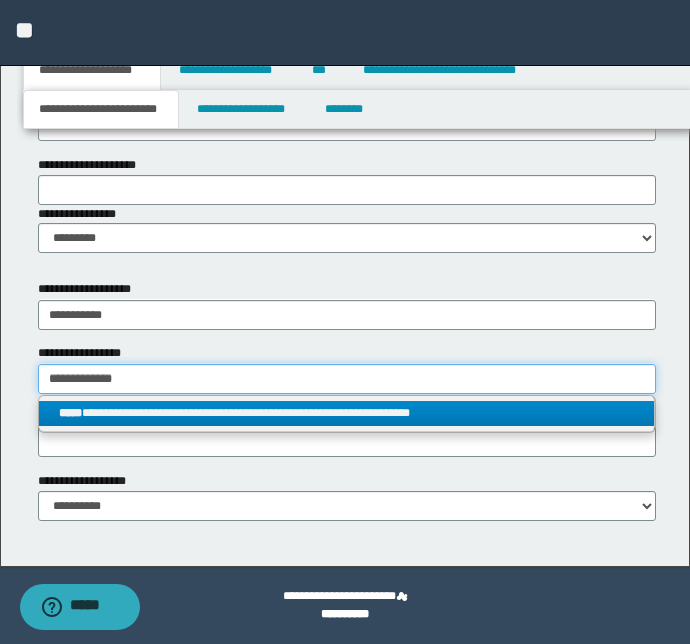 type on "**********" 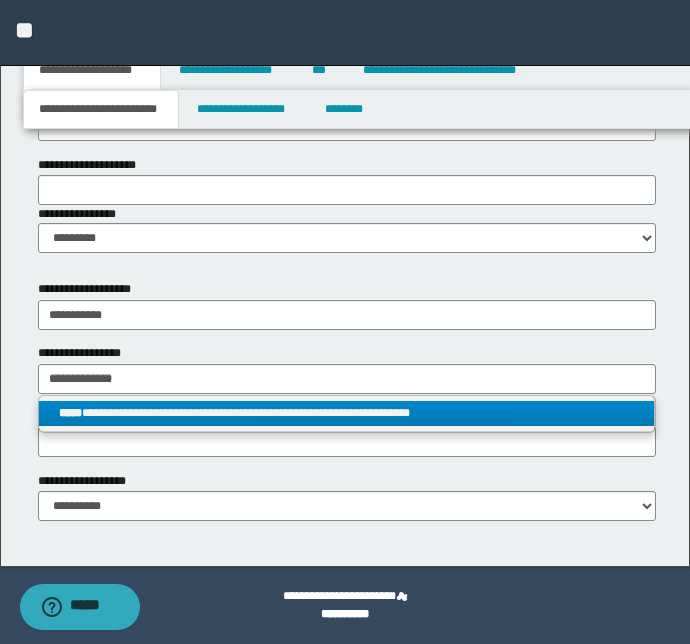 click on "**********" at bounding box center [347, 413] 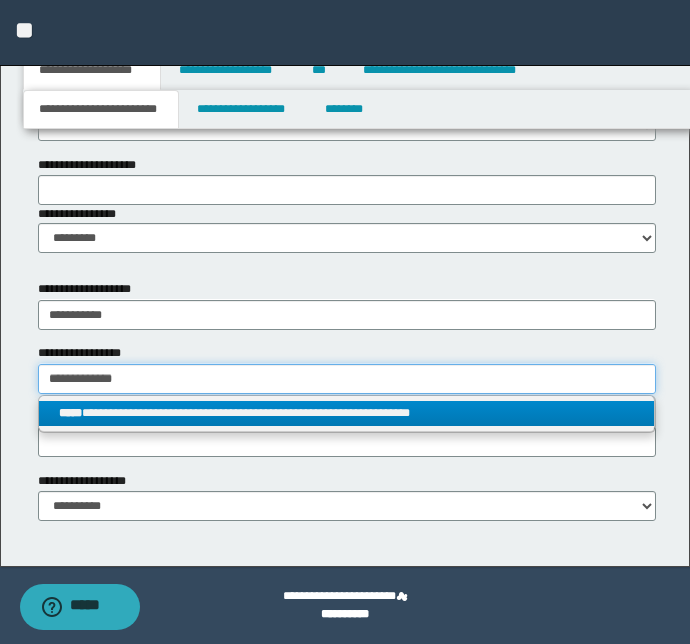 type 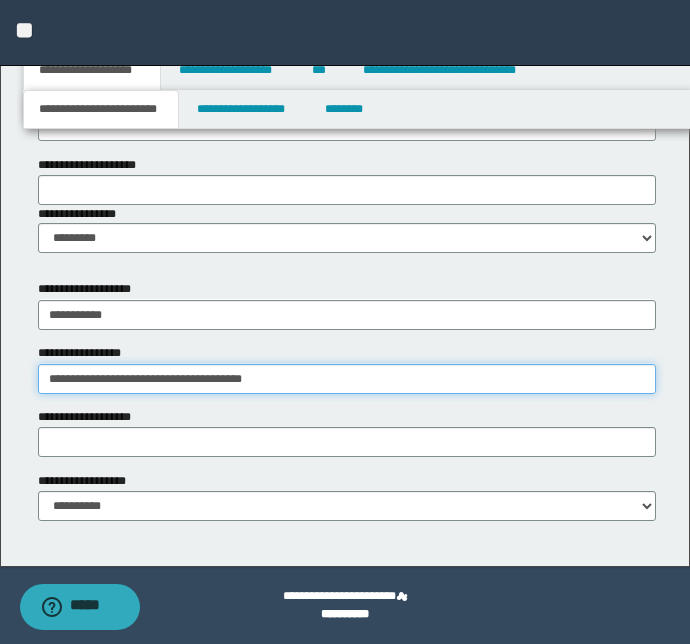 type on "**********" 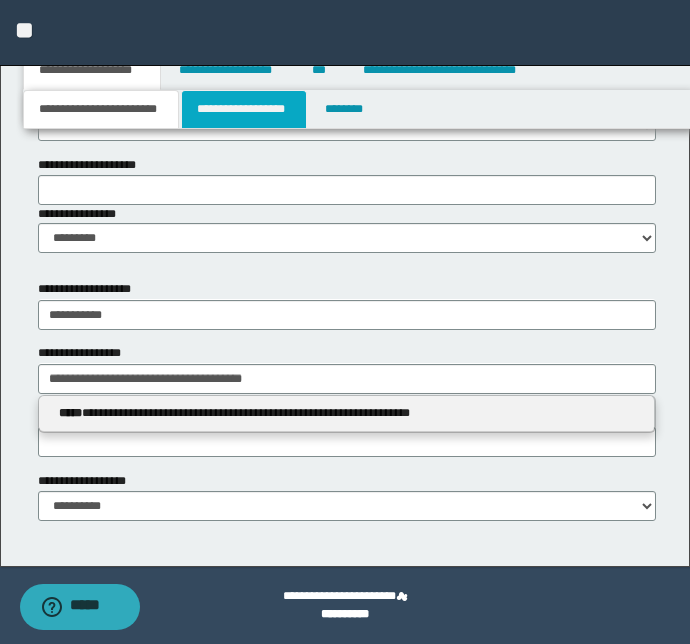 type 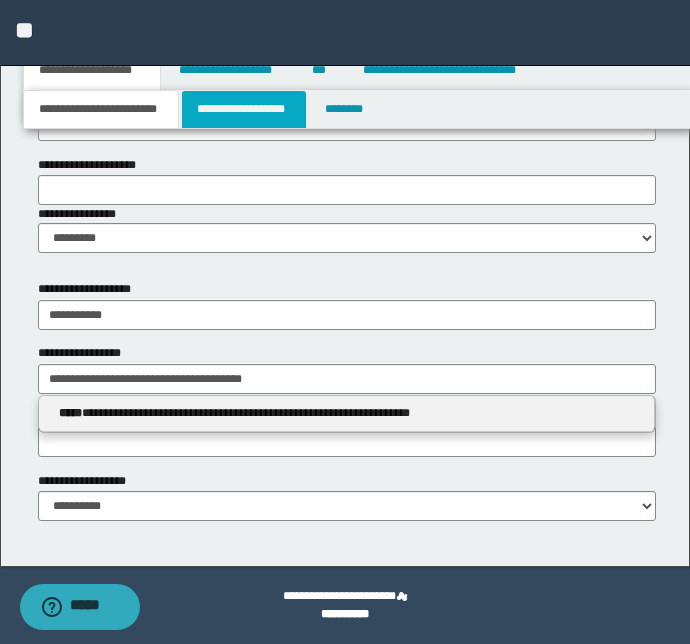 click on "**********" at bounding box center [244, 109] 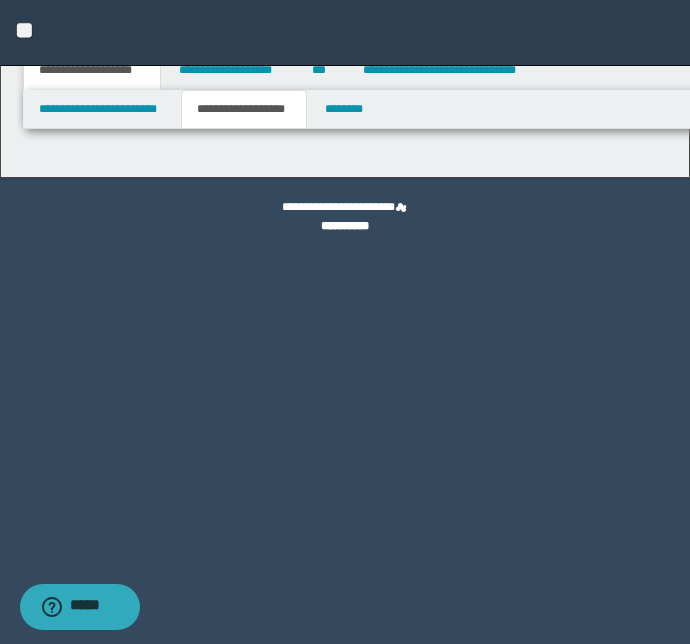 scroll, scrollTop: 0, scrollLeft: 0, axis: both 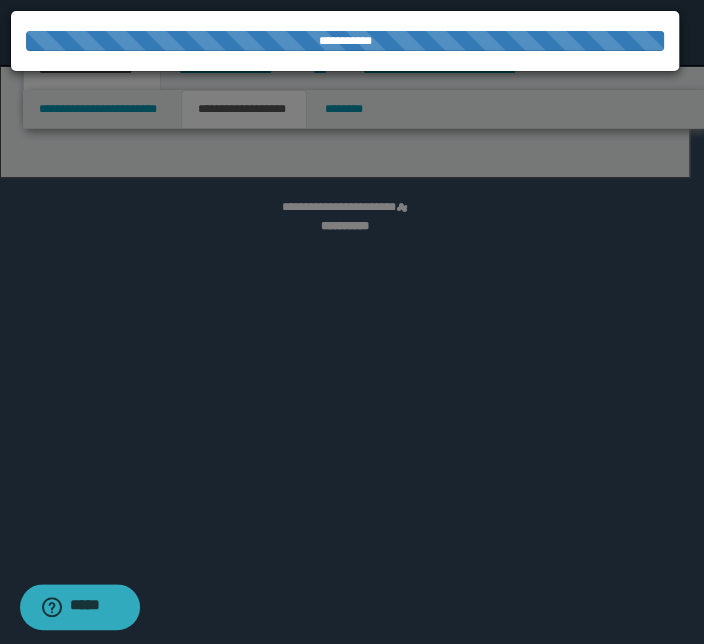select on "*" 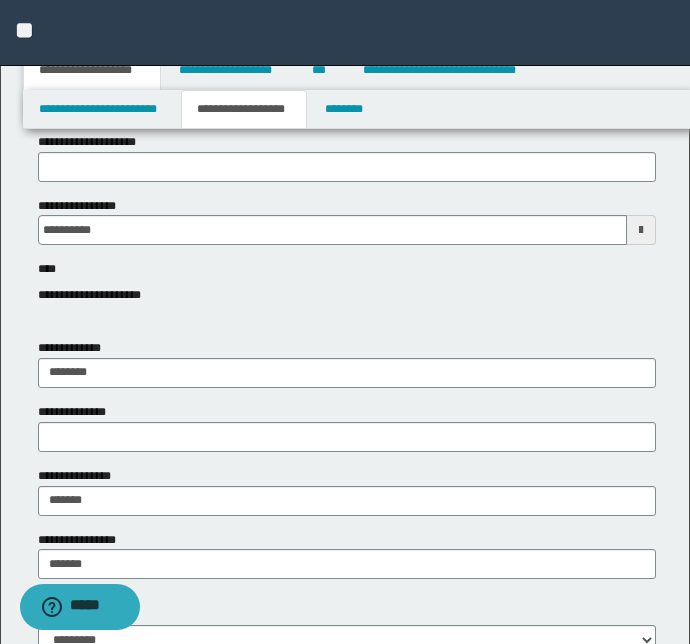 scroll, scrollTop: 272, scrollLeft: 0, axis: vertical 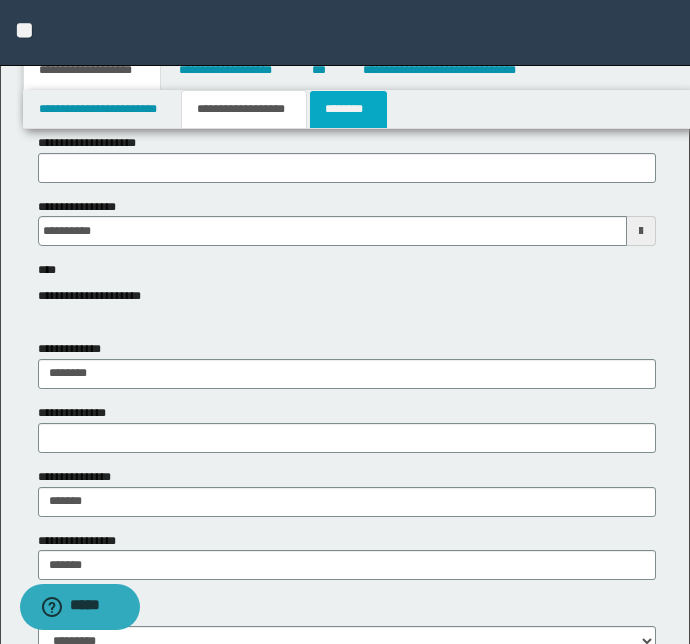 click on "********" at bounding box center (348, 109) 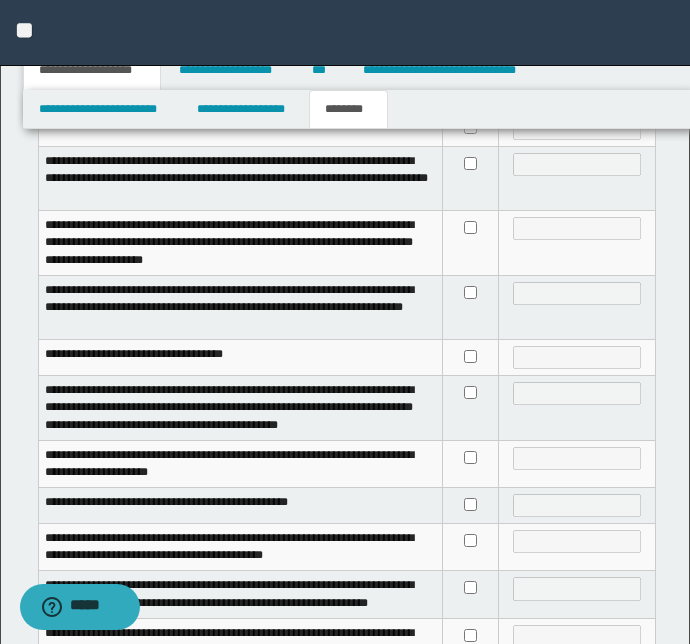 scroll, scrollTop: 454, scrollLeft: 0, axis: vertical 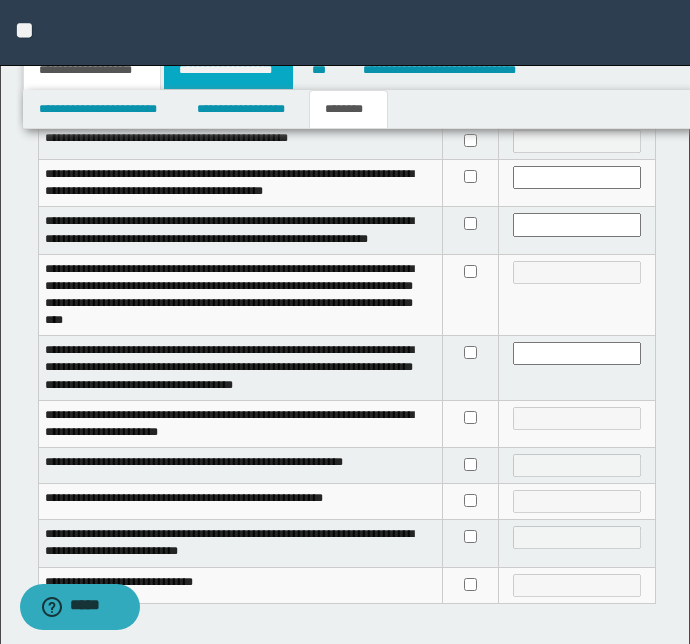 click on "**********" at bounding box center (228, 70) 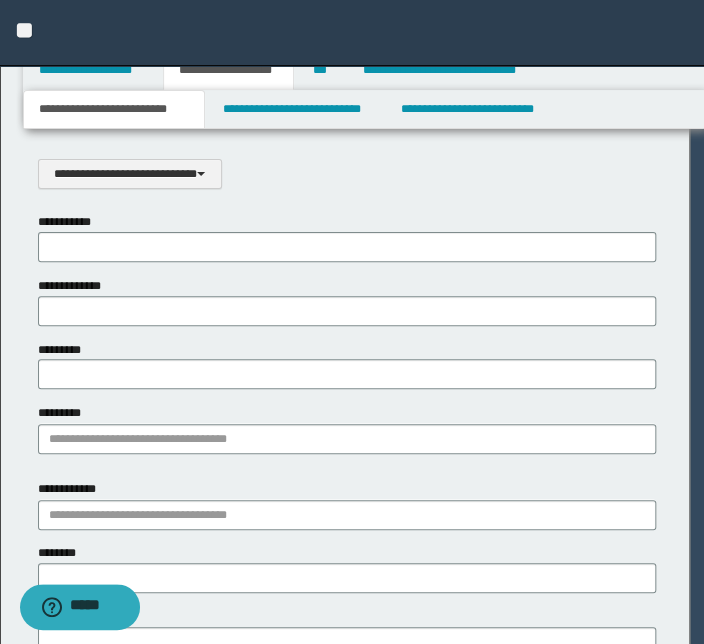 scroll, scrollTop: 0, scrollLeft: 0, axis: both 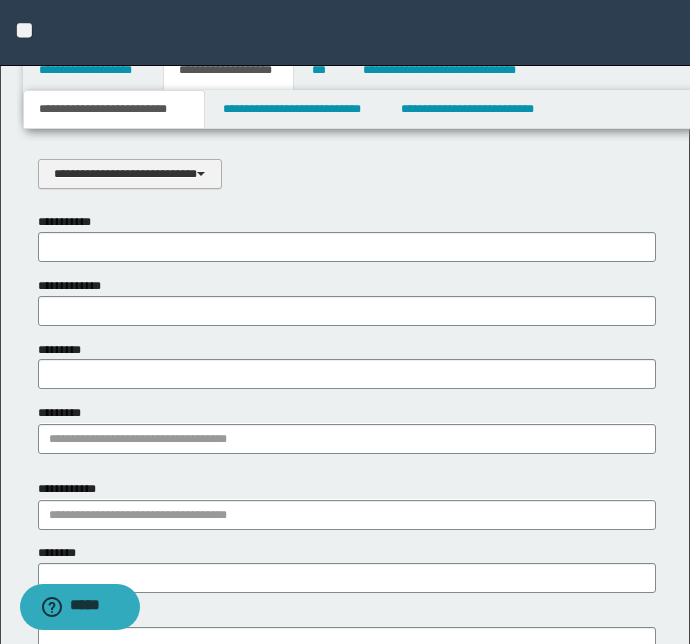 click at bounding box center [201, 174] 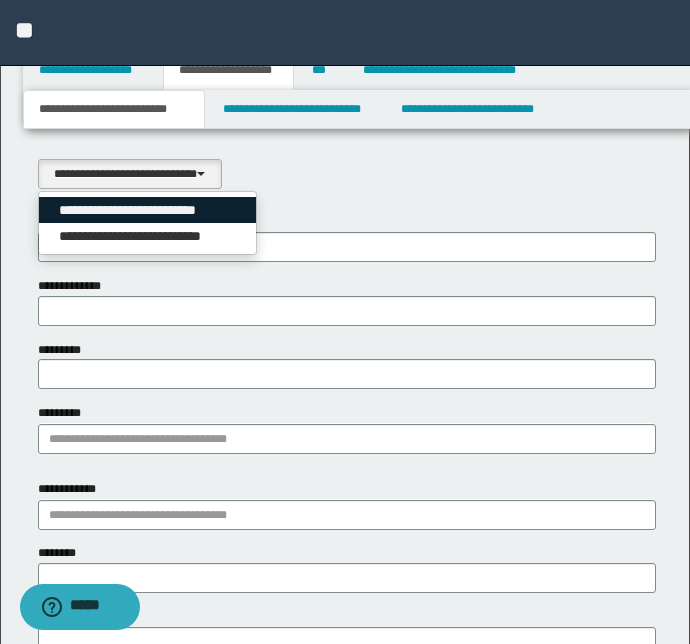 click on "**********" at bounding box center (148, 210) 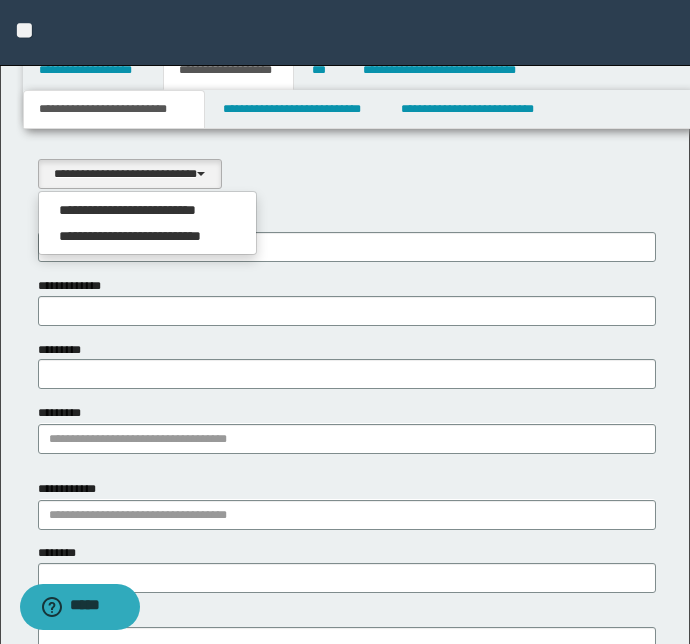 select on "*" 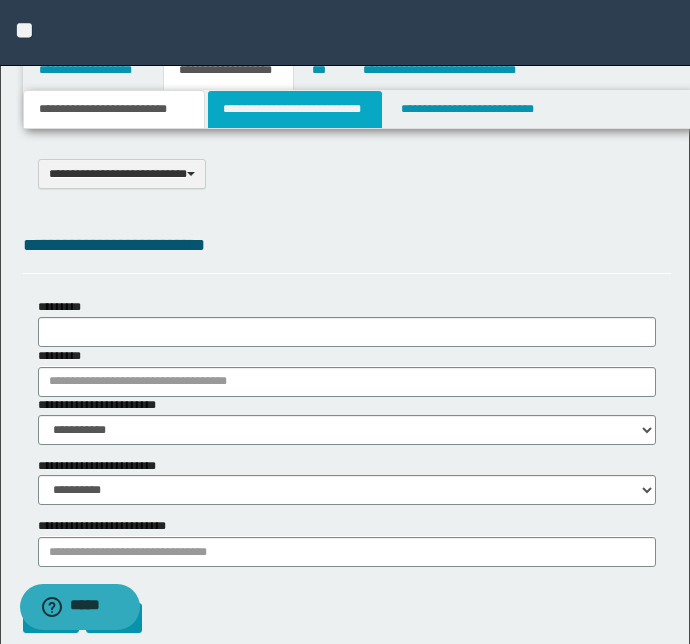 click on "**********" at bounding box center [294, 109] 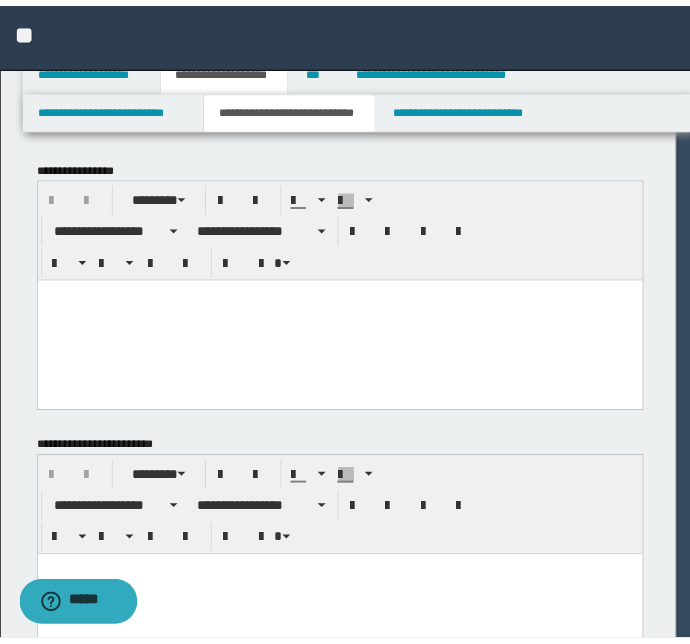 scroll, scrollTop: 0, scrollLeft: 0, axis: both 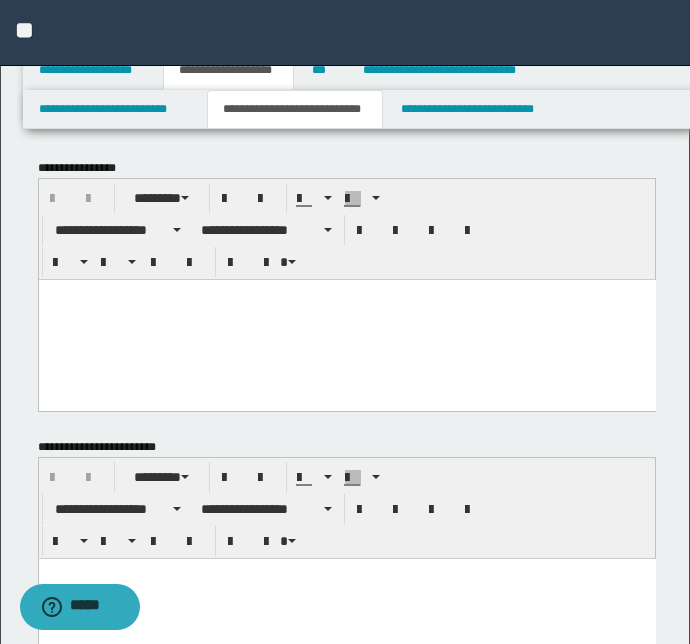 click at bounding box center (346, 319) 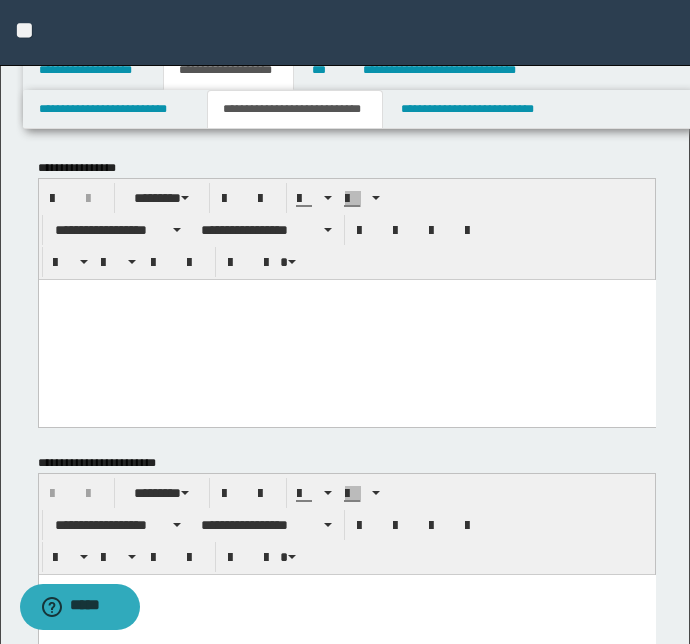 paste 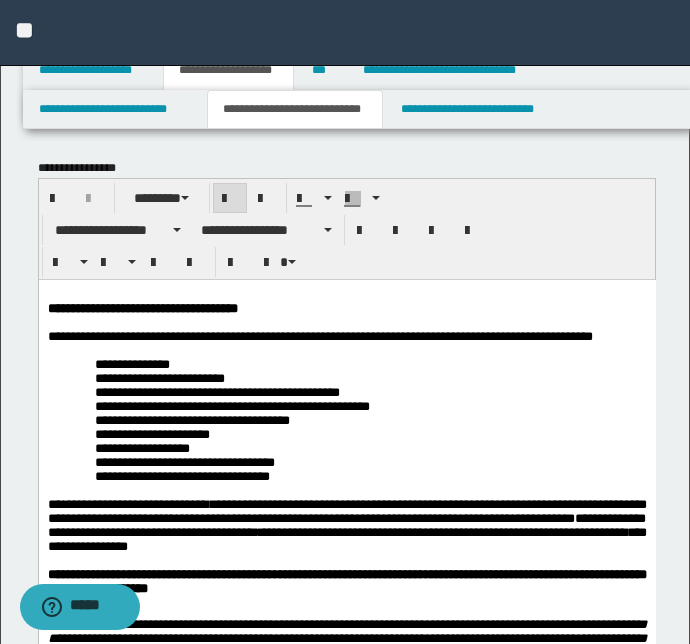 click on "**********" at bounding box center (346, 1941) 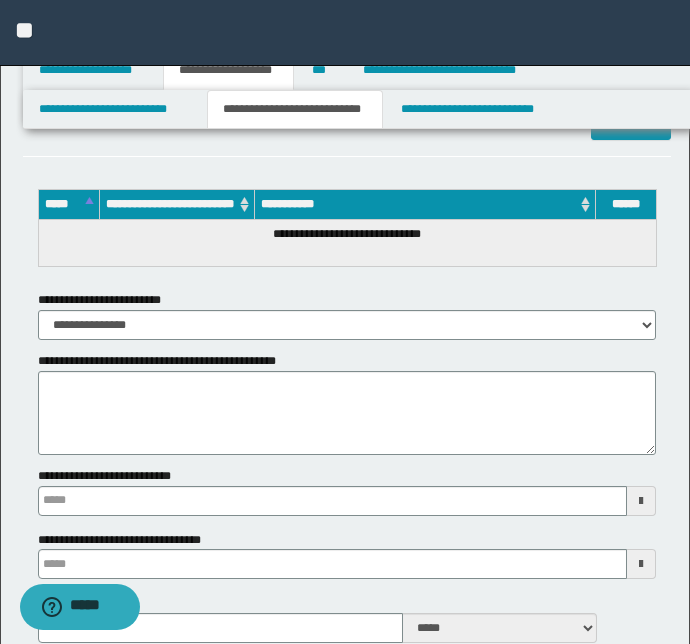 scroll, scrollTop: 5070, scrollLeft: 0, axis: vertical 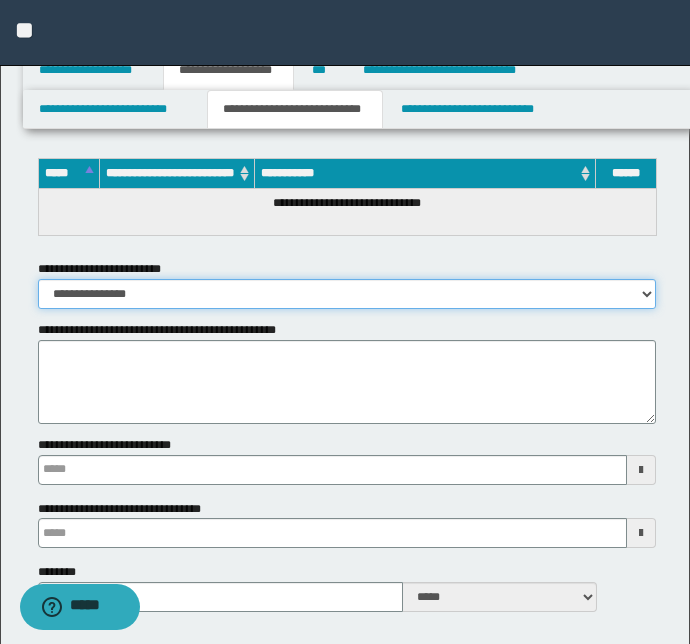 click on "**********" at bounding box center [347, 294] 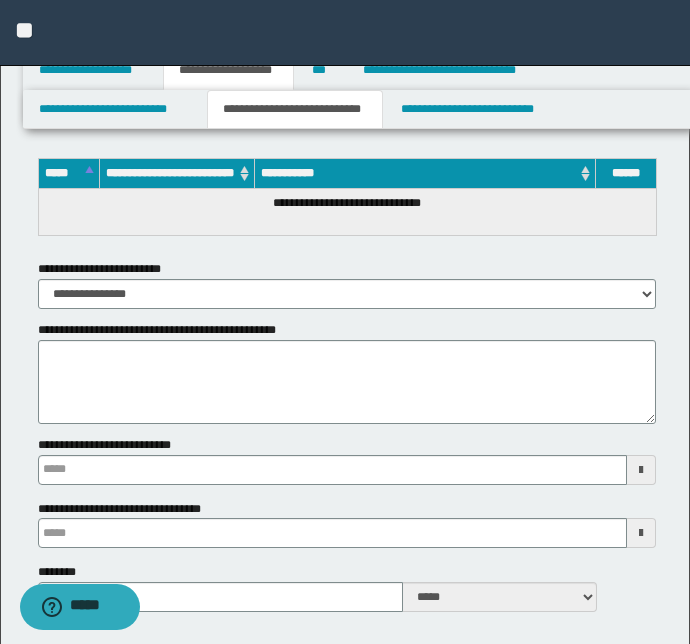 click on "**********" at bounding box center (347, 460) 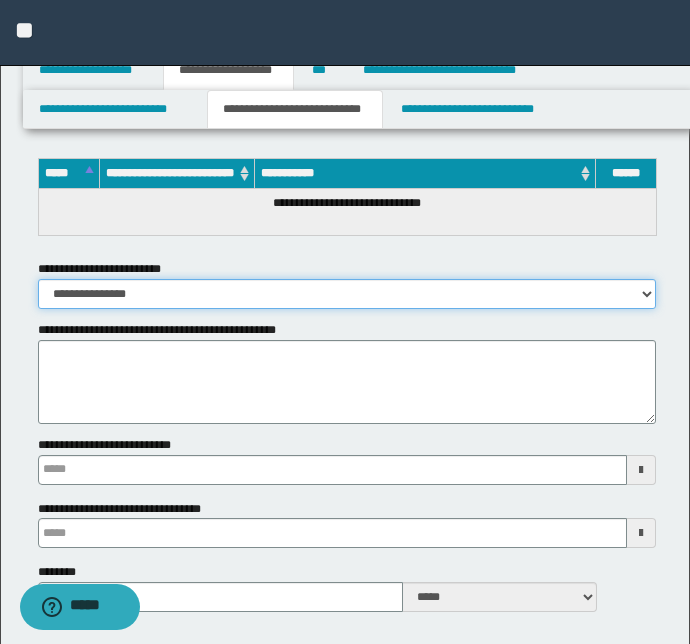 click on "**********" at bounding box center [347, 294] 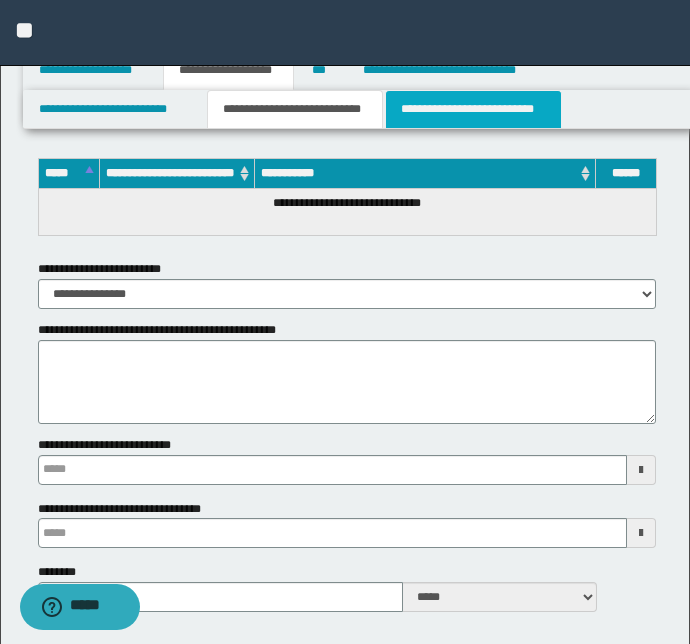 click on "**********" at bounding box center (473, 109) 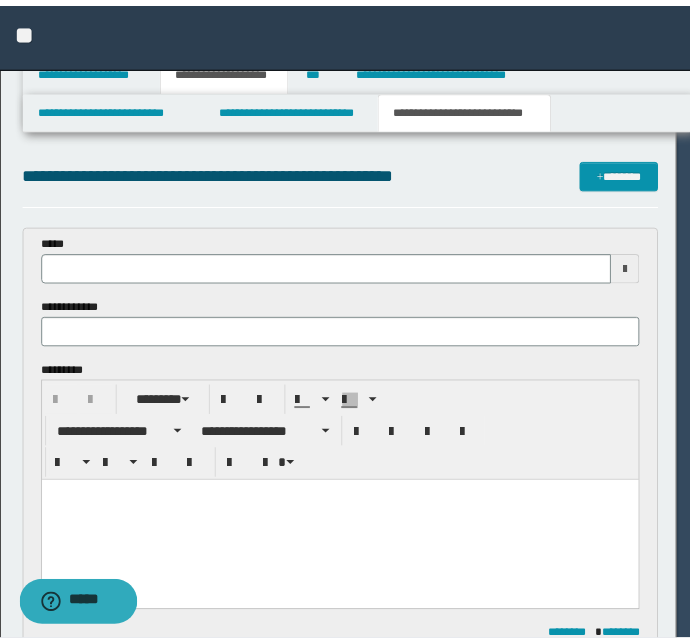 scroll, scrollTop: 0, scrollLeft: 0, axis: both 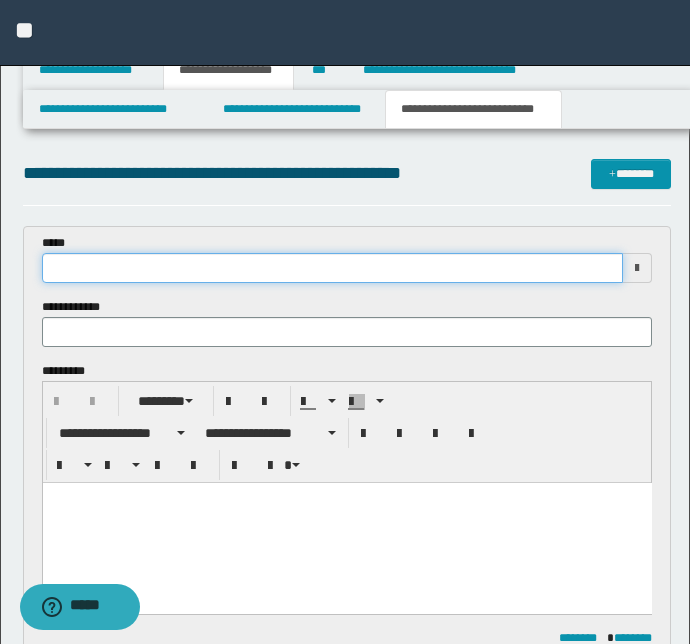click at bounding box center (333, 268) 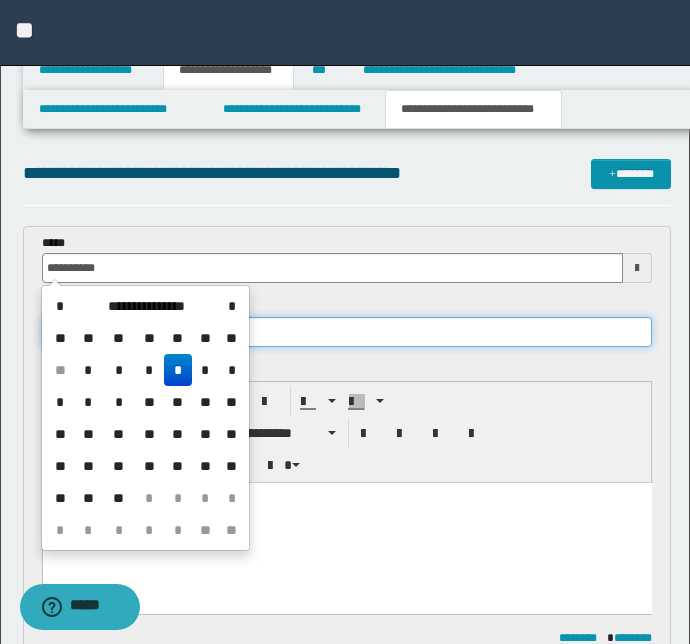 type on "**********" 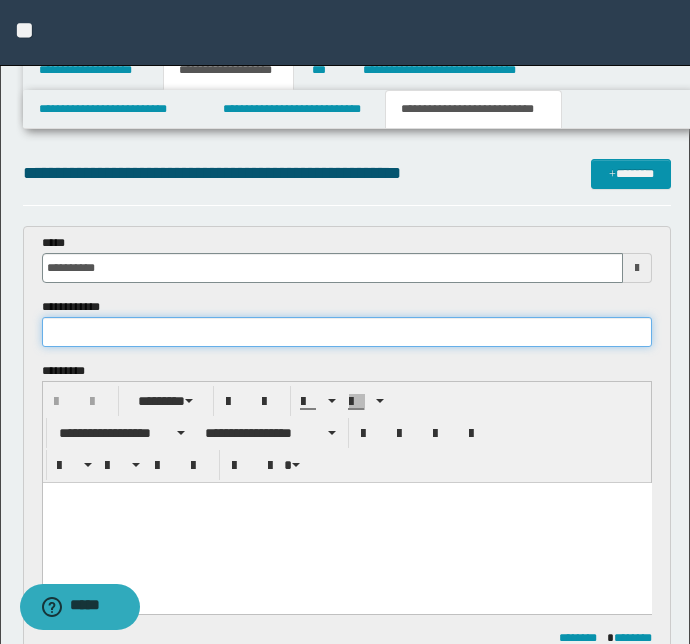 paste on "**********" 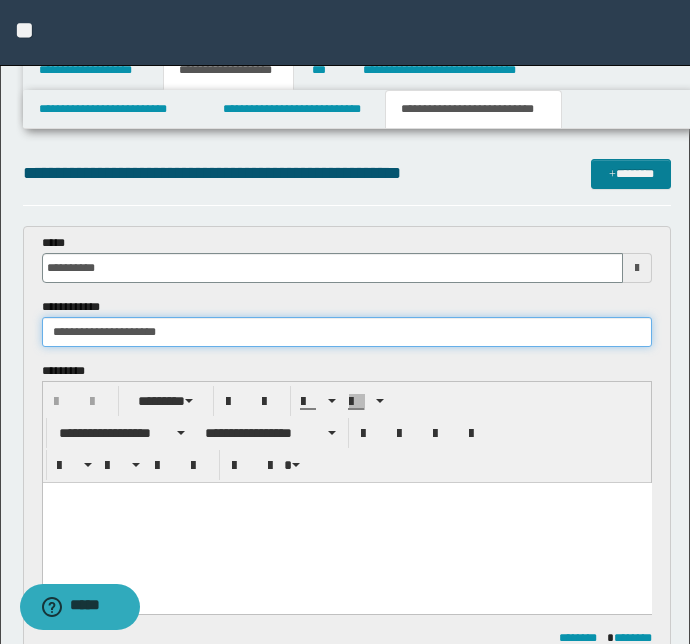 type on "**********" 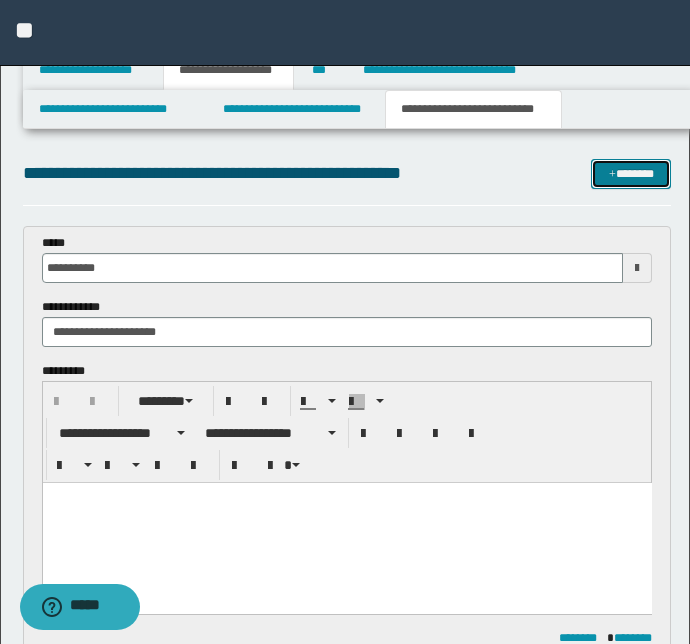 click on "*******" at bounding box center (631, 174) 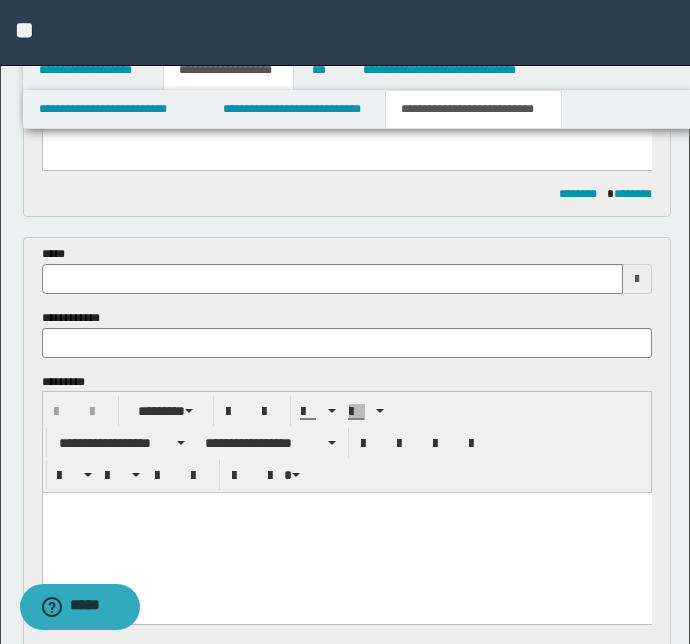 scroll, scrollTop: 425, scrollLeft: 0, axis: vertical 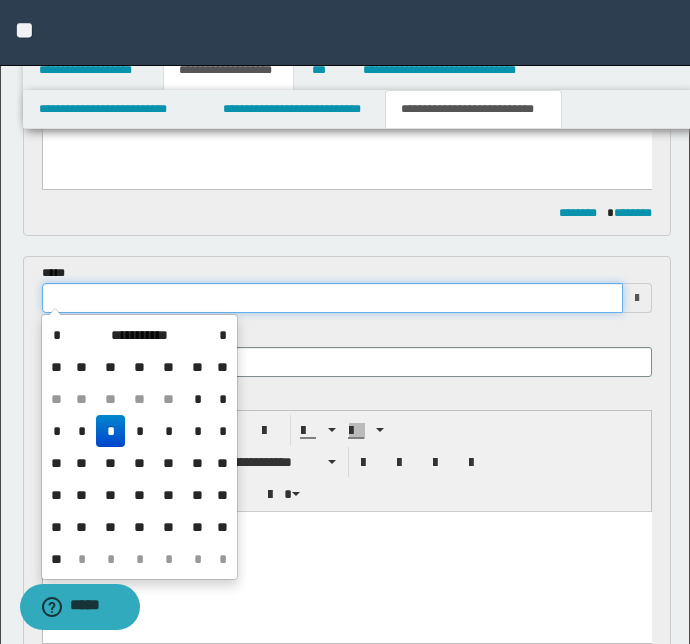 click at bounding box center [333, 298] 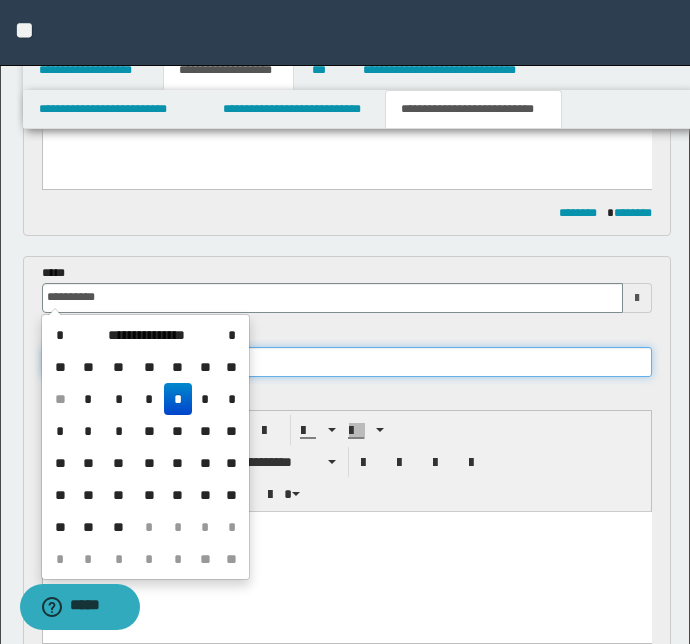 type on "**********" 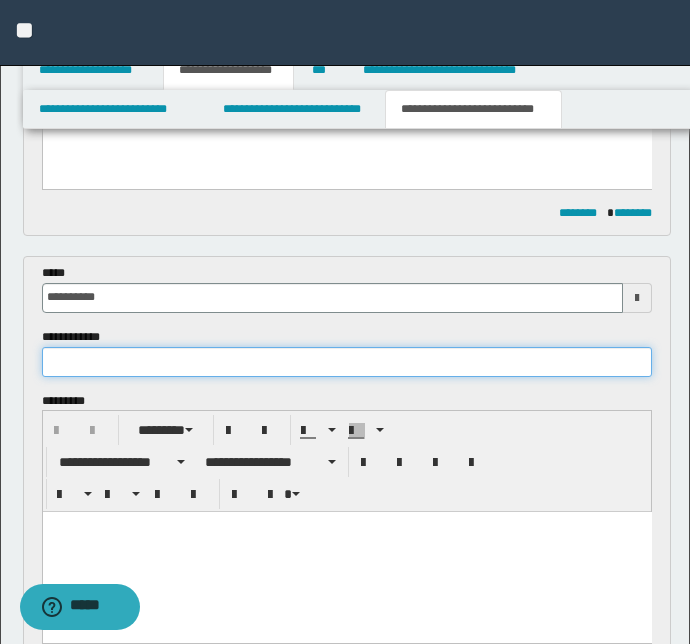 paste on "**********" 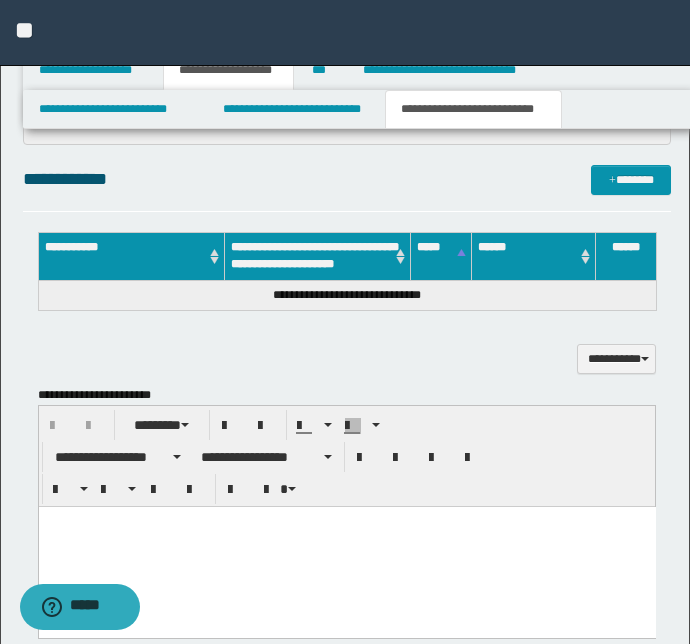 scroll, scrollTop: 880, scrollLeft: 0, axis: vertical 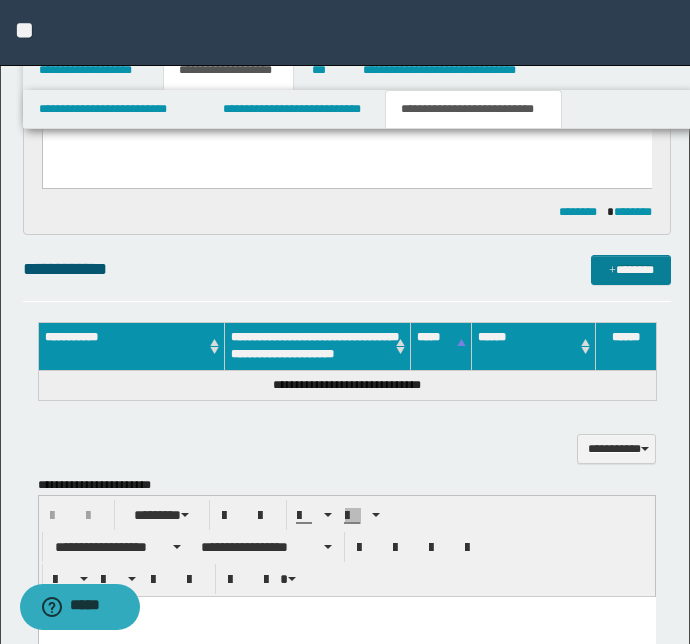 type on "**********" 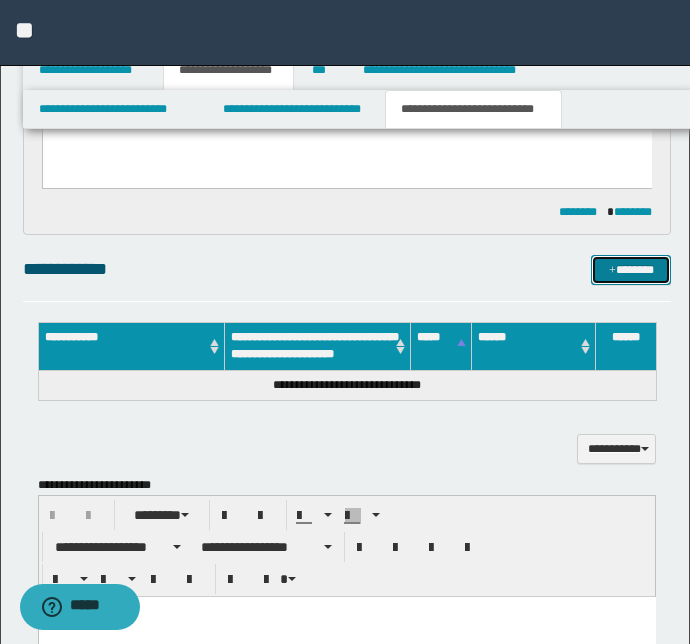 click at bounding box center (612, 271) 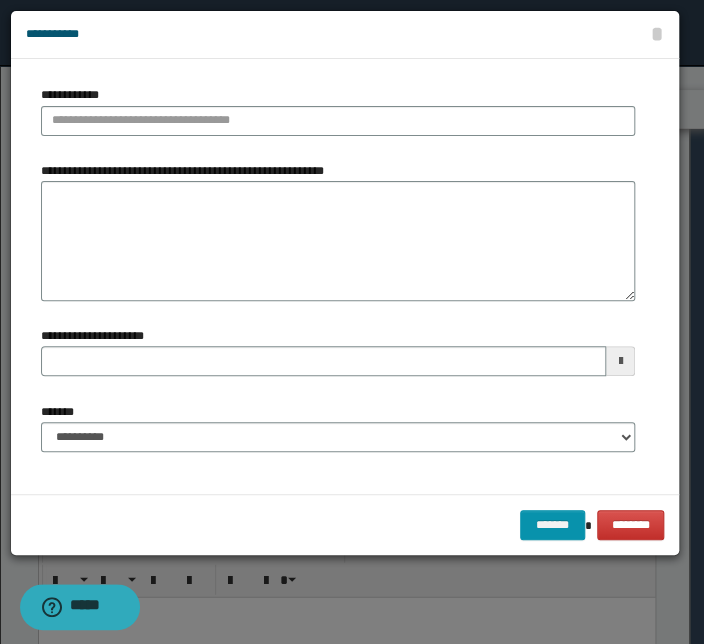 type 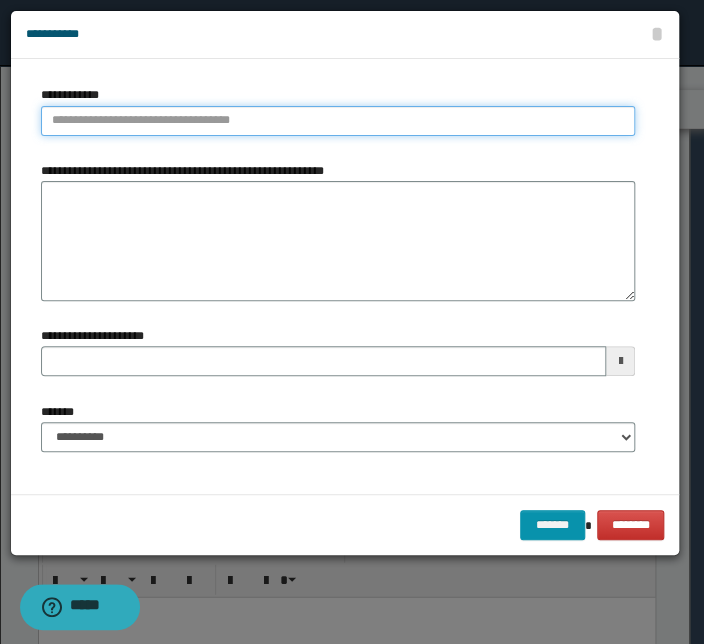 click on "**********" at bounding box center (338, 121) 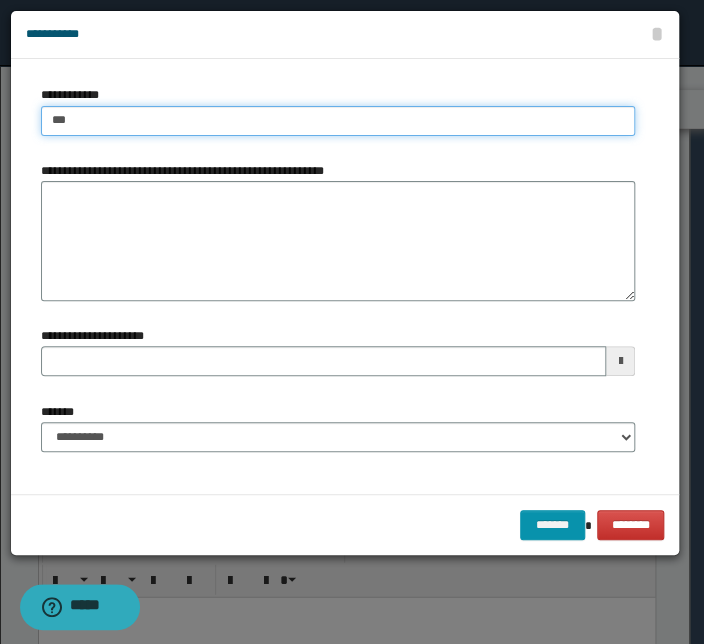 type on "****" 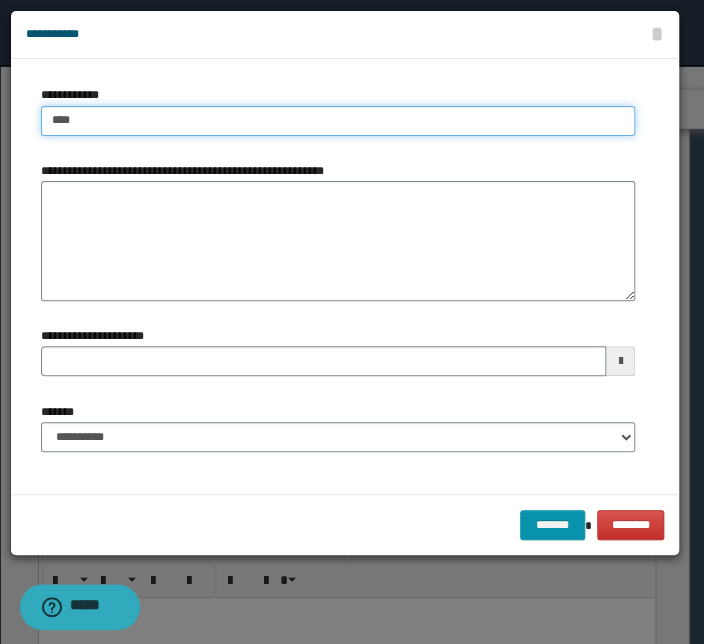 type on "****" 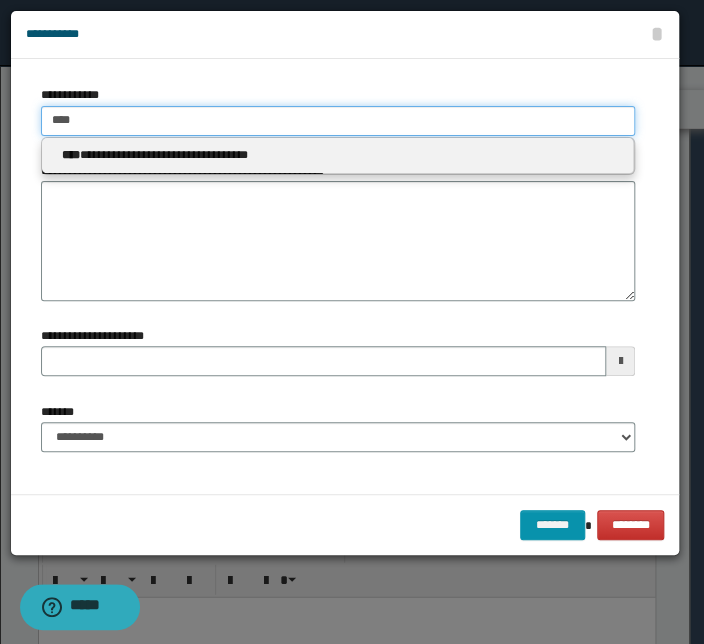 type 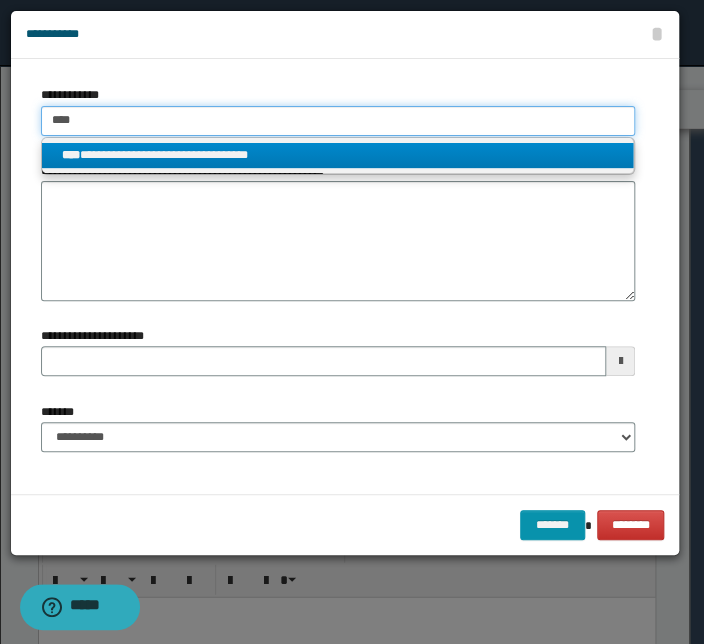 type on "****" 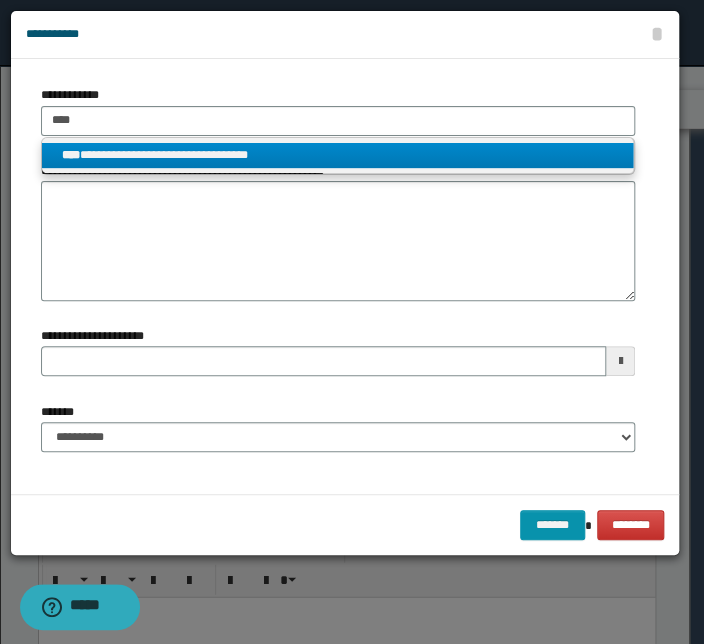 click on "**********" at bounding box center [337, 155] 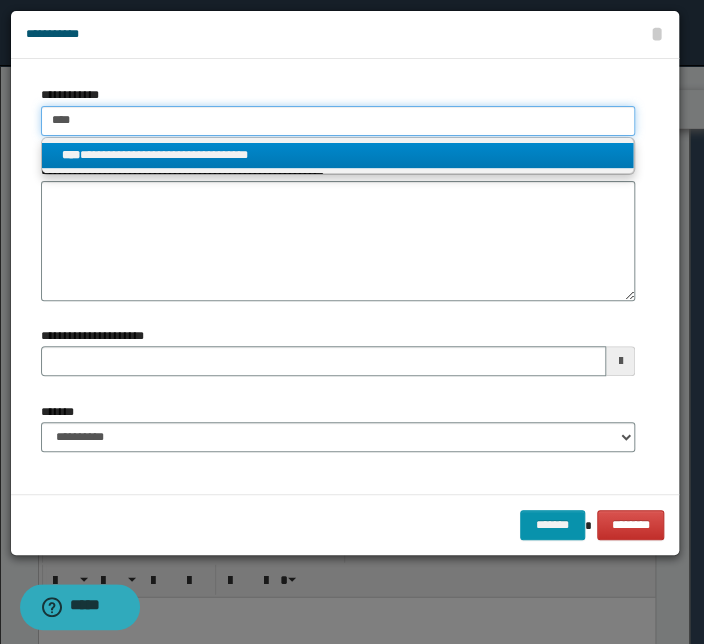type 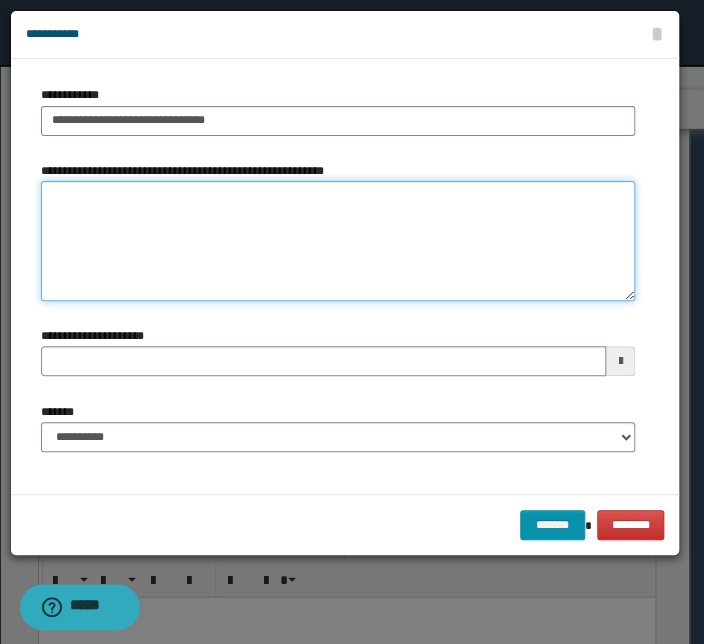 click on "**********" at bounding box center [338, 241] 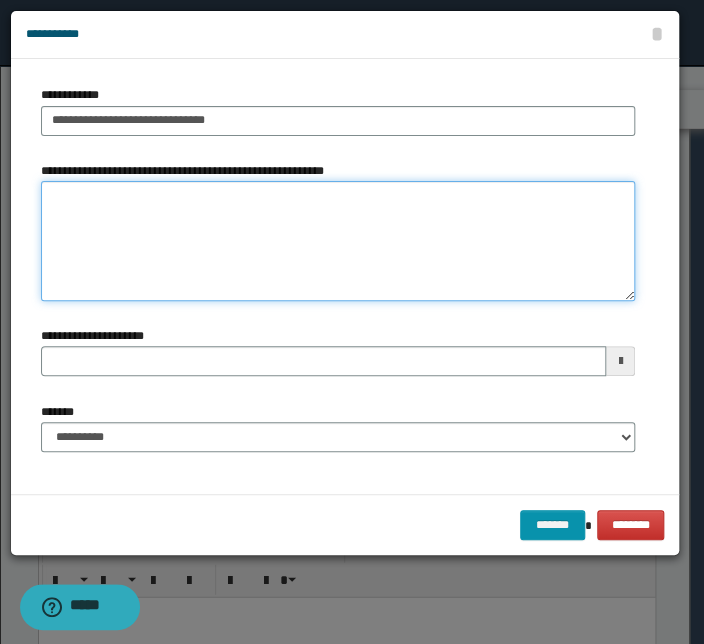 click on "**********" at bounding box center (338, 241) 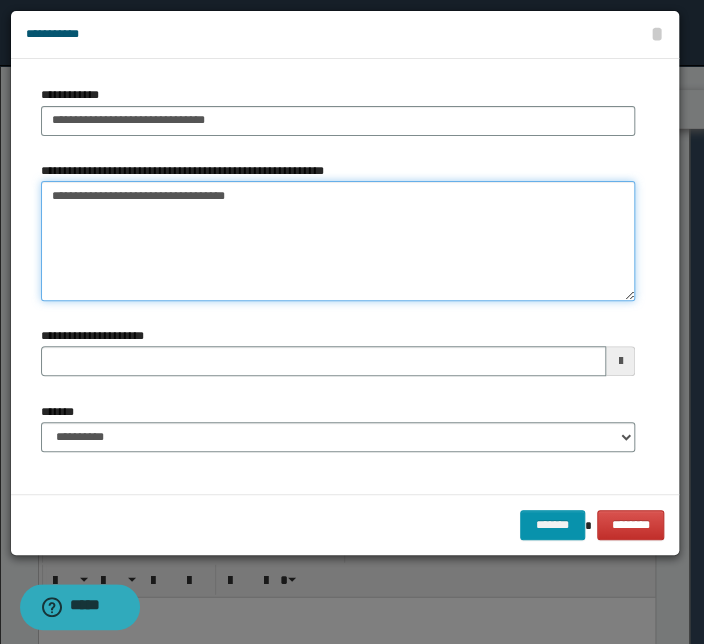 type 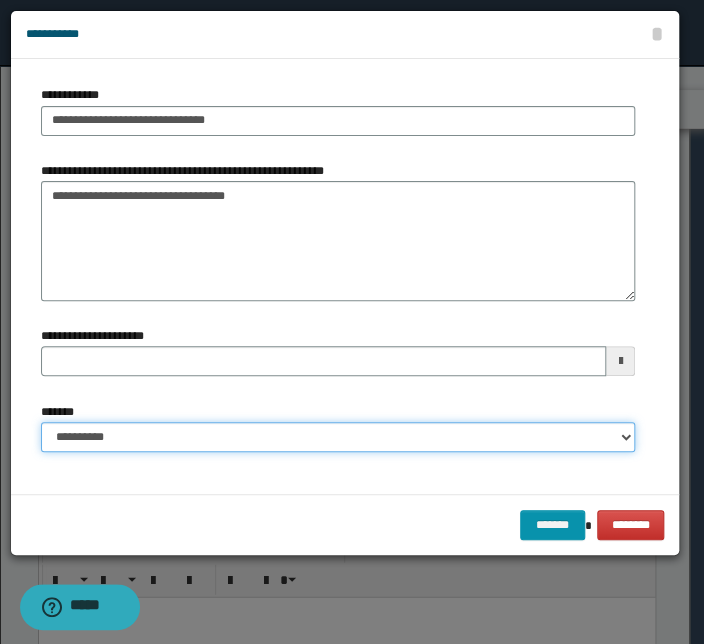 click on "**********" at bounding box center [338, 437] 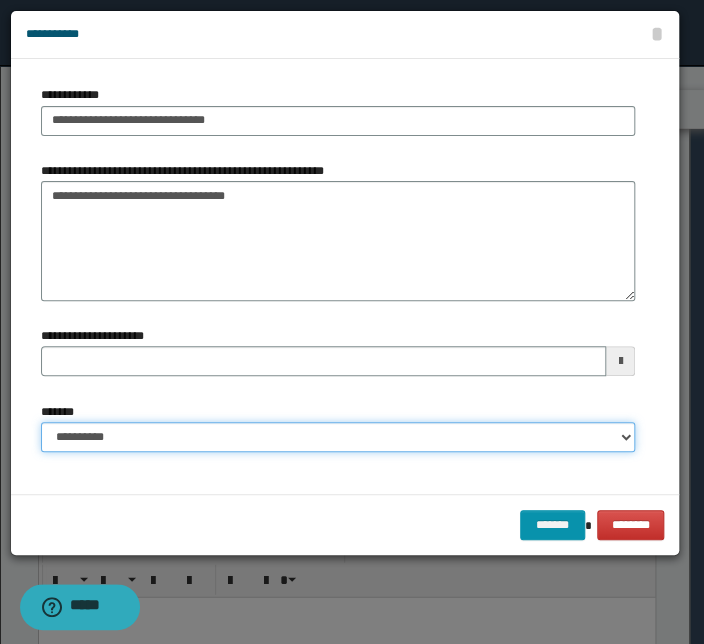select on "*" 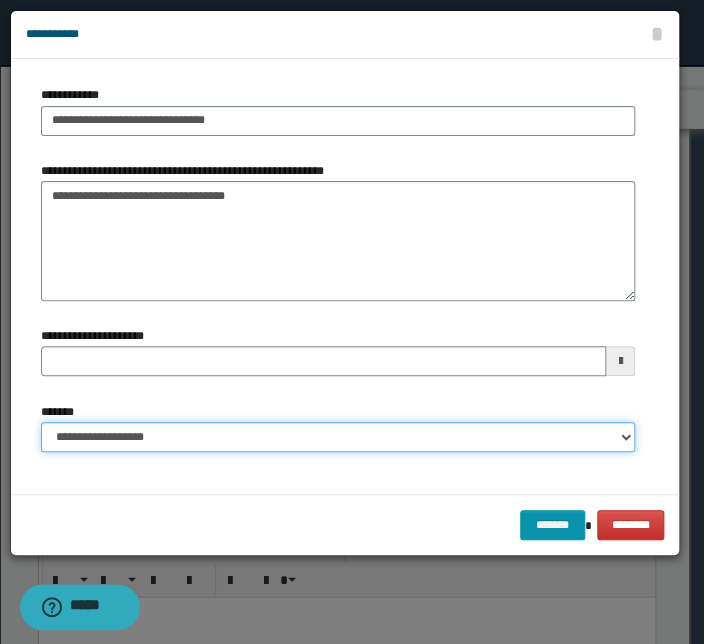 type 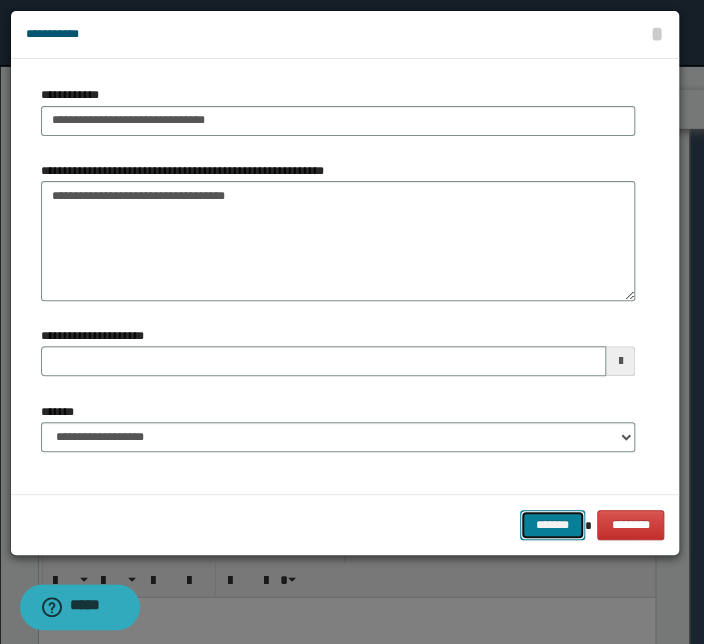 click on "*******" at bounding box center [552, 525] 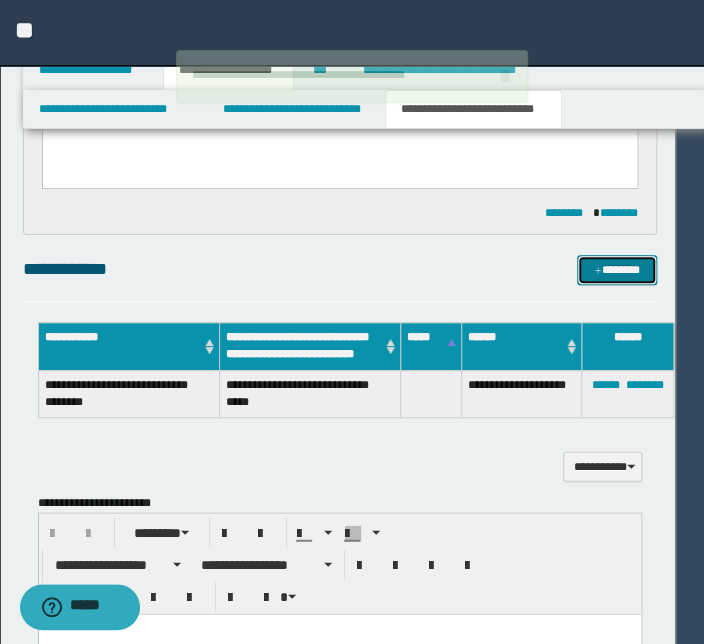 type 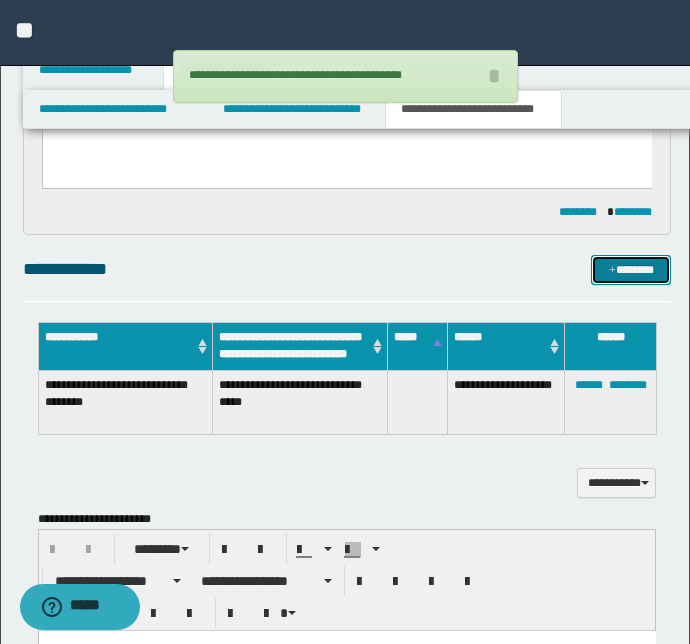 click on "*******" at bounding box center [631, 270] 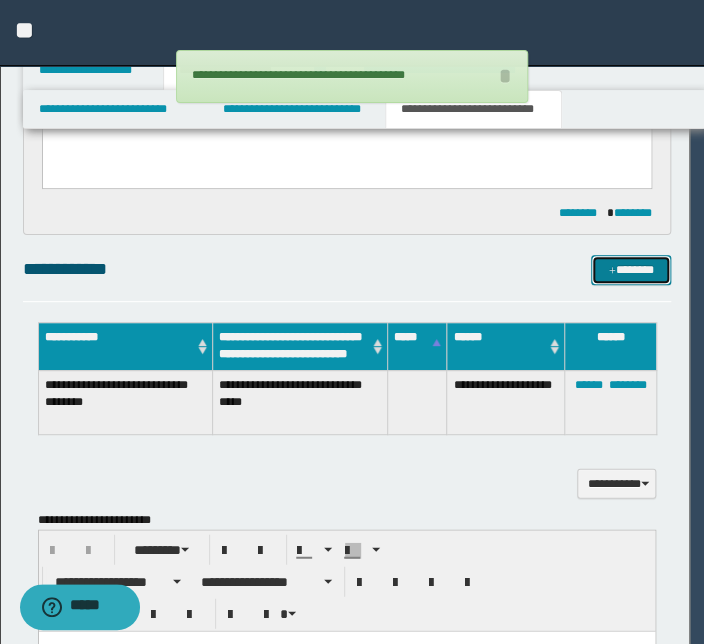 type 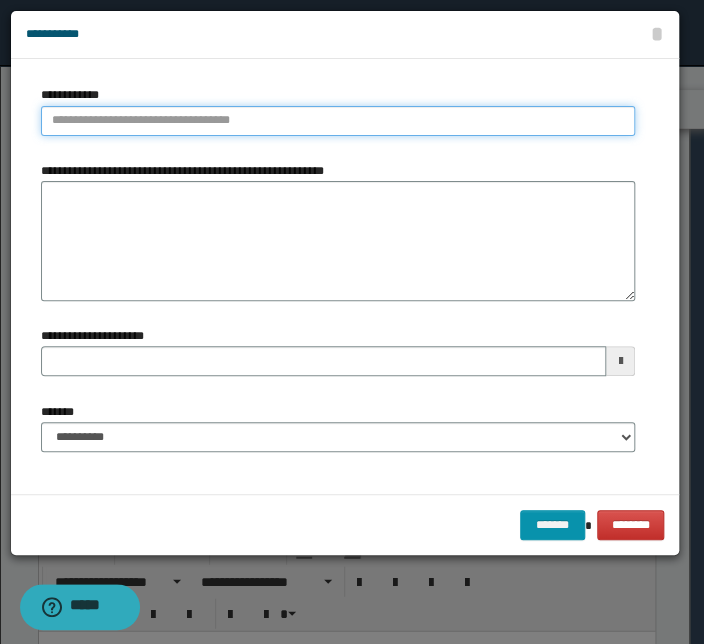 type on "**********" 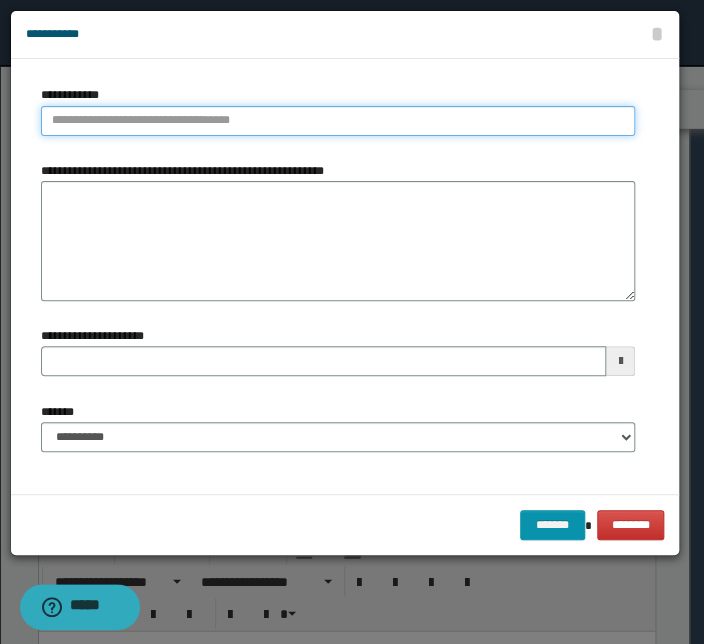click on "**********" at bounding box center [338, 121] 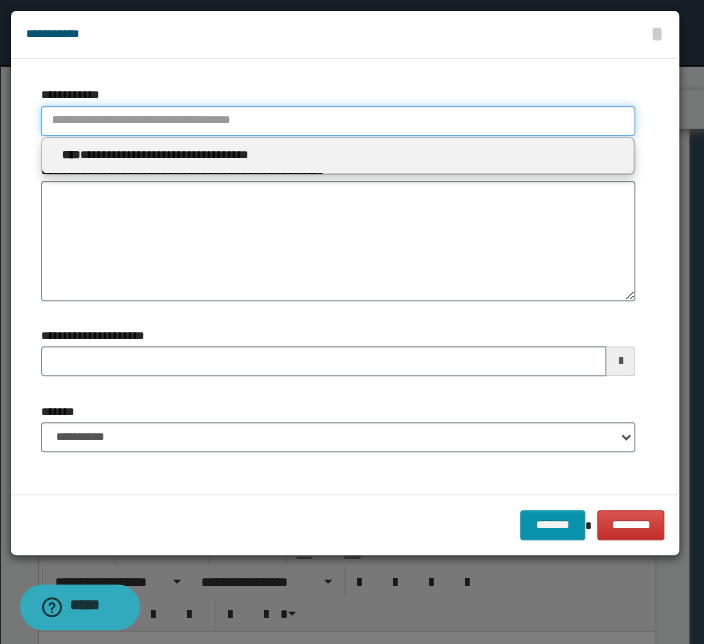 type 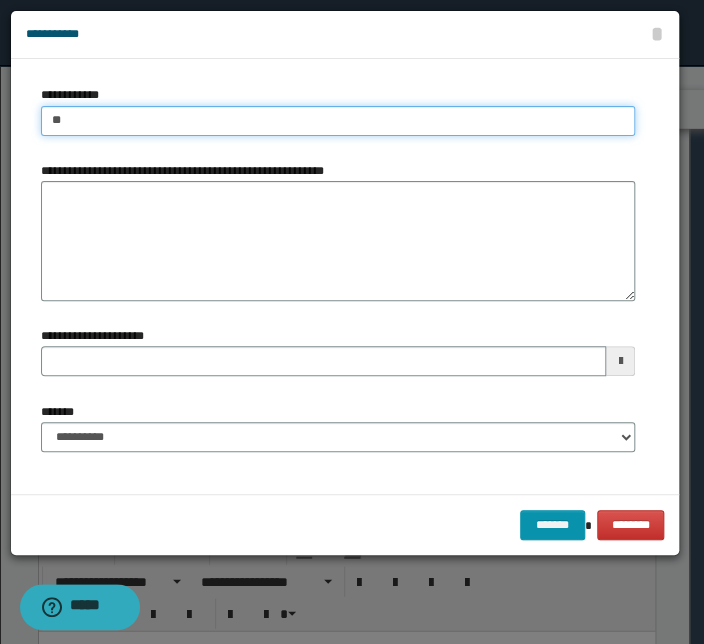 type on "***" 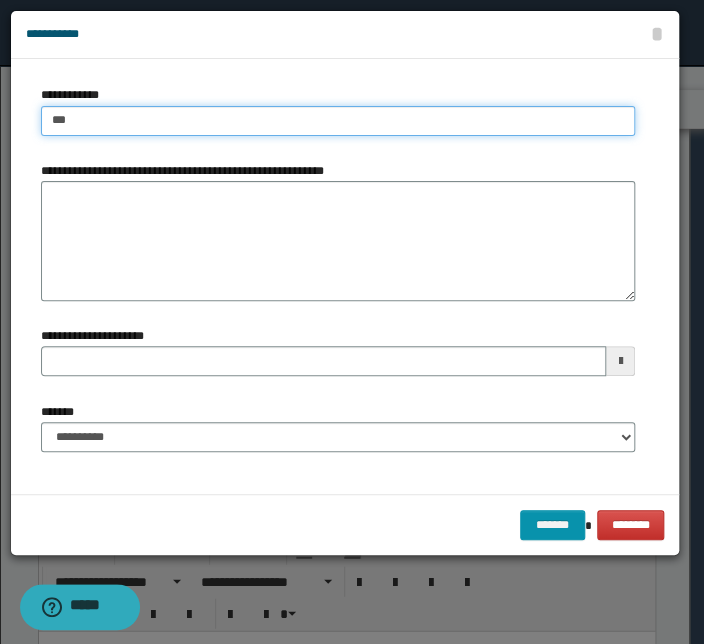 type on "***" 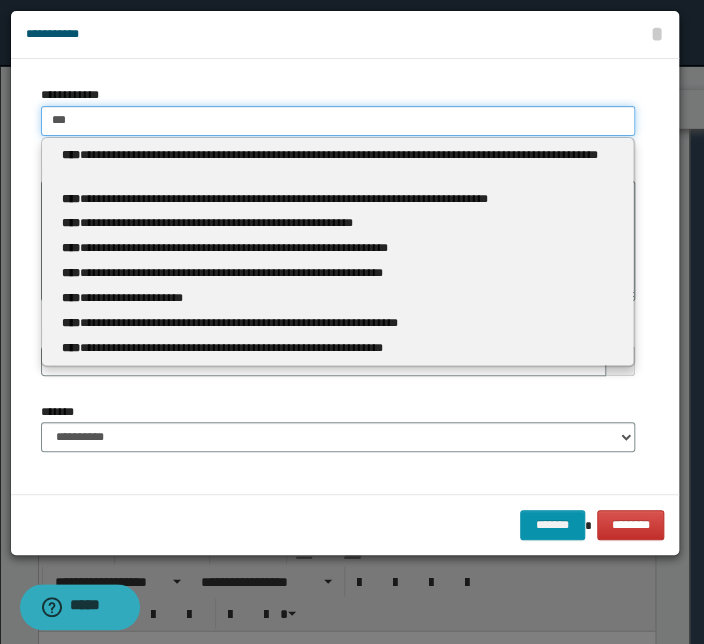 type 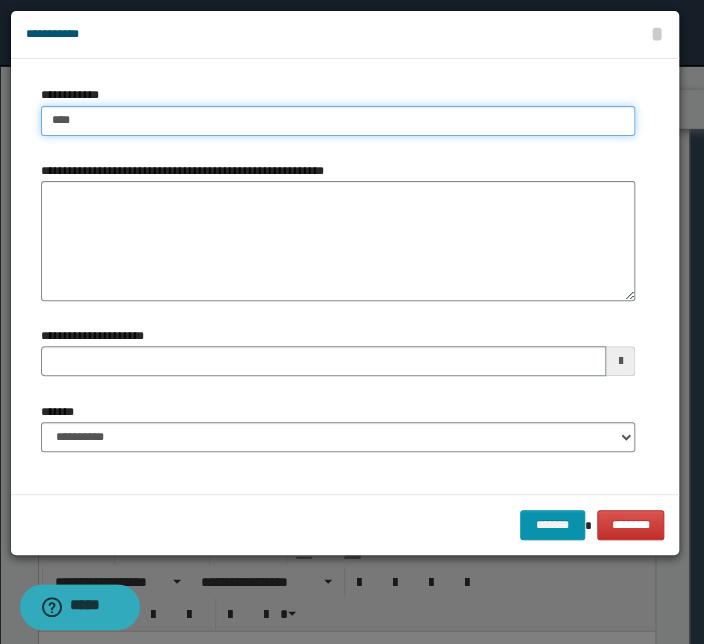 type on "****" 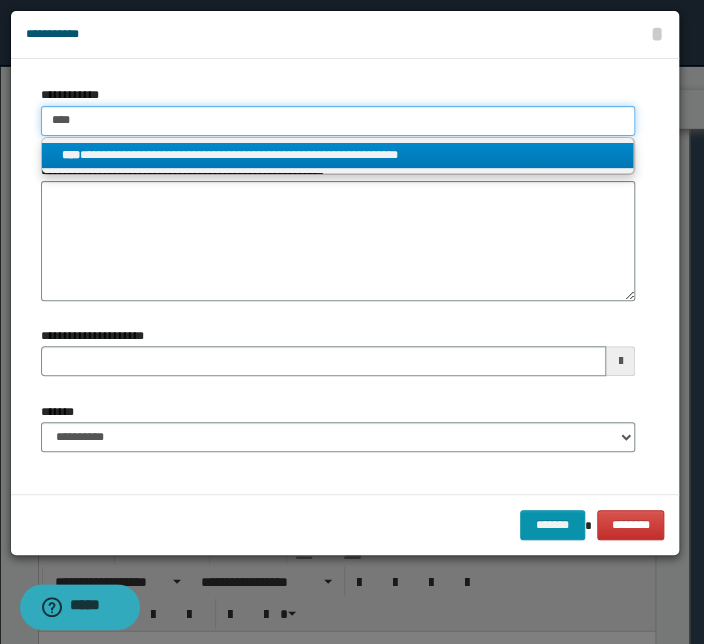 type on "****" 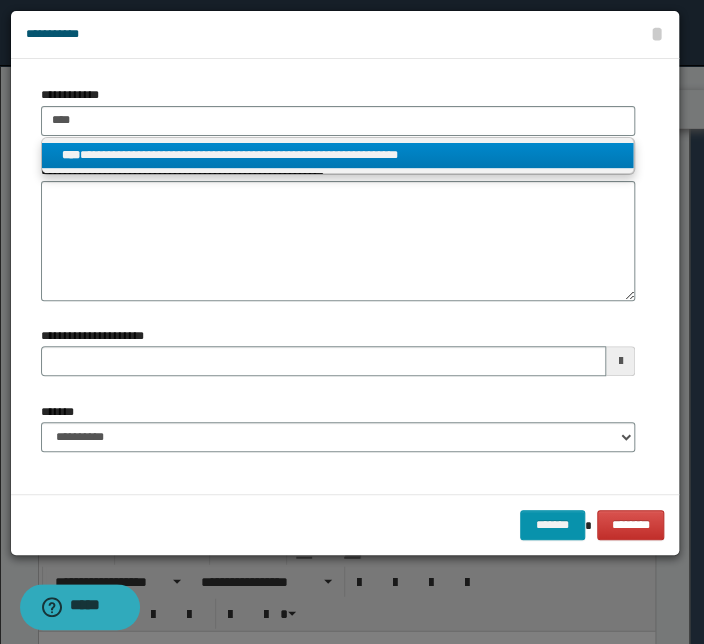 click on "**********" at bounding box center (337, 155) 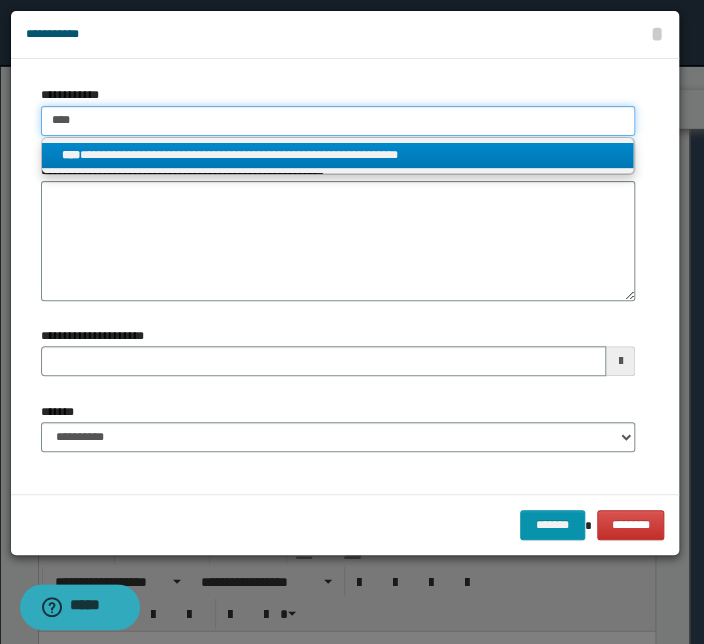 type 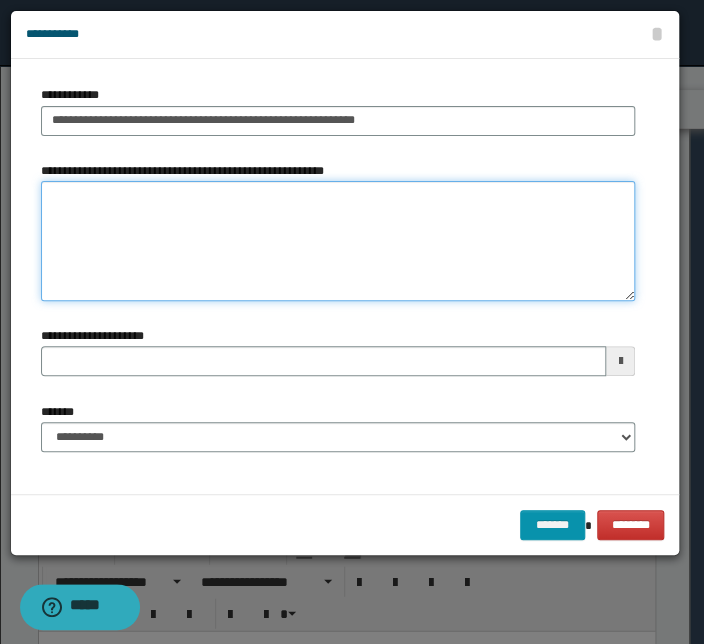 type 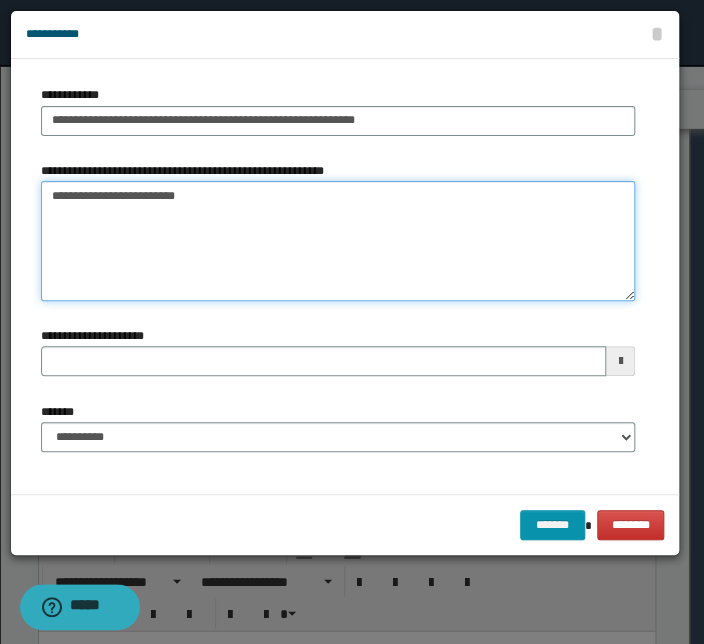 click on "**********" at bounding box center (338, 241) 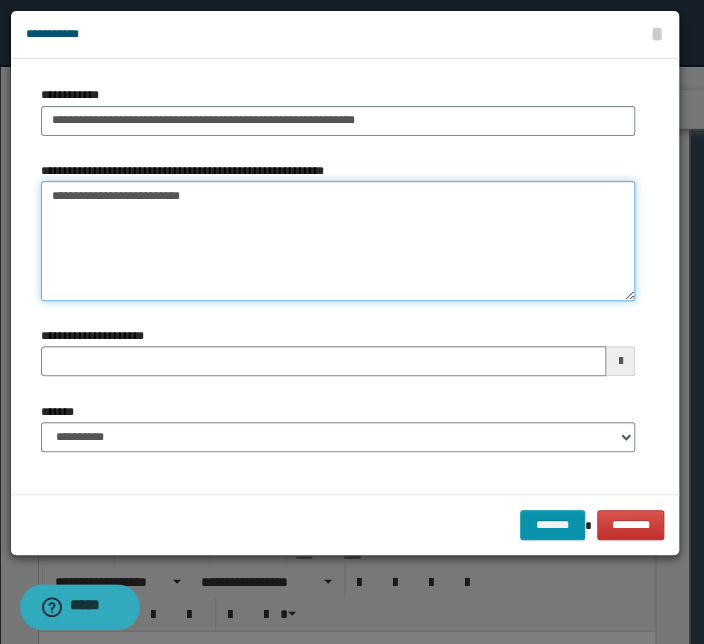 type 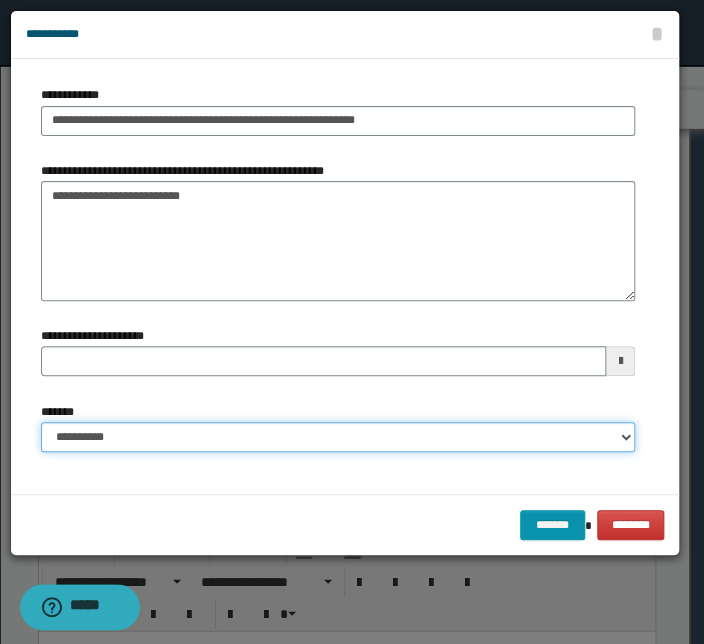 click on "**********" at bounding box center [338, 437] 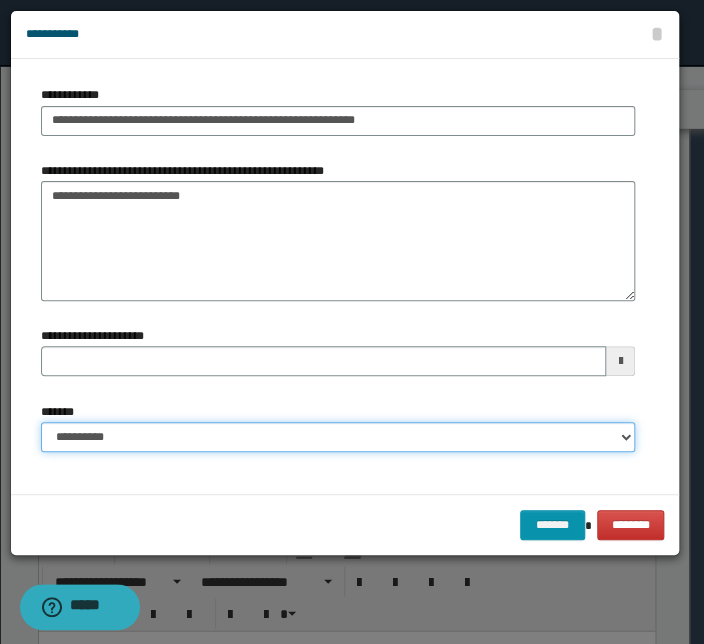 select on "*" 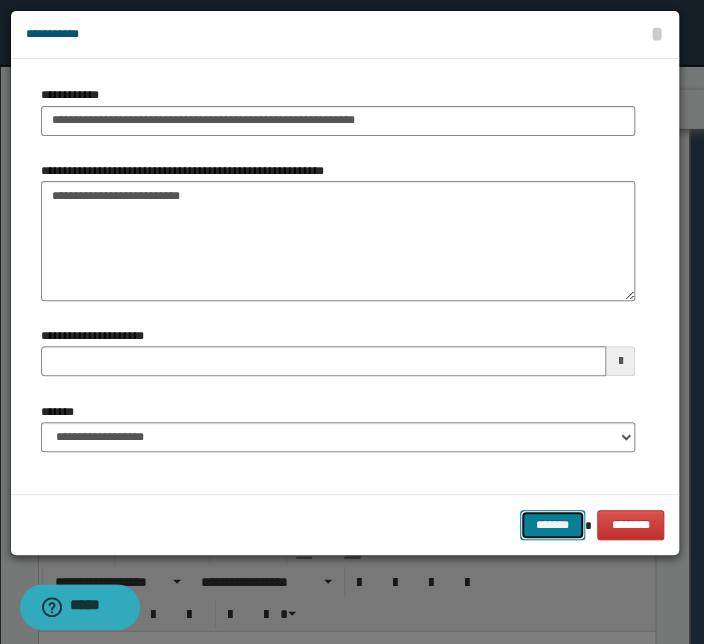 click on "*******" at bounding box center (552, 525) 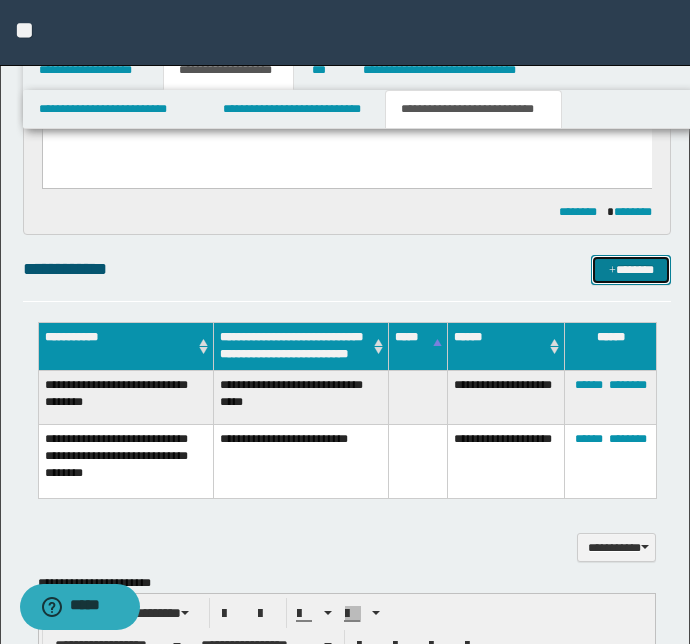 click on "*******" at bounding box center [631, 270] 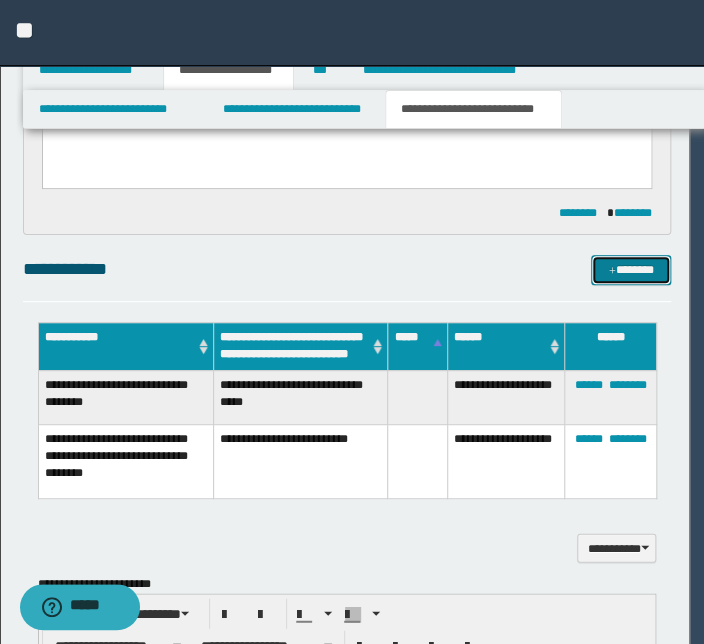 type 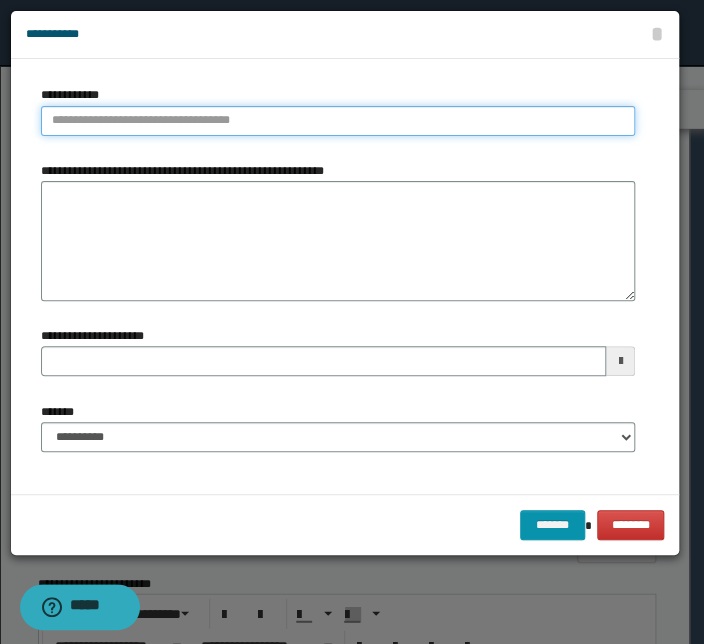 type on "**********" 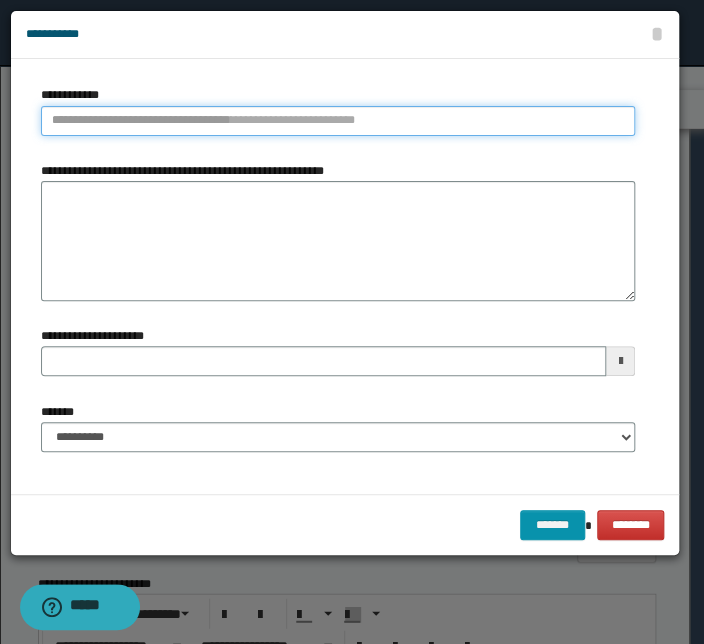 click on "**********" at bounding box center [338, 121] 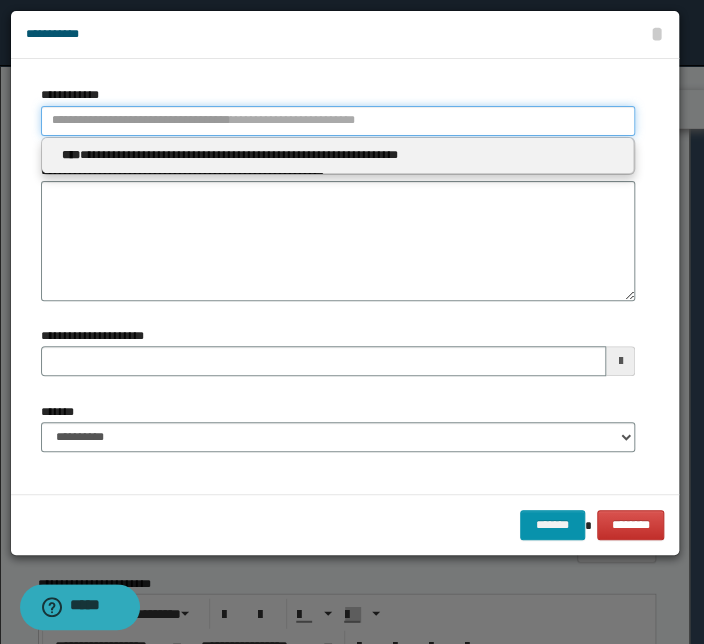 type 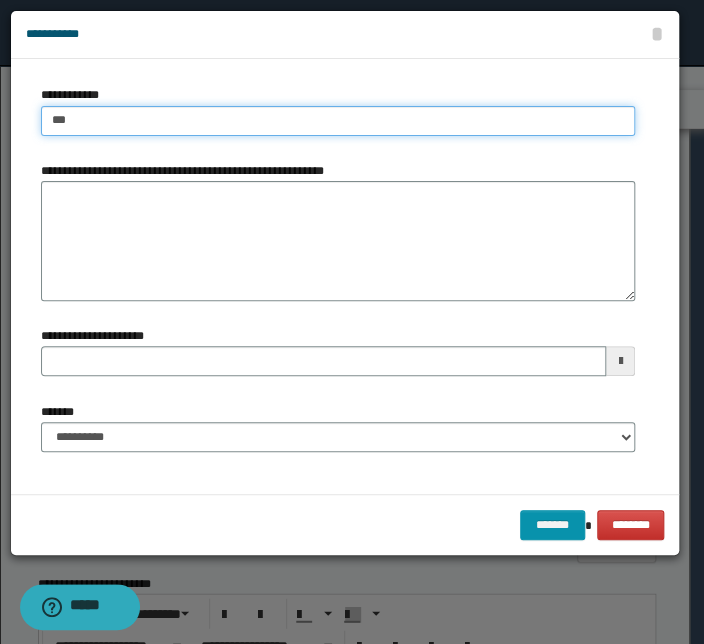 type on "****" 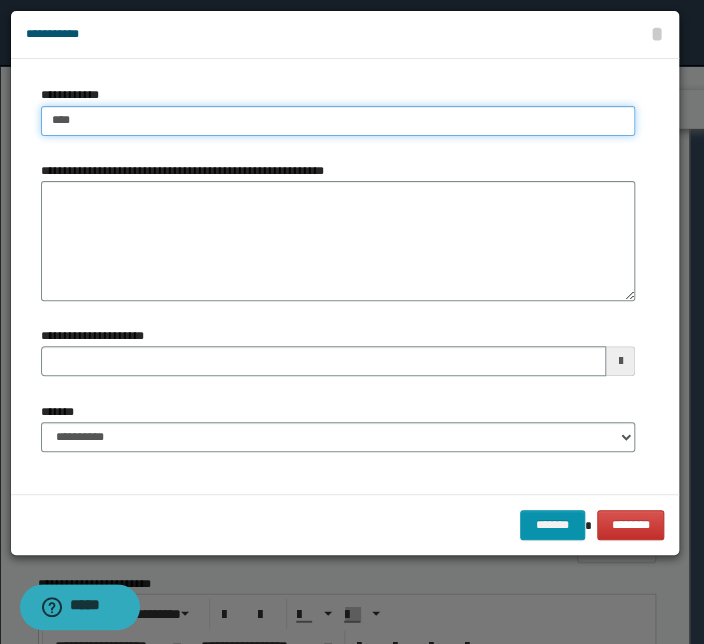 type on "****" 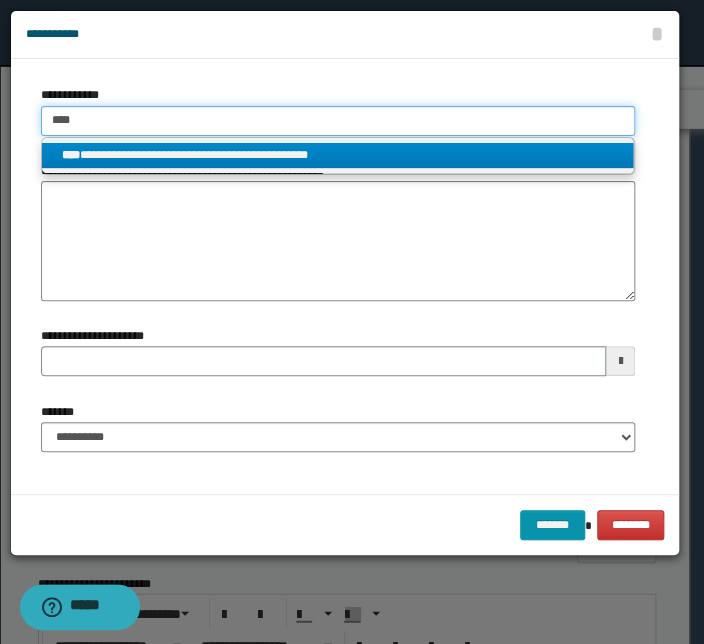 type on "****" 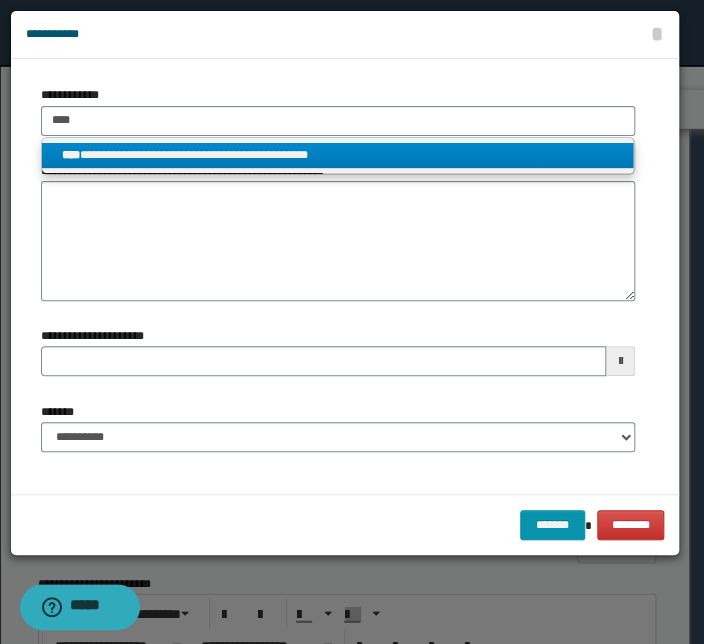 click on "**********" at bounding box center (337, 155) 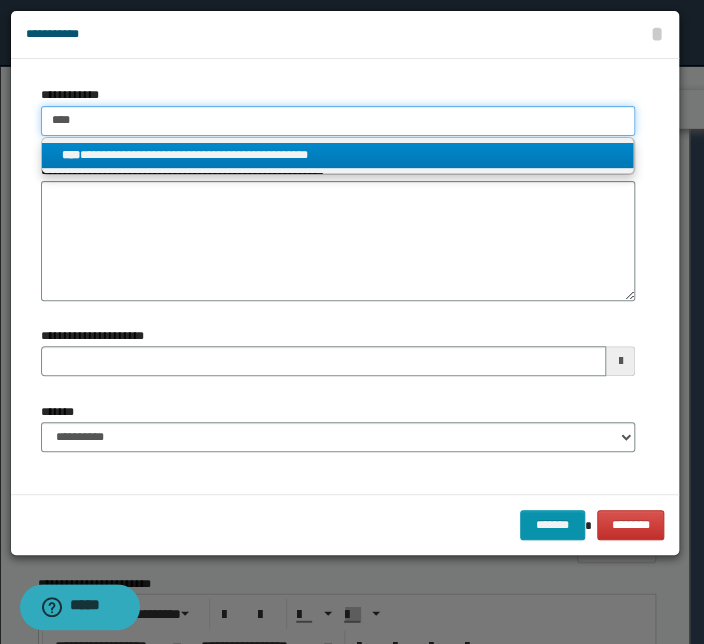 type 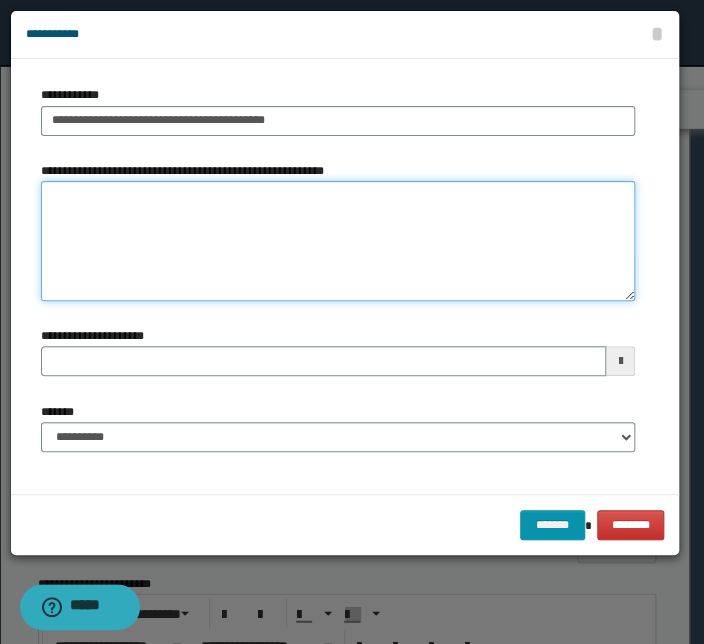 type 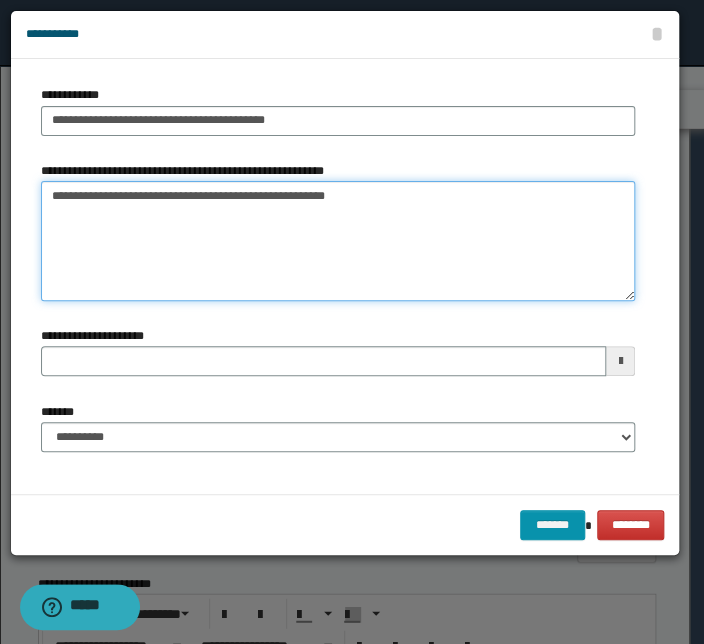 type 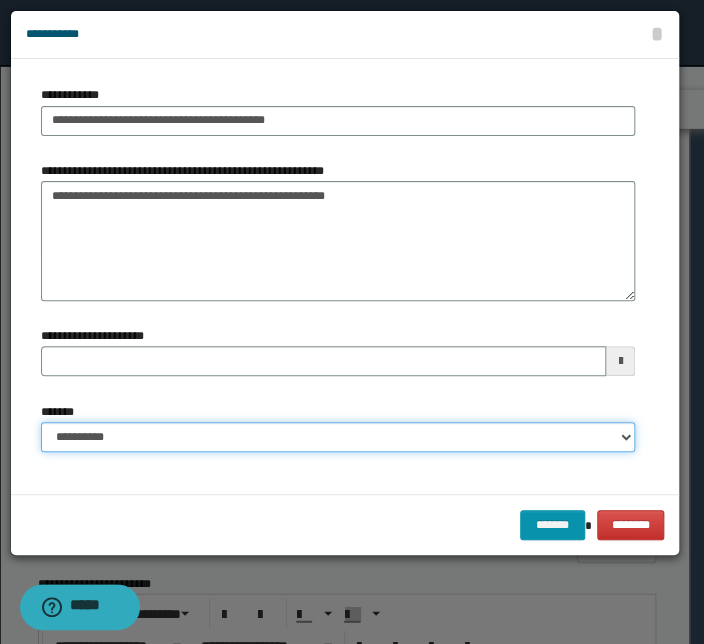 click on "**********" at bounding box center [338, 437] 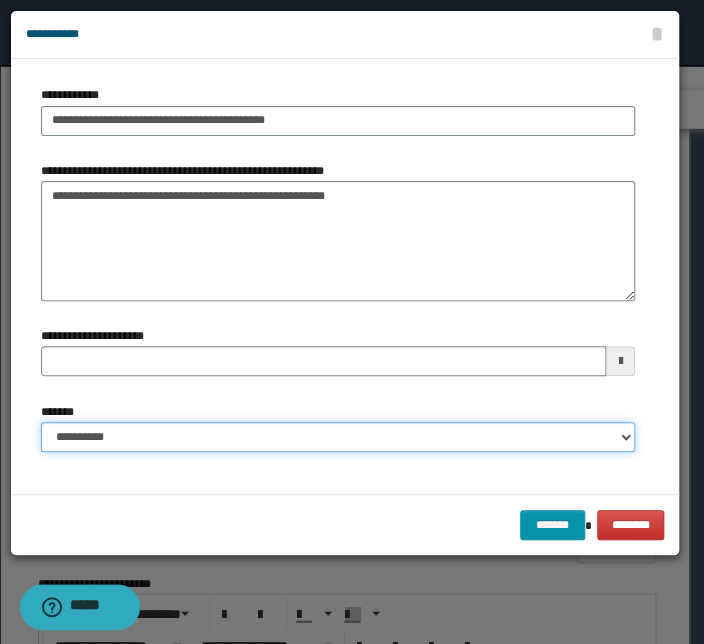 select on "*" 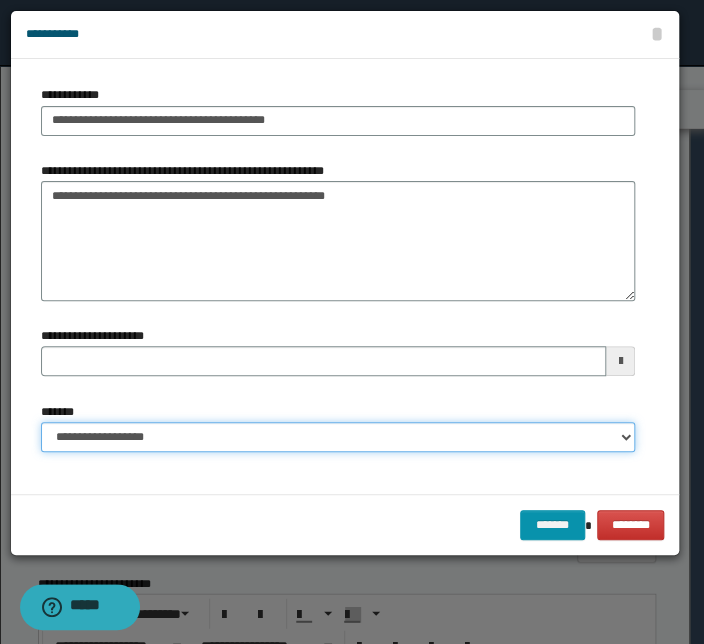 click on "**********" at bounding box center (338, 437) 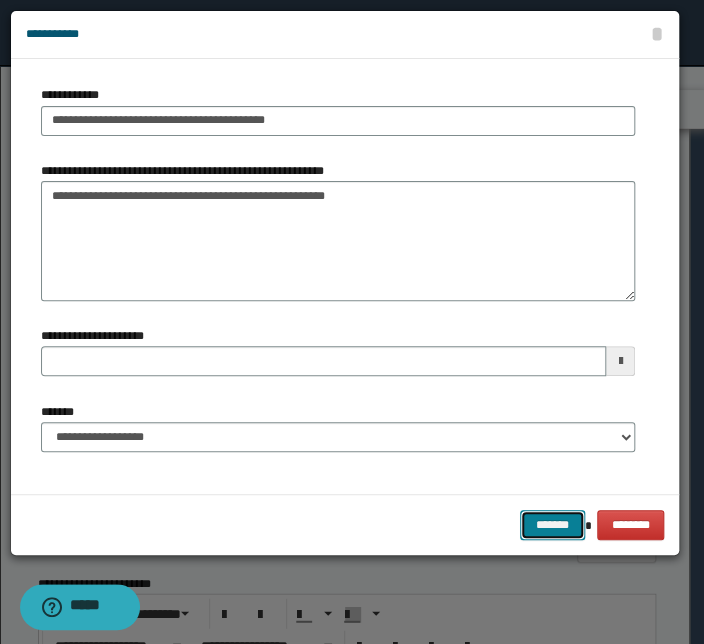 click on "*******" at bounding box center [552, 525] 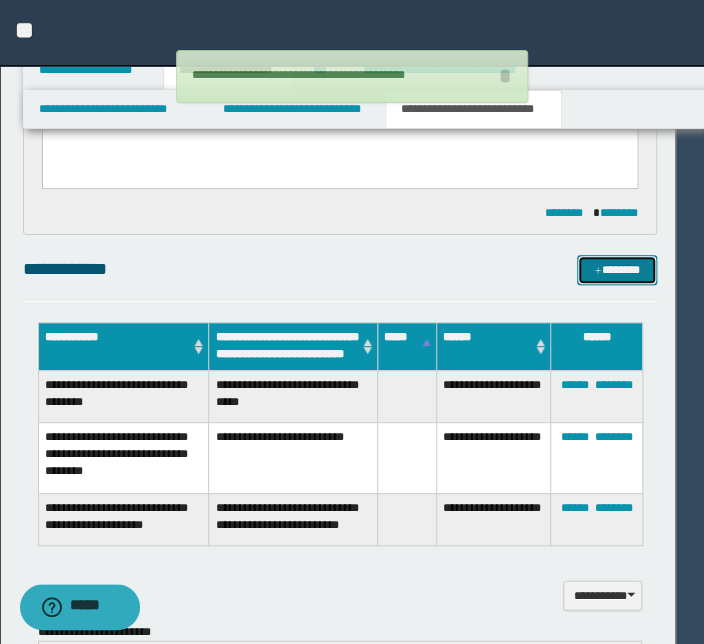 type 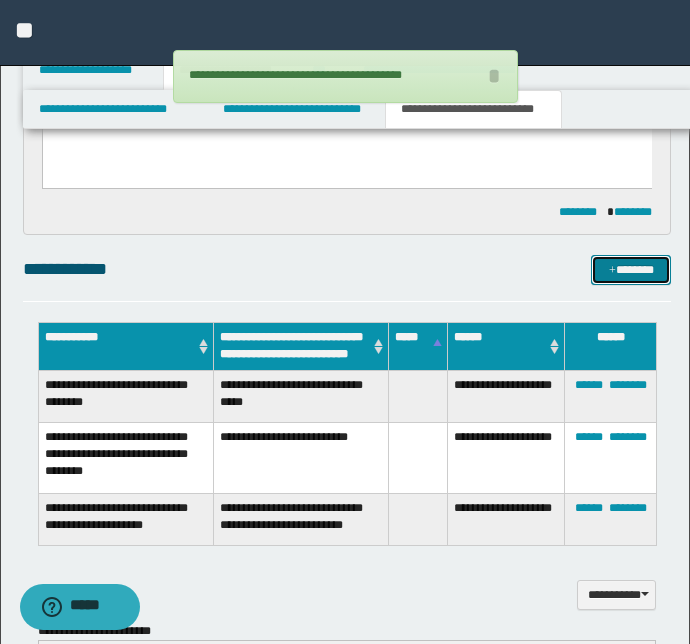 click on "*******" at bounding box center (631, 270) 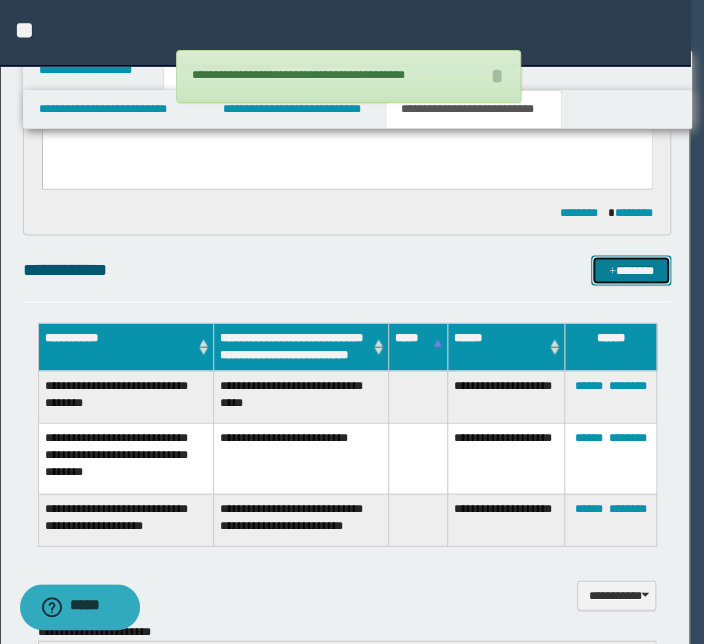 type 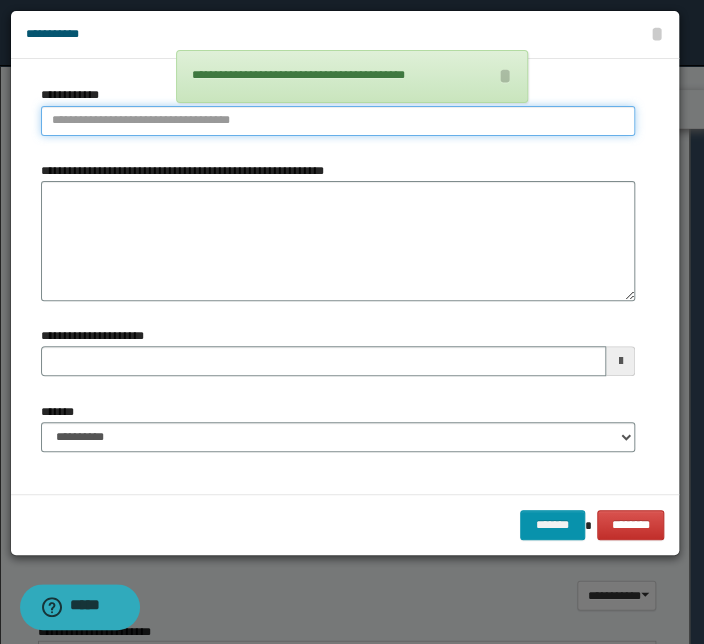 type on "**********" 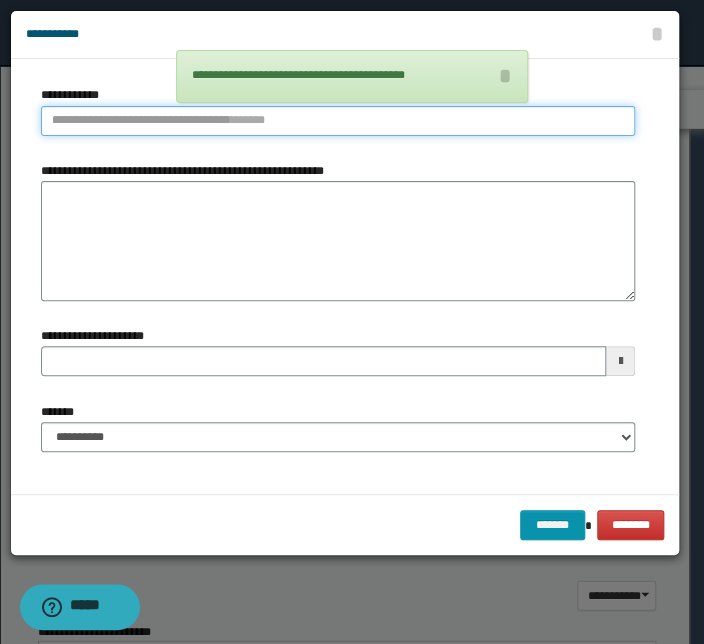 click on "**********" at bounding box center [338, 121] 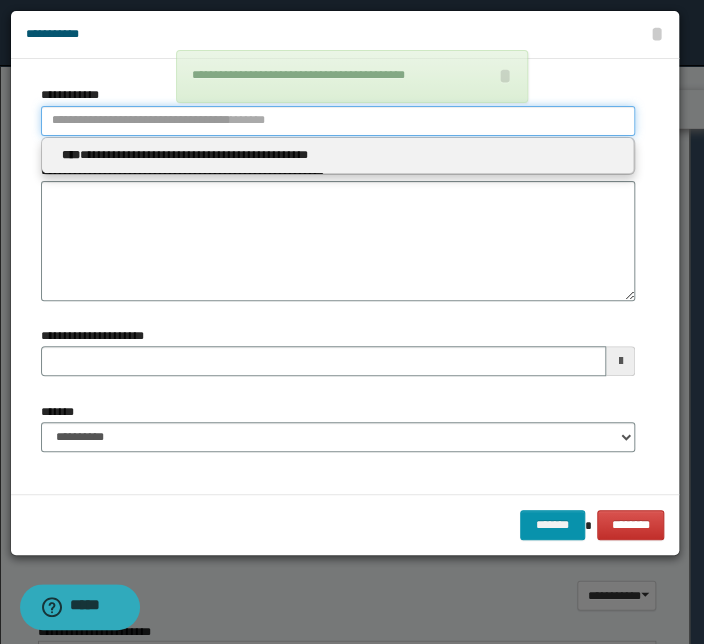 type 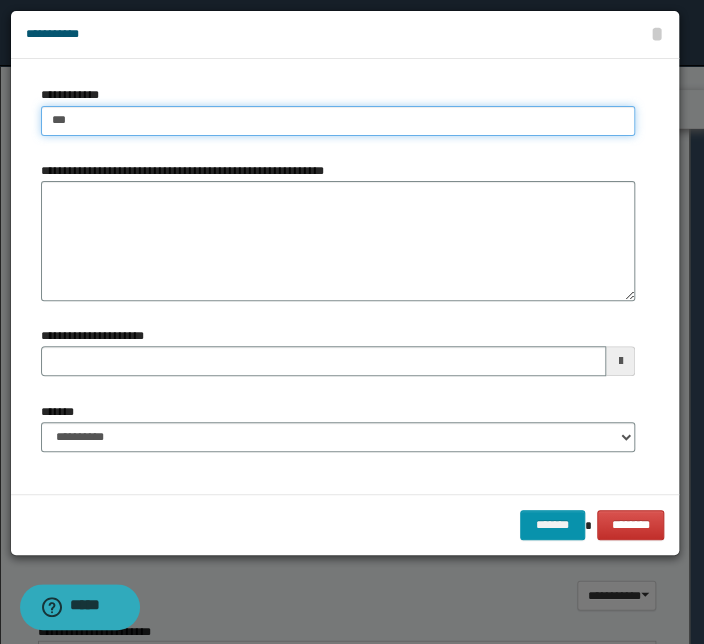 type on "****" 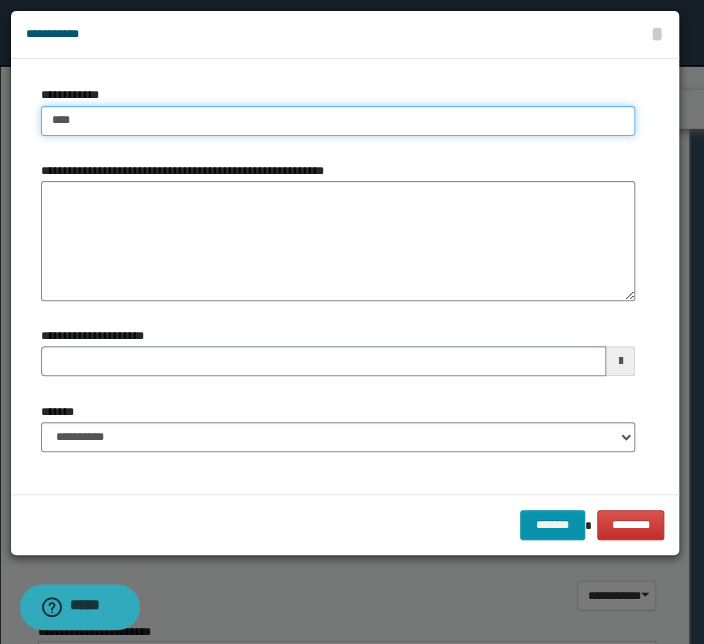 type on "****" 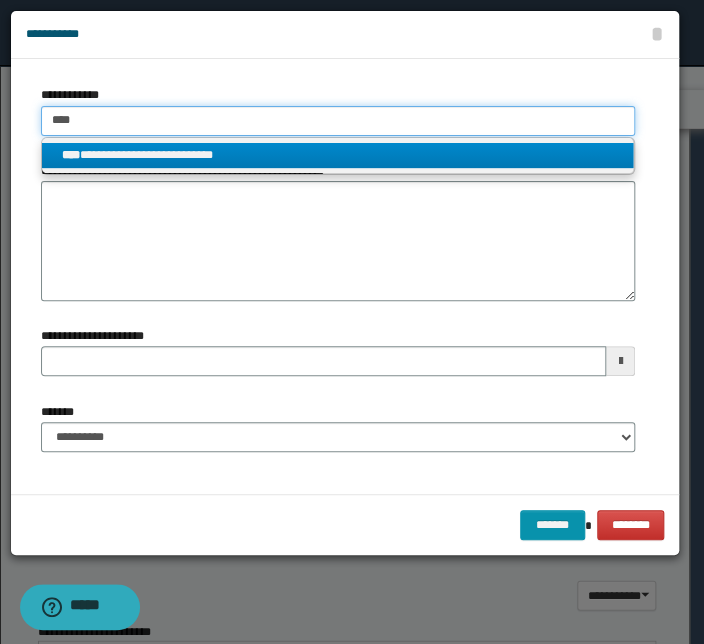 type on "****" 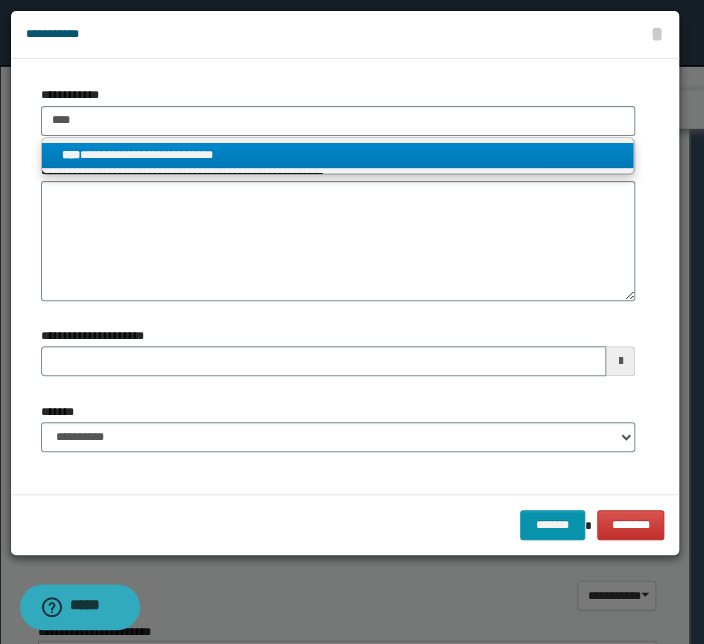 click on "**********" at bounding box center (337, 155) 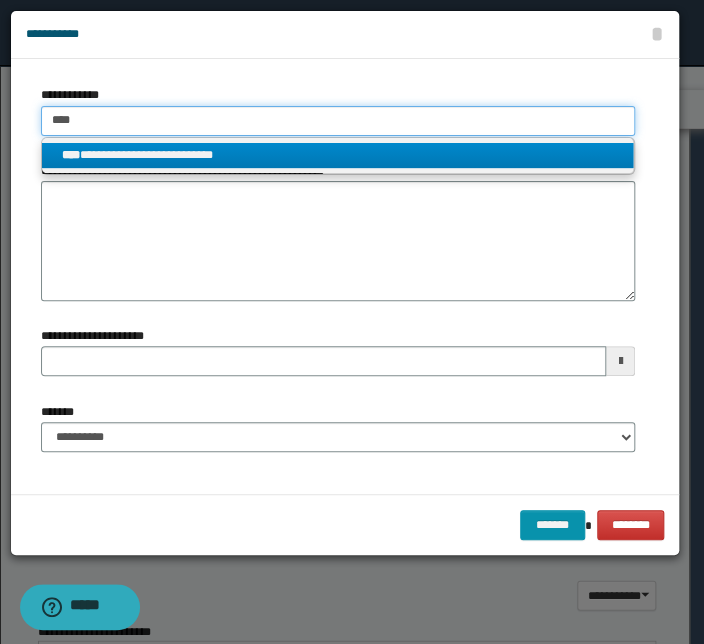 type 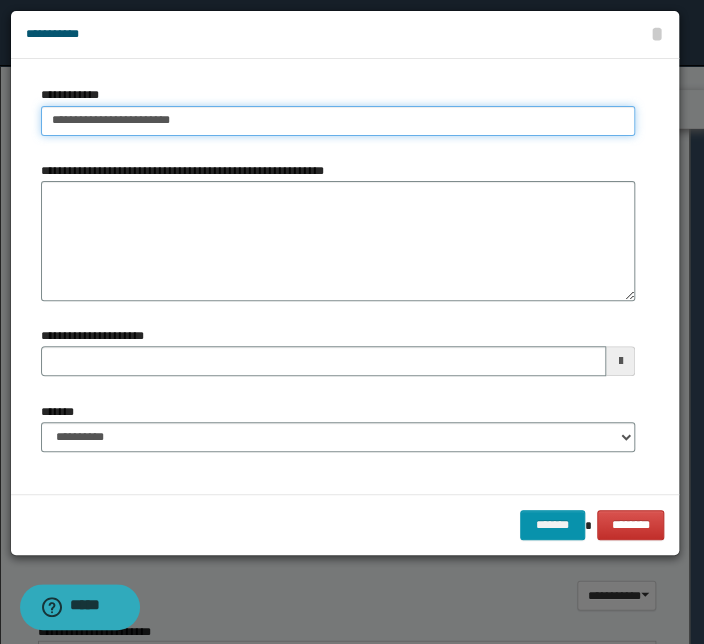 type 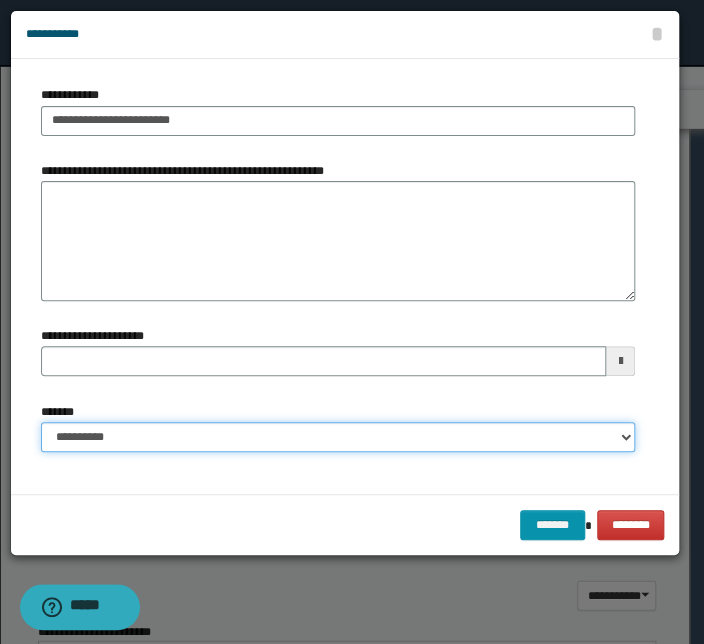 click on "**********" at bounding box center (338, 437) 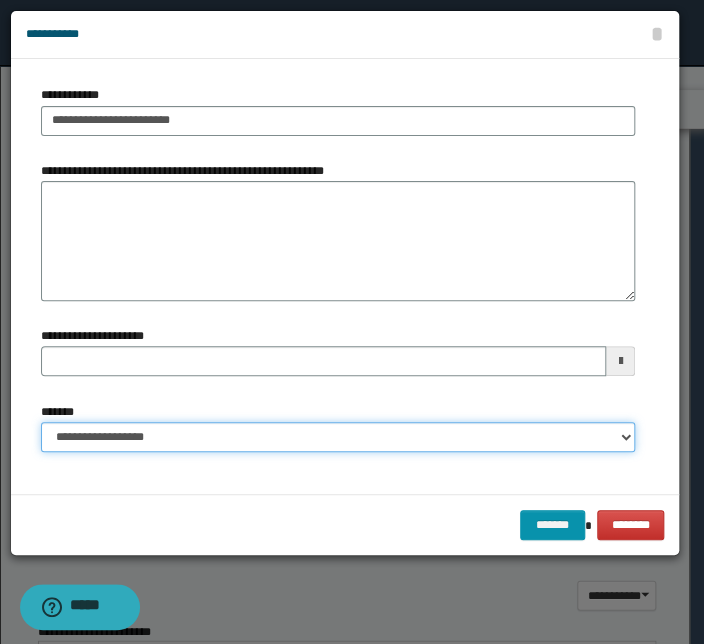 click on "**********" at bounding box center [338, 437] 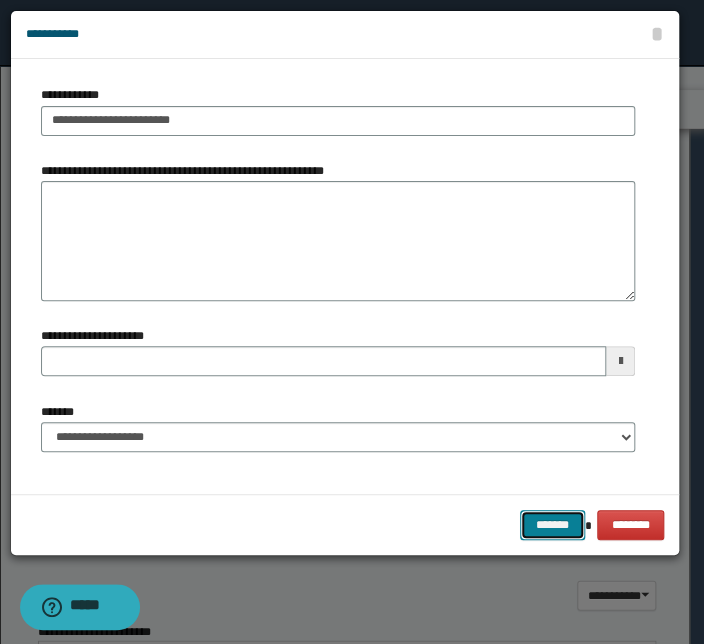 click on "*******" at bounding box center (552, 525) 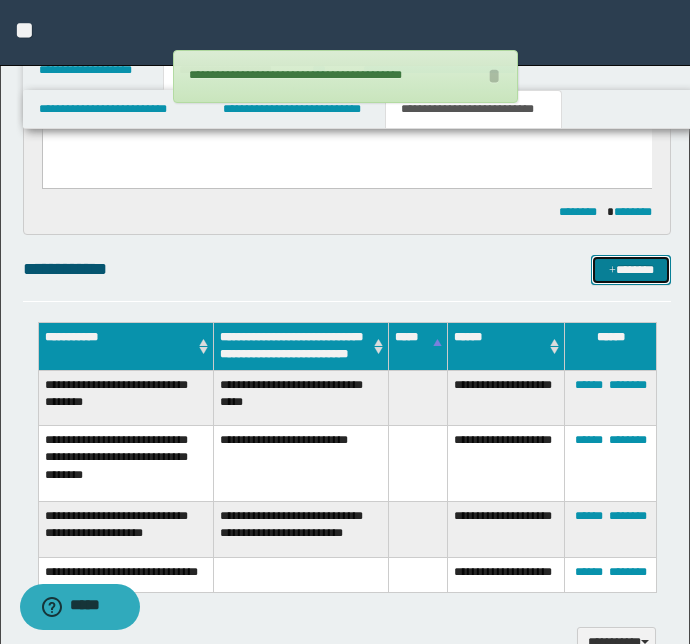 click on "*******" at bounding box center [631, 270] 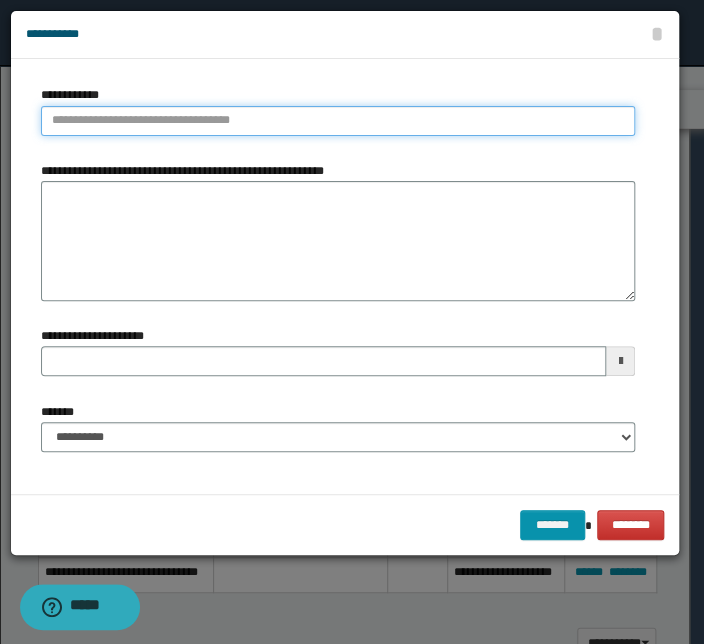 type on "**********" 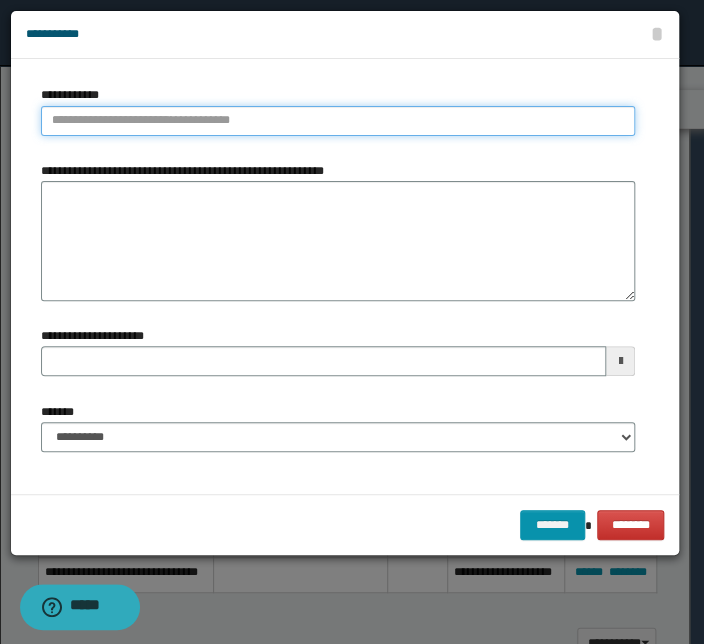 click on "**********" at bounding box center [338, 121] 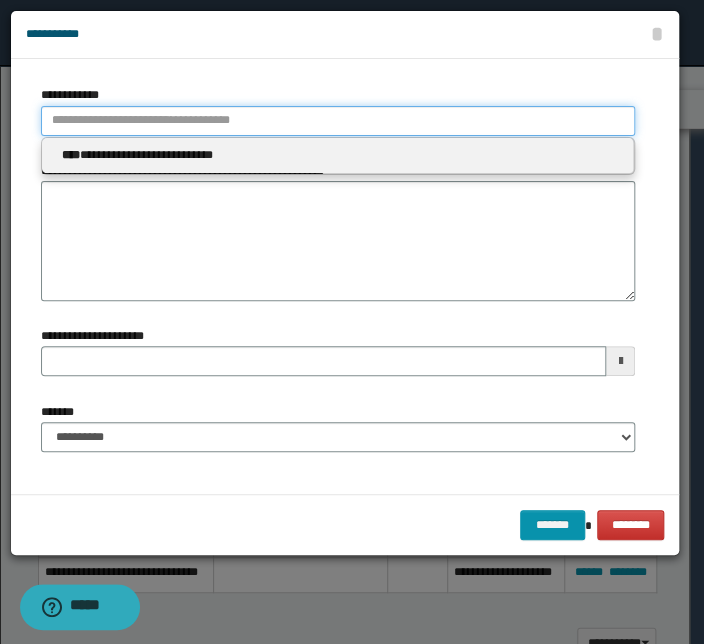 type 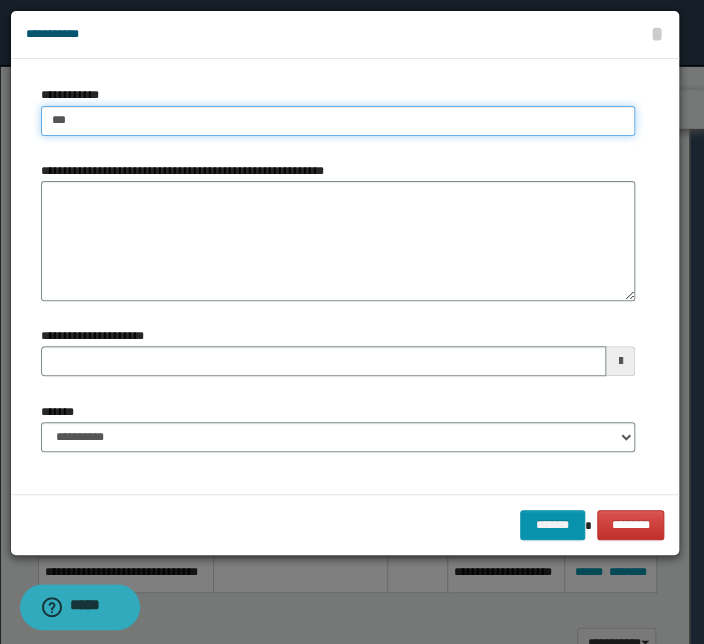 type on "****" 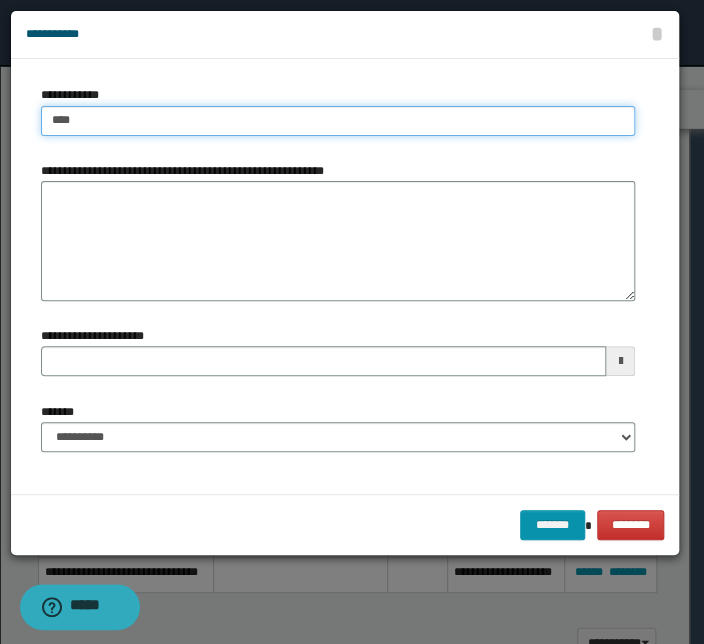 type on "****" 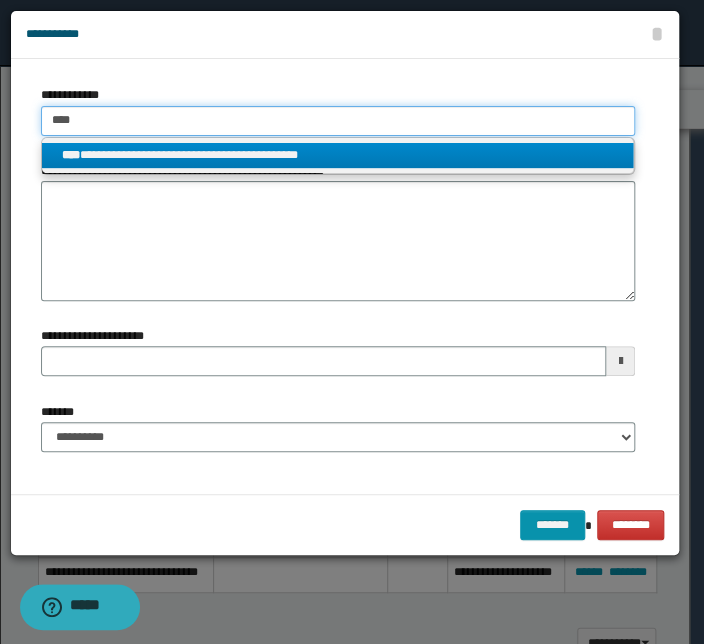 type on "****" 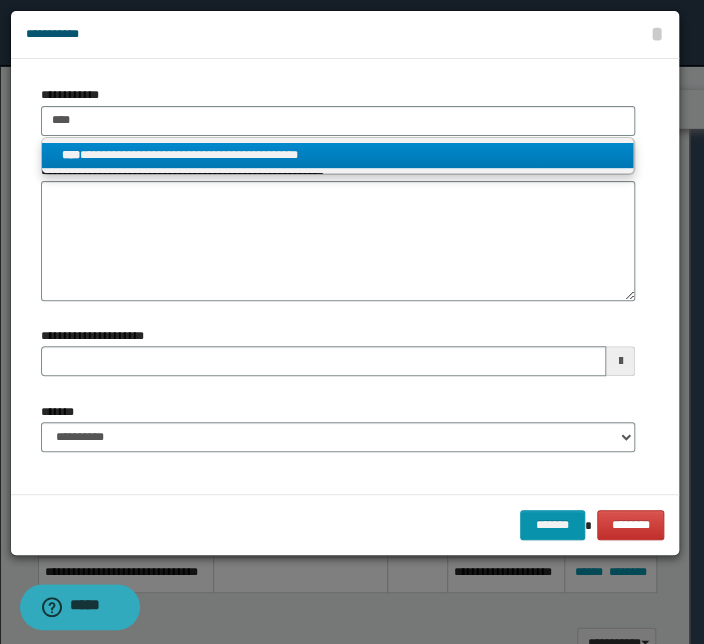 click on "**********" at bounding box center [337, 155] 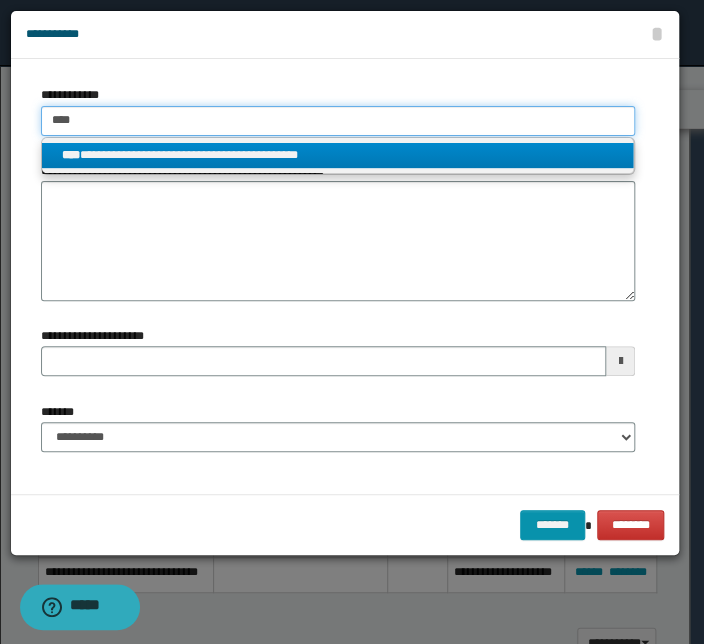 type 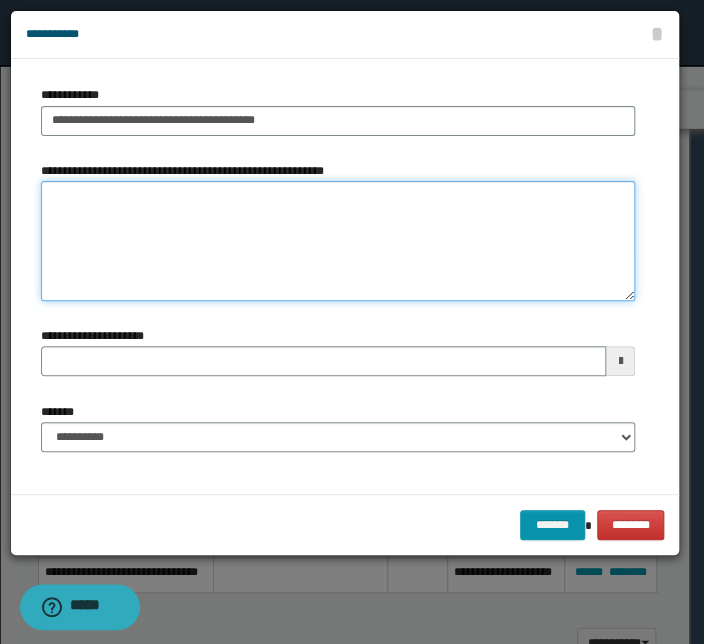 type 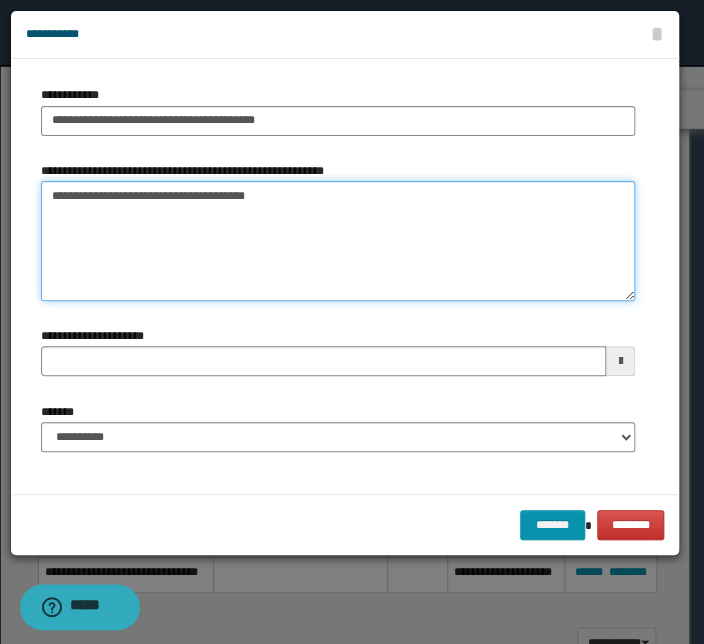 type on "**********" 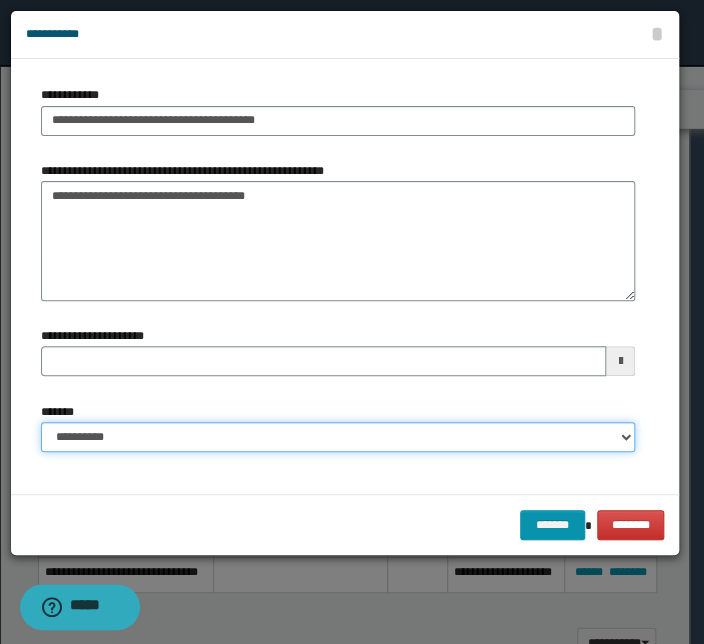 click on "**********" at bounding box center [338, 437] 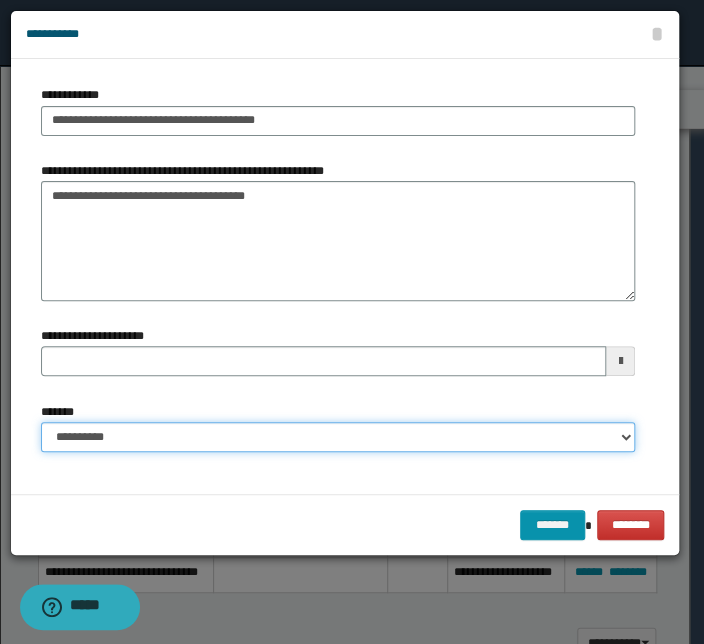 select on "*" 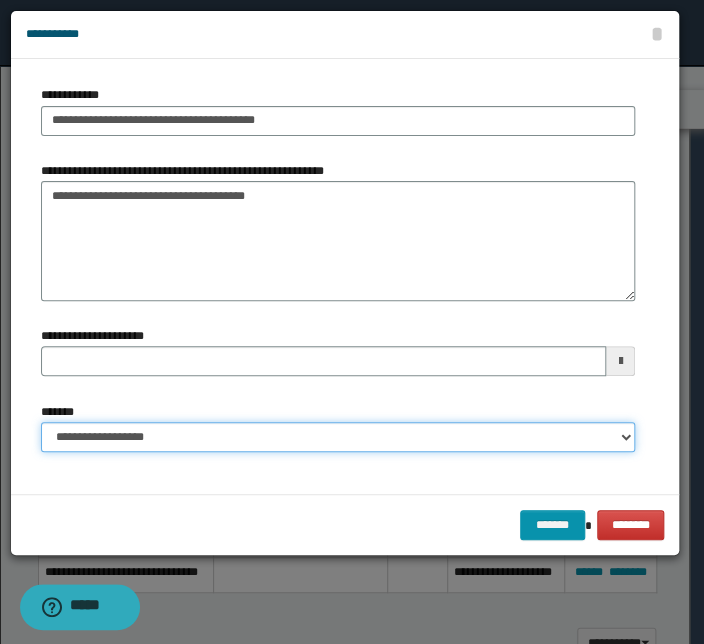 type 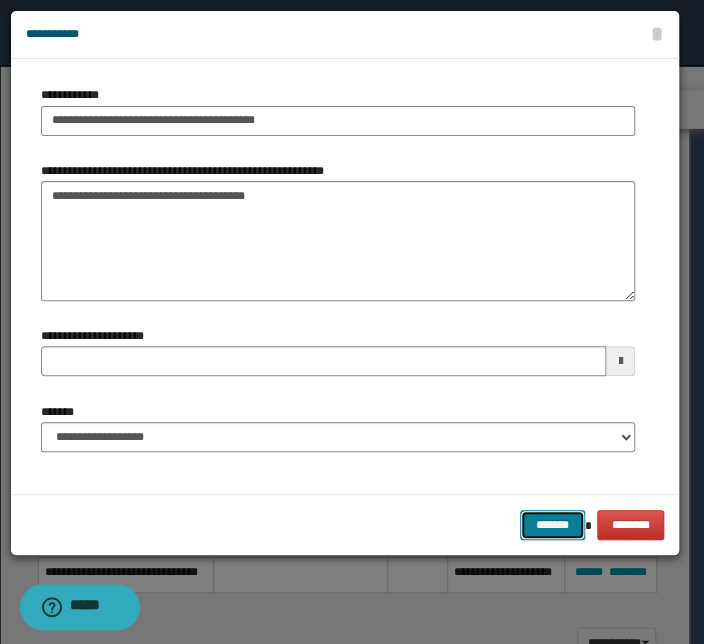 click on "*******" at bounding box center (552, 525) 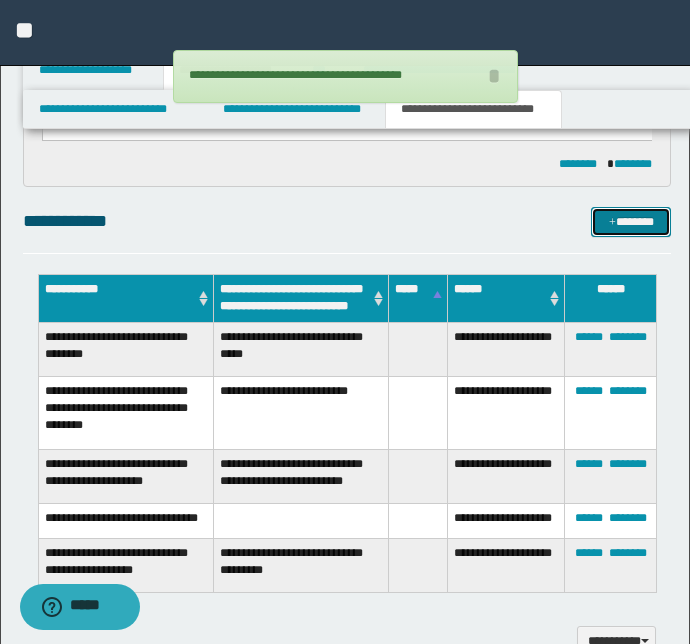 scroll, scrollTop: 970, scrollLeft: 0, axis: vertical 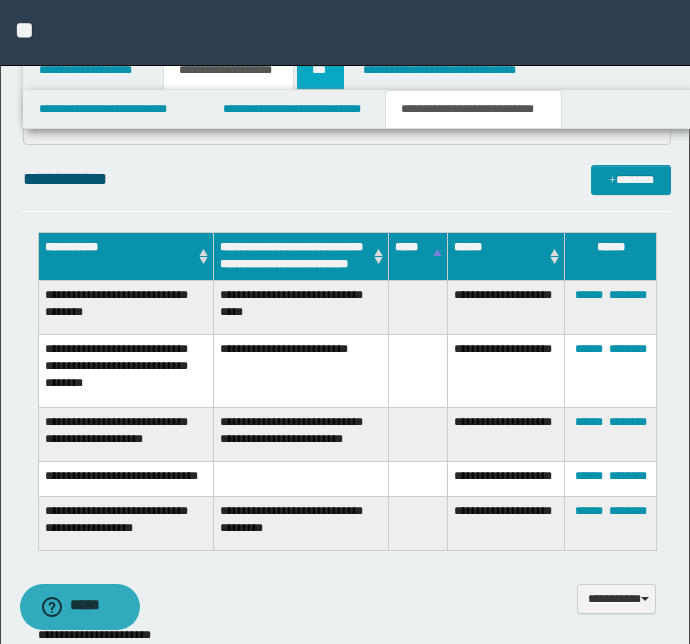 click on "***" at bounding box center [320, 70] 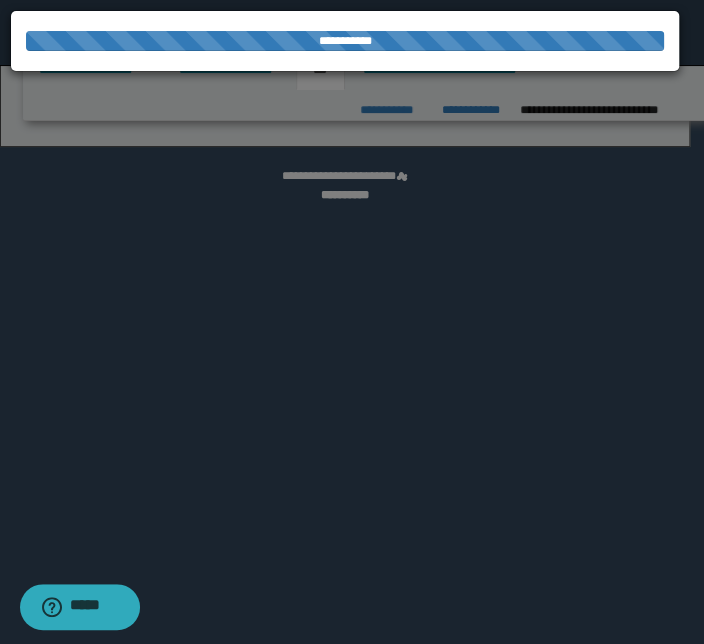 select on "***" 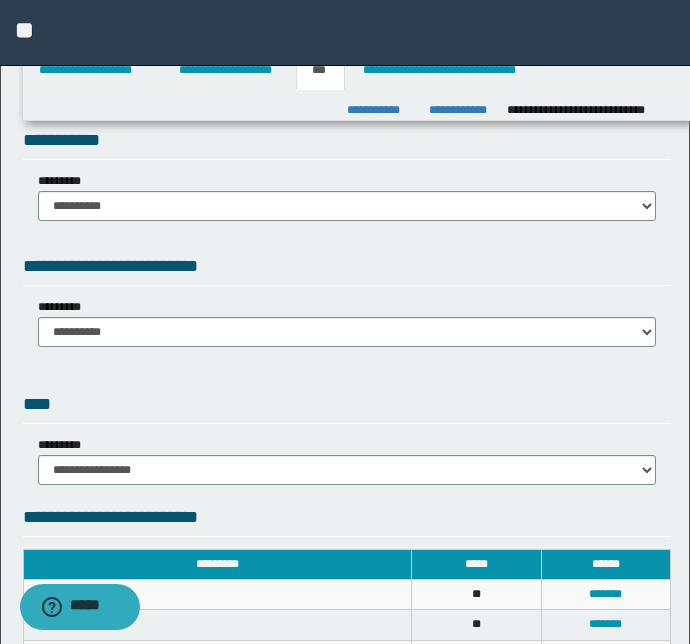 scroll, scrollTop: 0, scrollLeft: 0, axis: both 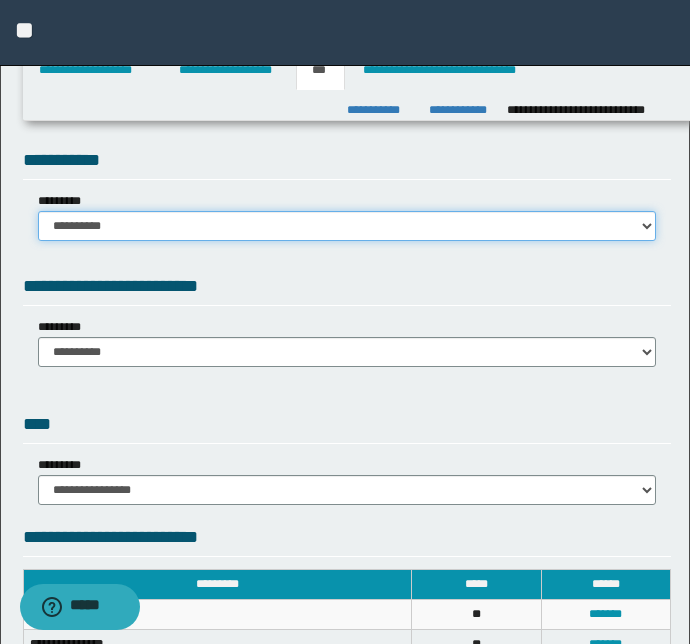 click on "**********" at bounding box center (347, 226) 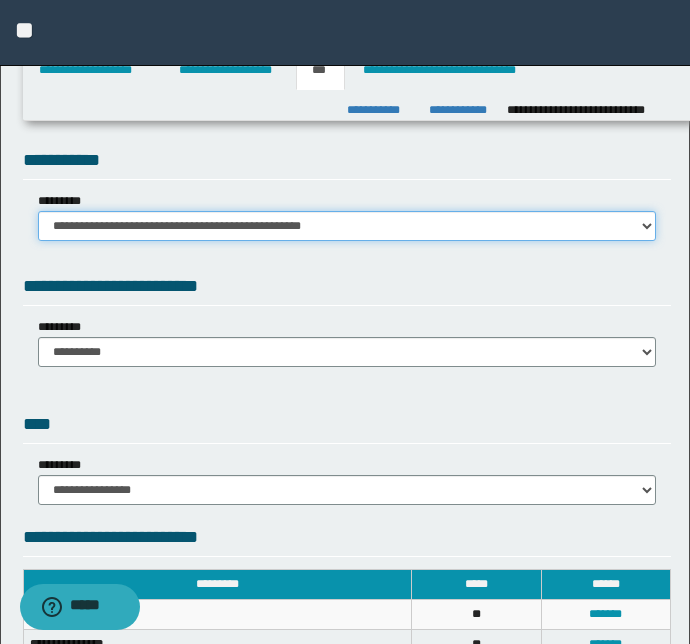click on "**********" at bounding box center (347, 226) 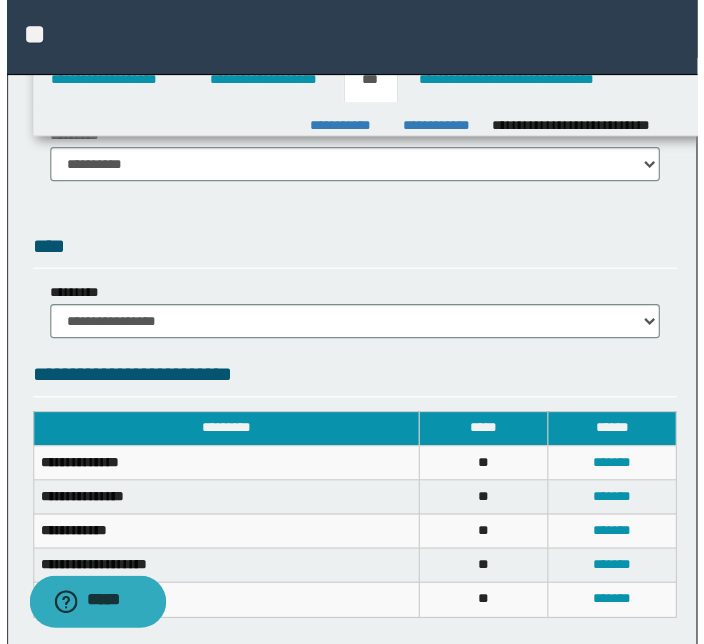 scroll, scrollTop: 454, scrollLeft: 0, axis: vertical 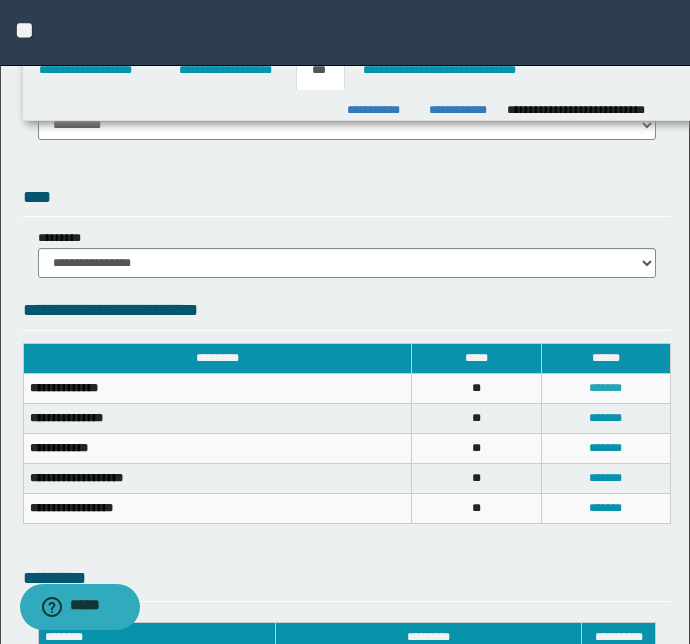 click on "*******" at bounding box center (605, 388) 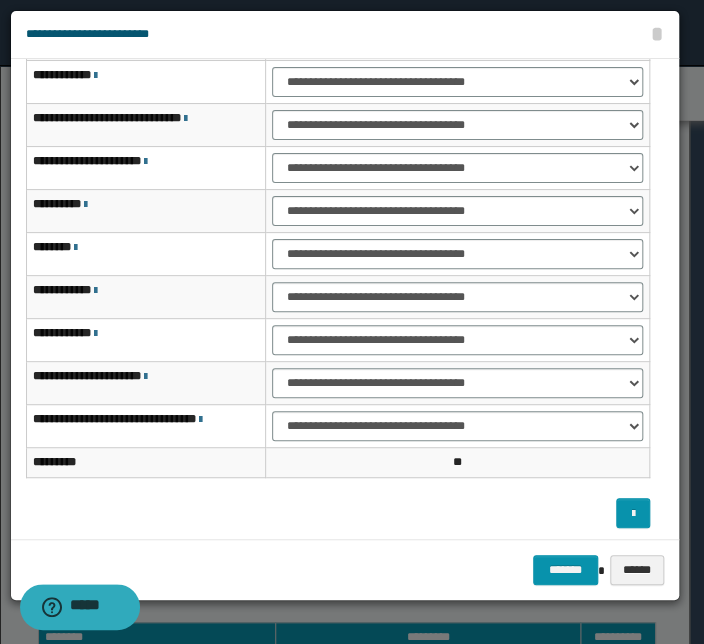 scroll, scrollTop: 120, scrollLeft: 0, axis: vertical 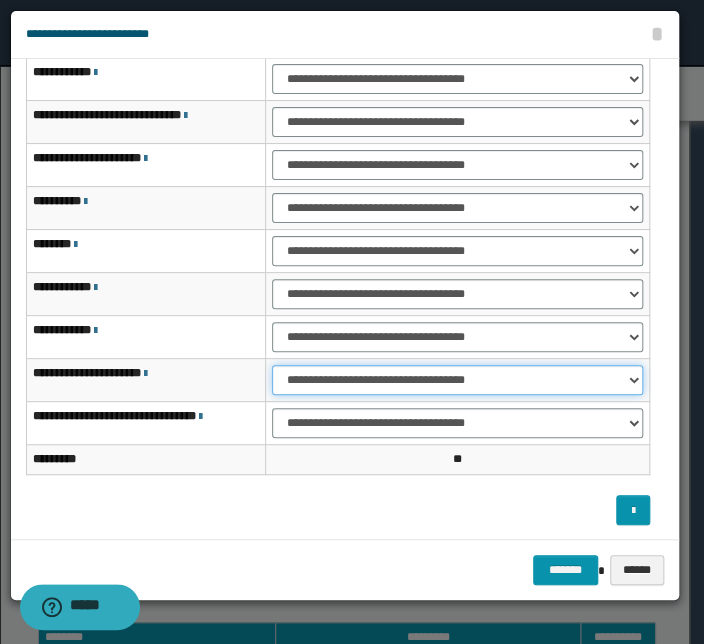 click on "**********" at bounding box center (457, 380) 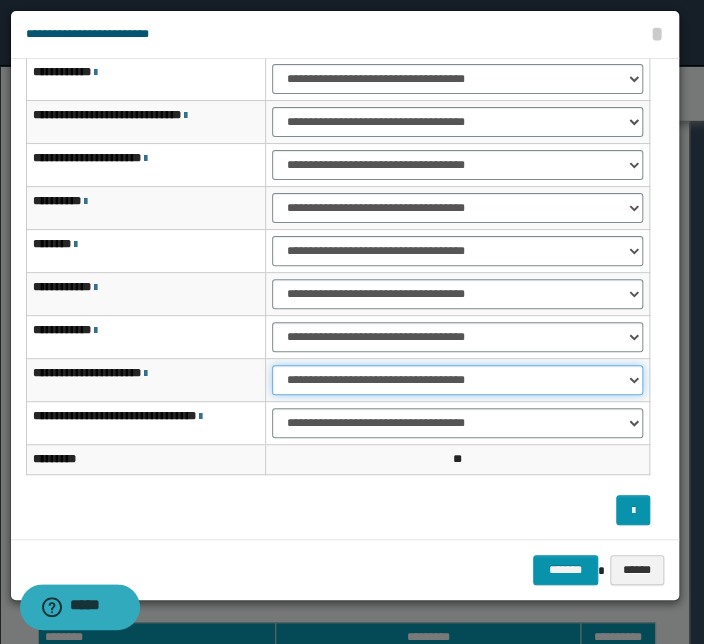 select on "***" 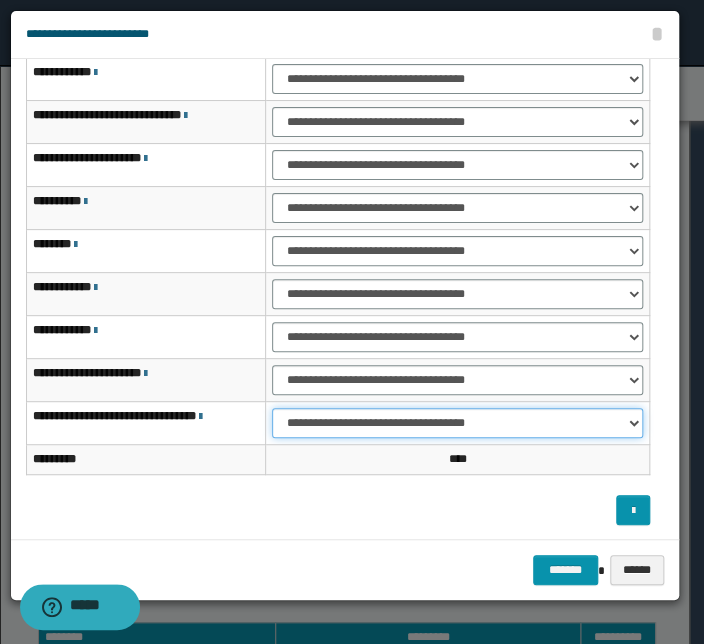 click on "**********" at bounding box center (457, 423) 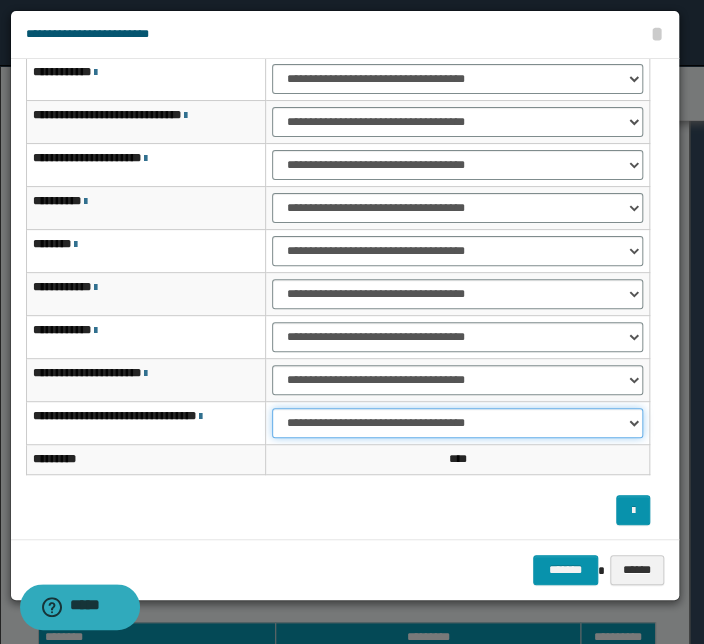select on "***" 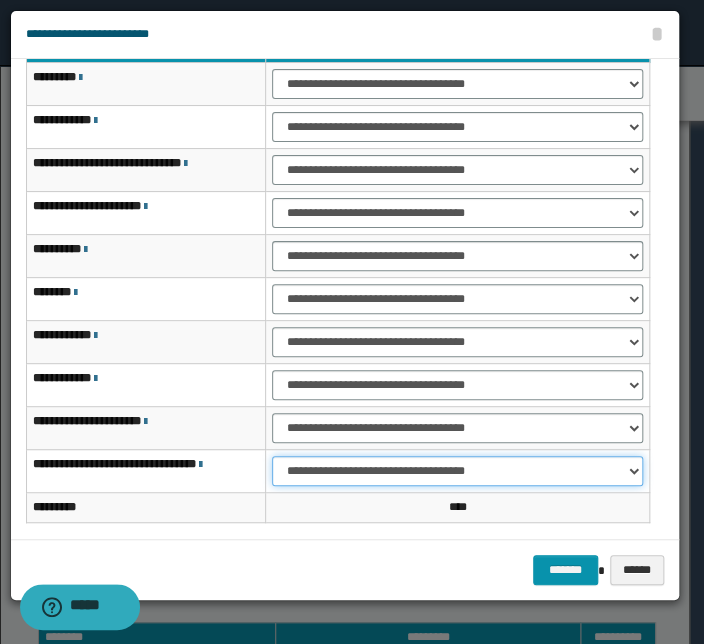 scroll, scrollTop: 30, scrollLeft: 0, axis: vertical 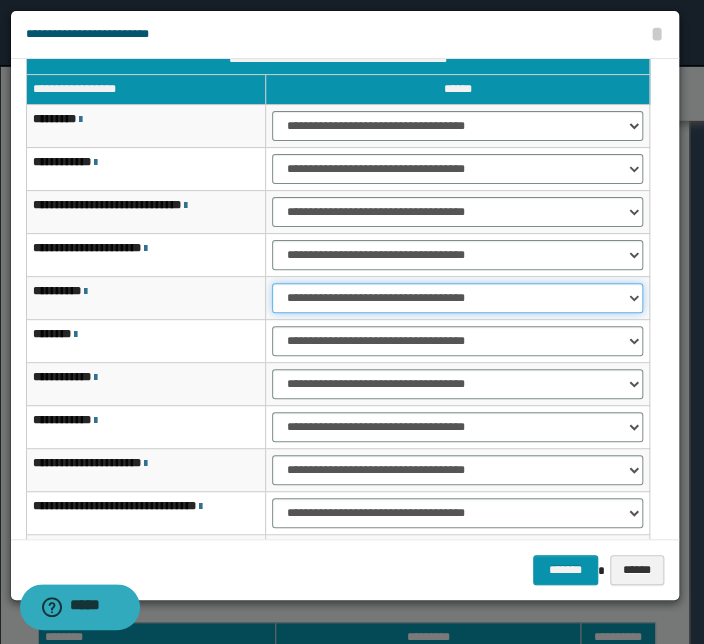 click on "**********" at bounding box center (457, 298) 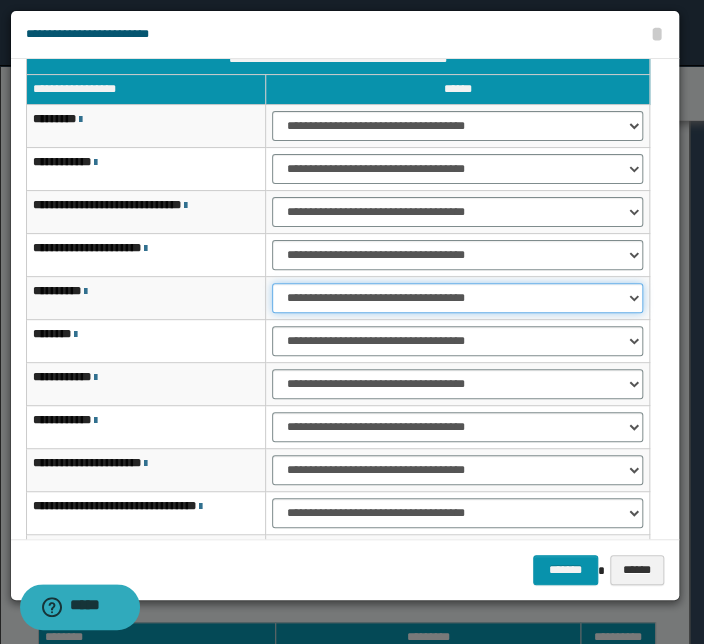 select on "***" 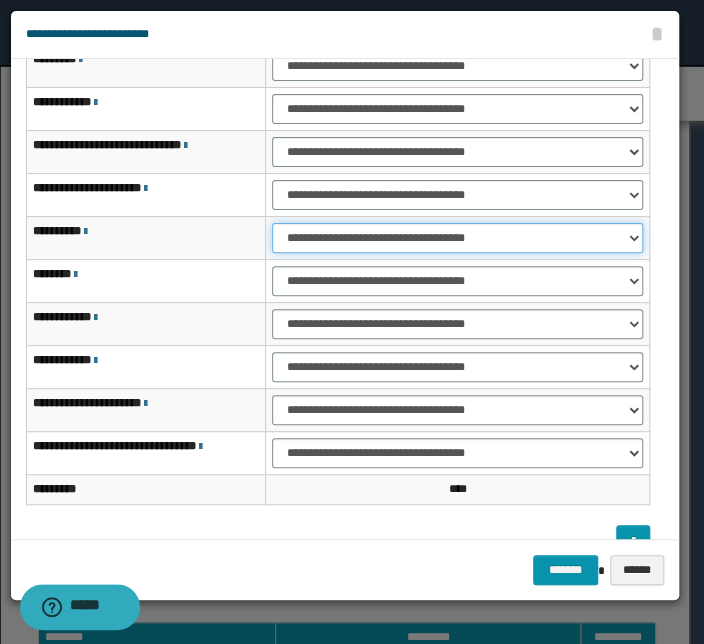 scroll, scrollTop: 120, scrollLeft: 0, axis: vertical 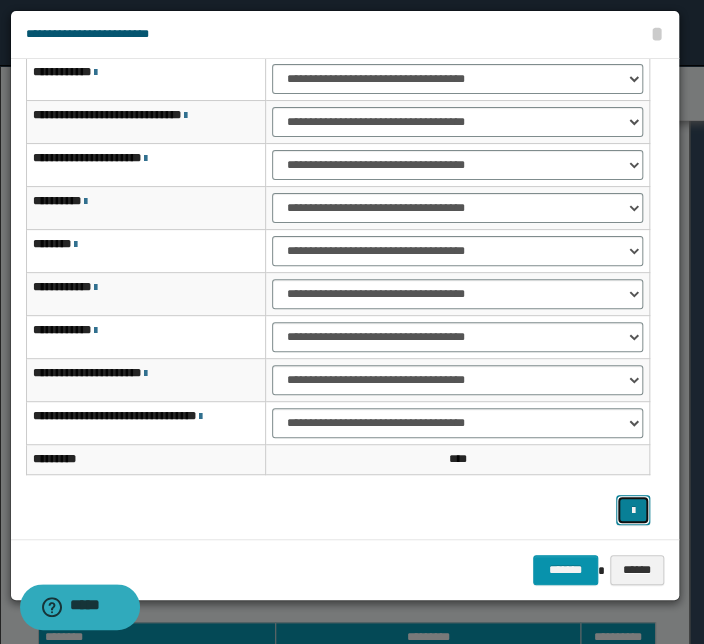 click at bounding box center [633, 511] 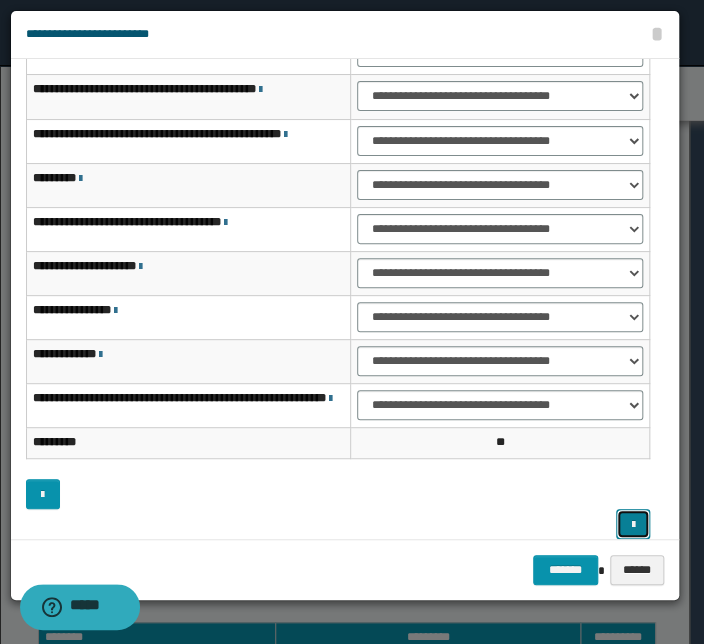 scroll, scrollTop: 162, scrollLeft: 0, axis: vertical 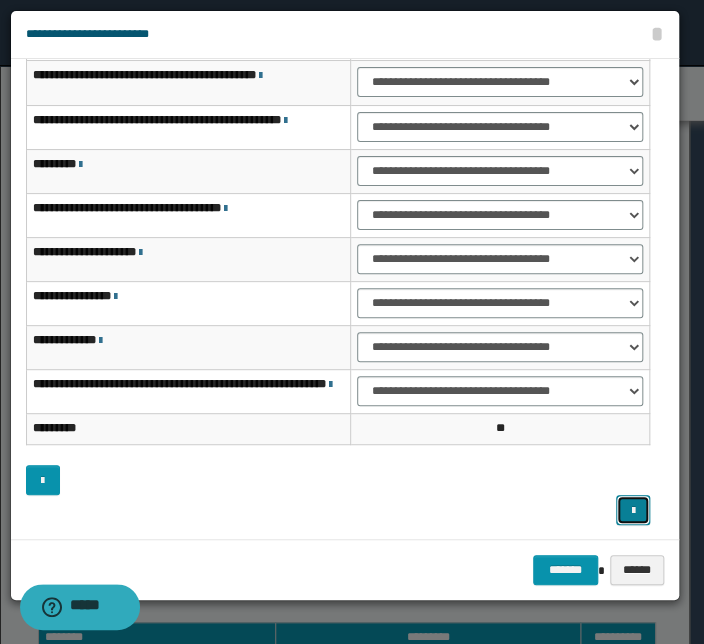 click at bounding box center (633, 511) 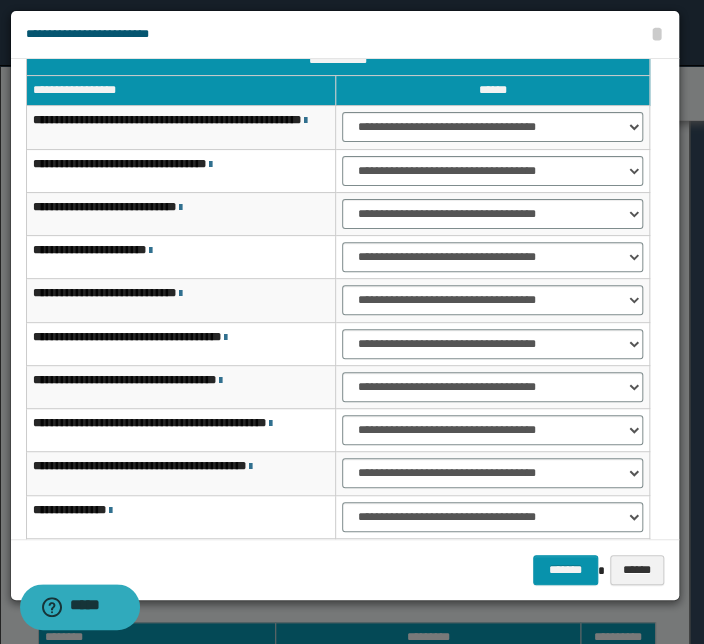 scroll, scrollTop: 0, scrollLeft: 0, axis: both 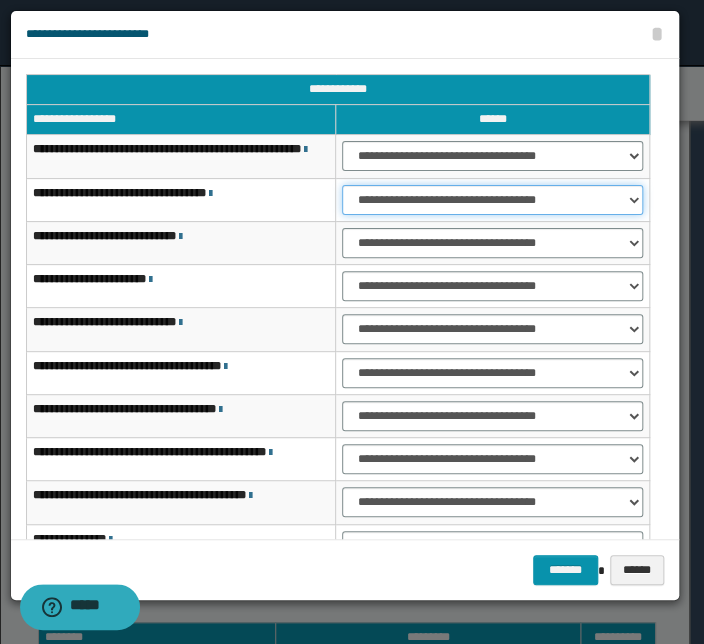 click on "**********" at bounding box center (492, 200) 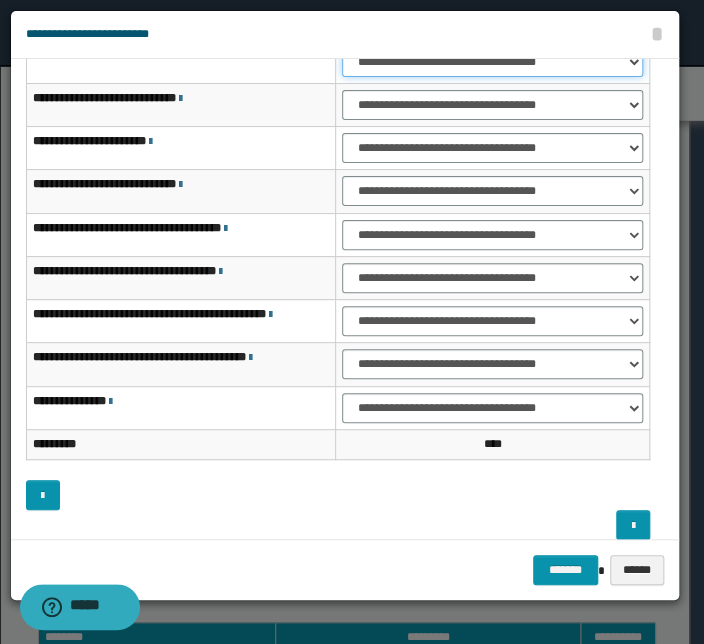 scroll, scrollTop: 153, scrollLeft: 0, axis: vertical 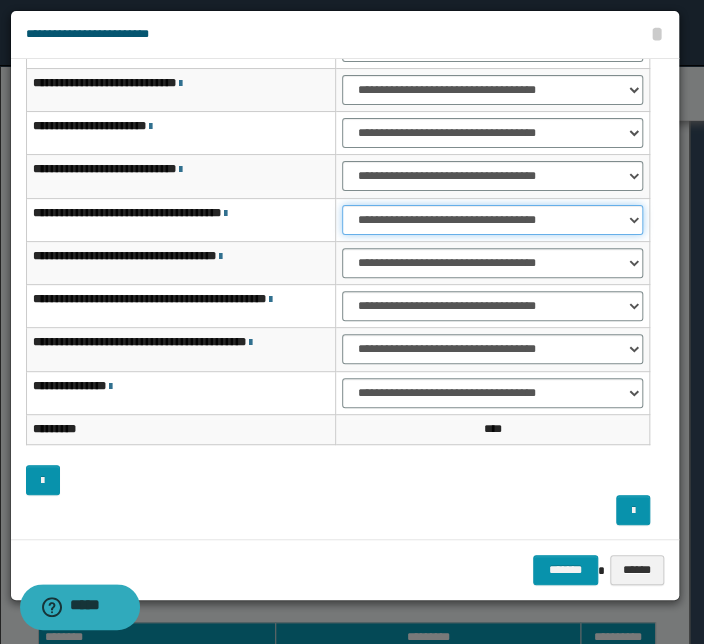 click on "**********" at bounding box center [492, 220] 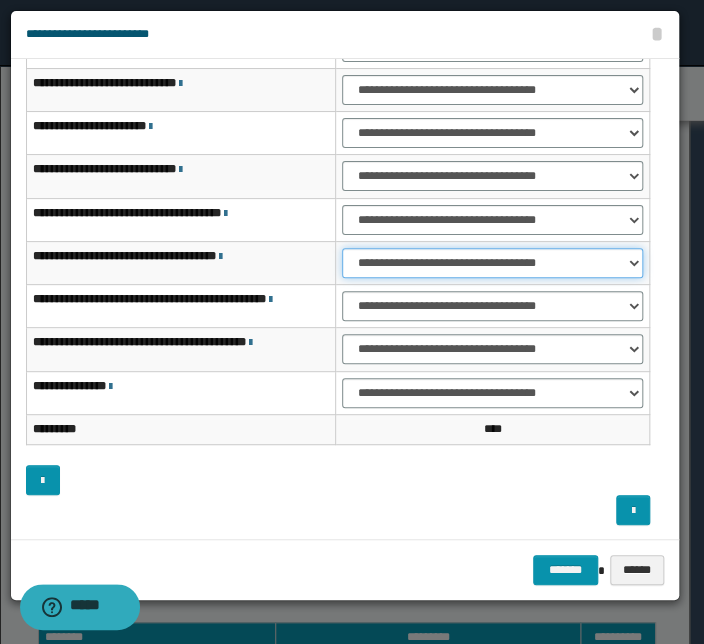 click on "**********" at bounding box center [492, 263] 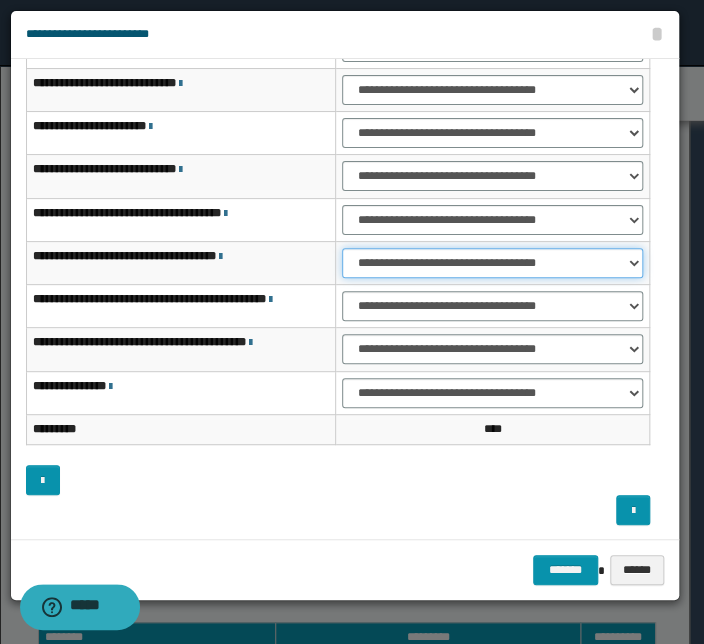 select on "***" 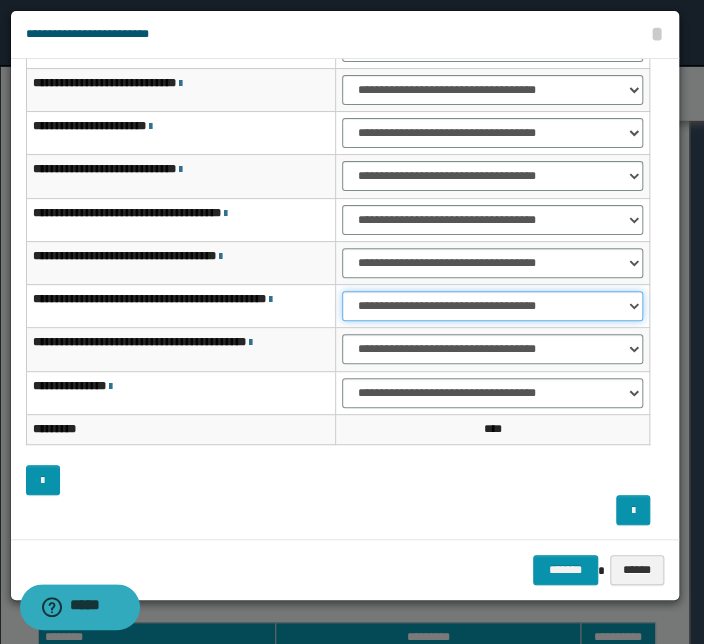 click on "**********" at bounding box center (492, 306) 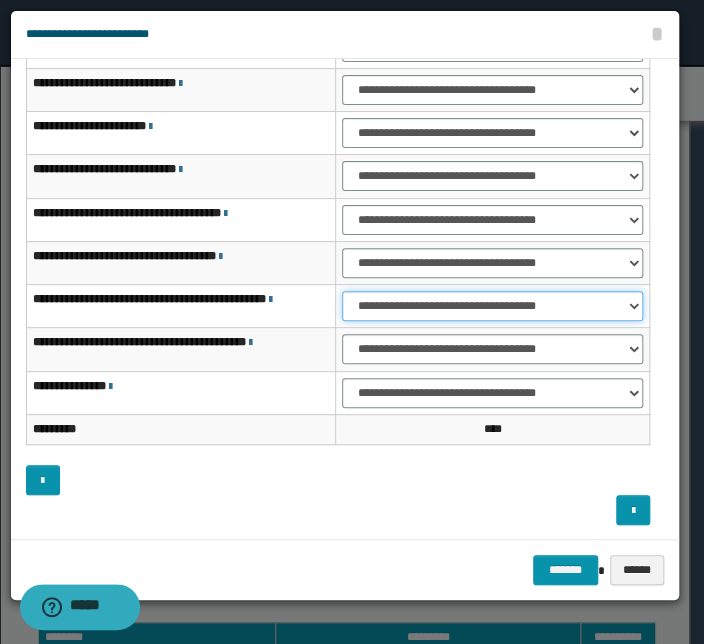 select on "***" 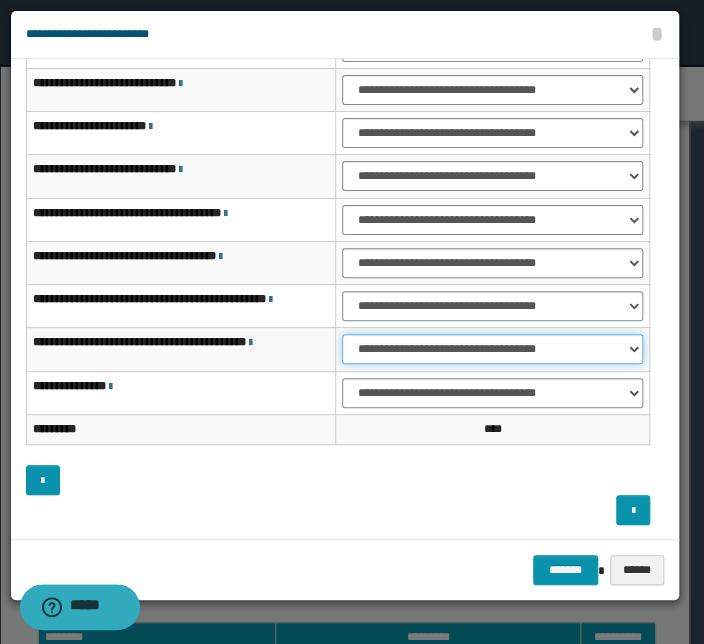 click on "**********" at bounding box center [492, 349] 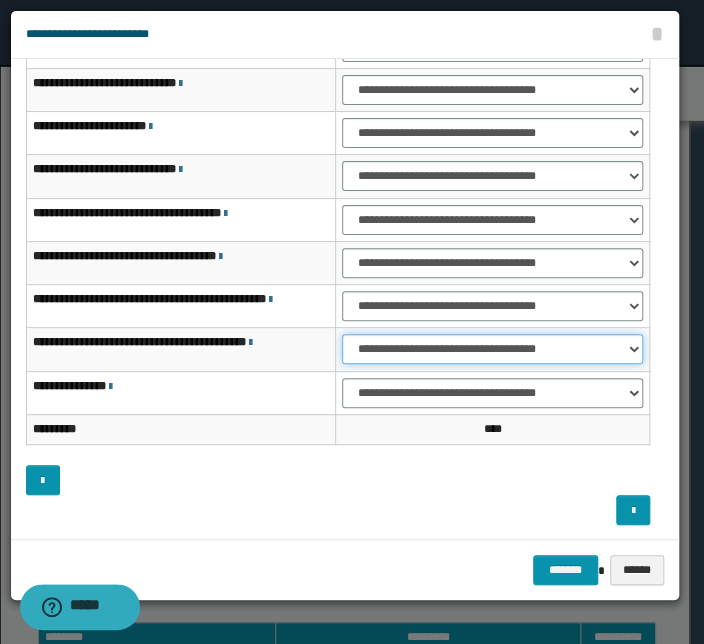 select on "***" 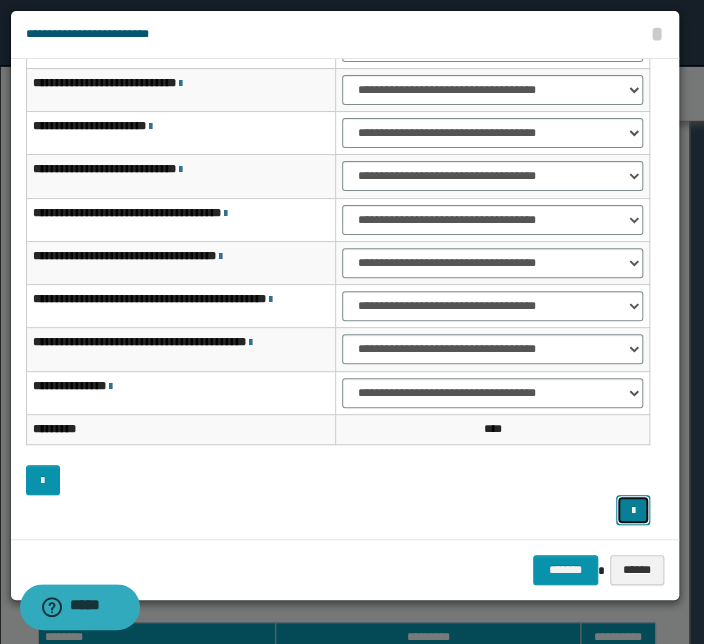 click at bounding box center (633, 510) 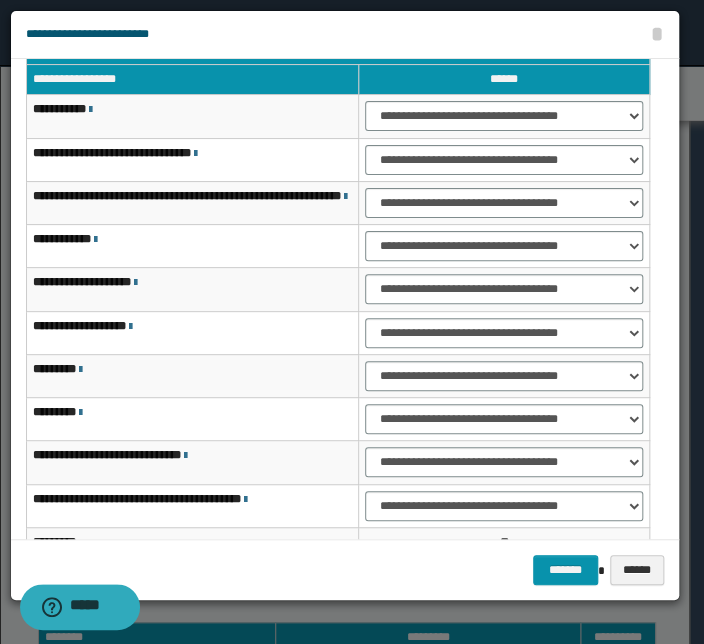 scroll, scrollTop: 0, scrollLeft: 0, axis: both 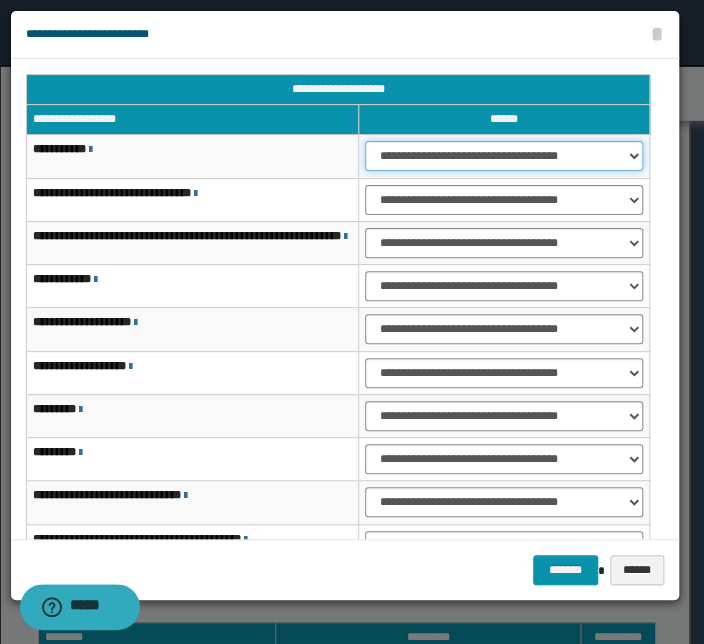 click on "**********" at bounding box center (504, 156) 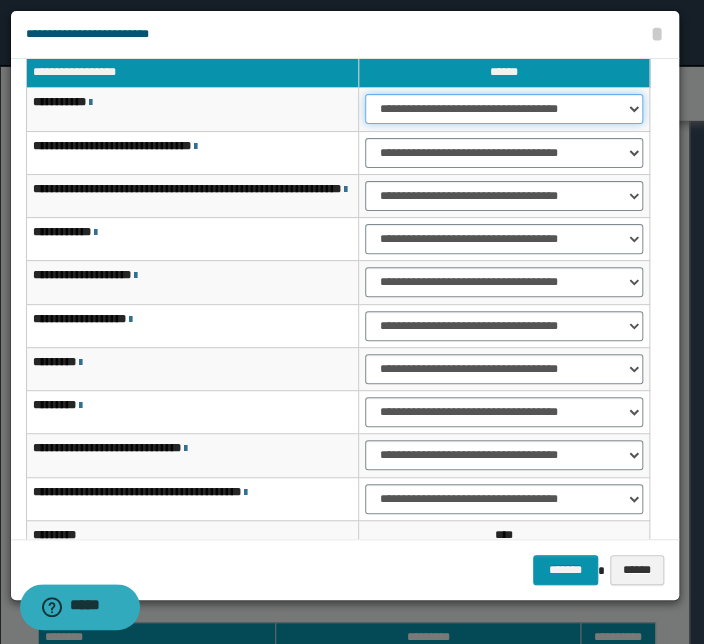 scroll, scrollTop: 90, scrollLeft: 0, axis: vertical 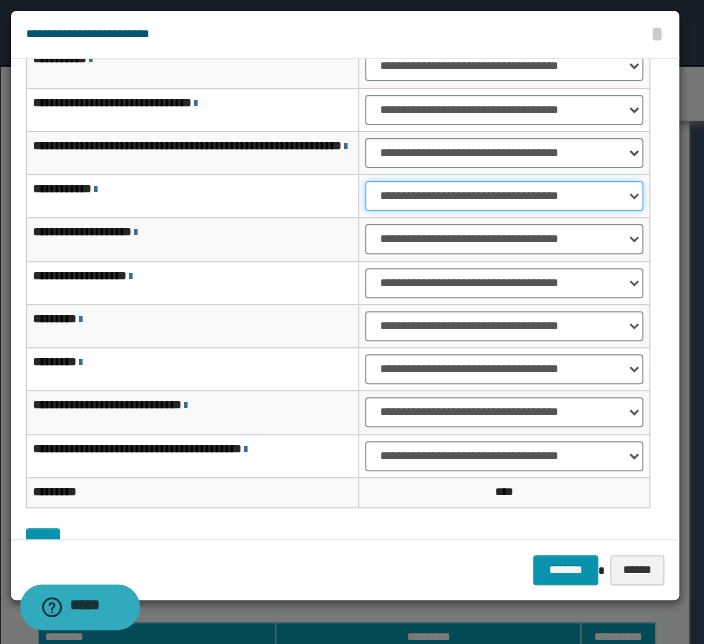 click on "**********" at bounding box center (504, 196) 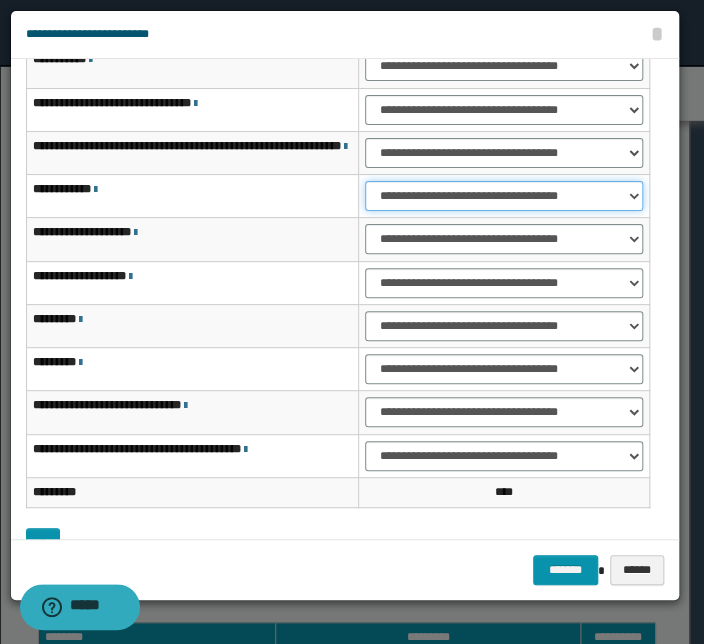 select on "***" 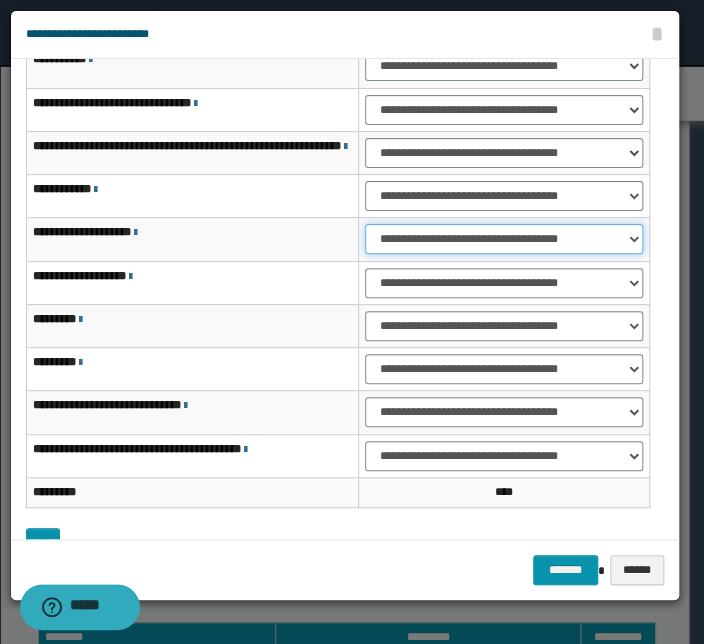 click on "**********" at bounding box center (504, 239) 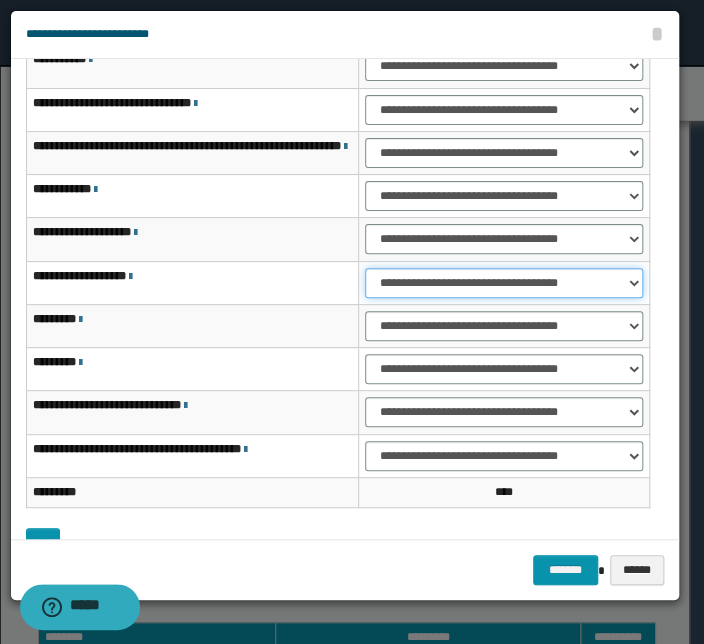 click on "**********" at bounding box center [504, 283] 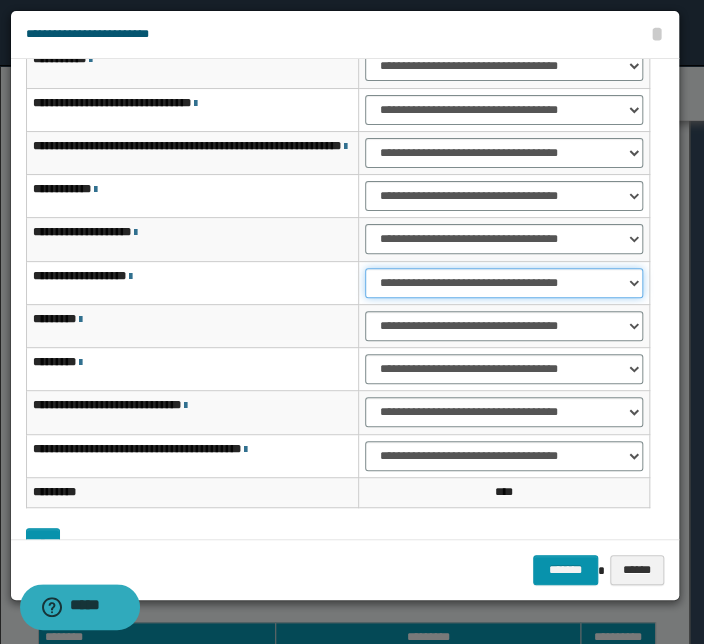 select on "***" 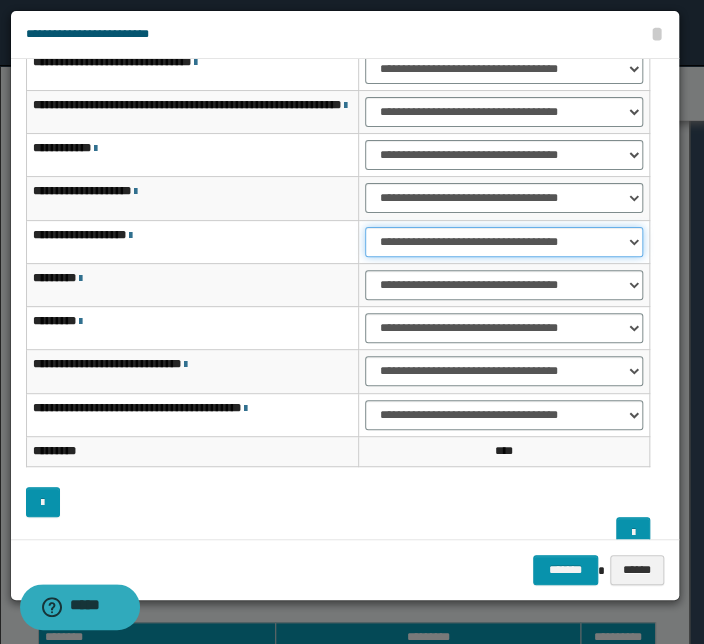 scroll, scrollTop: 153, scrollLeft: 0, axis: vertical 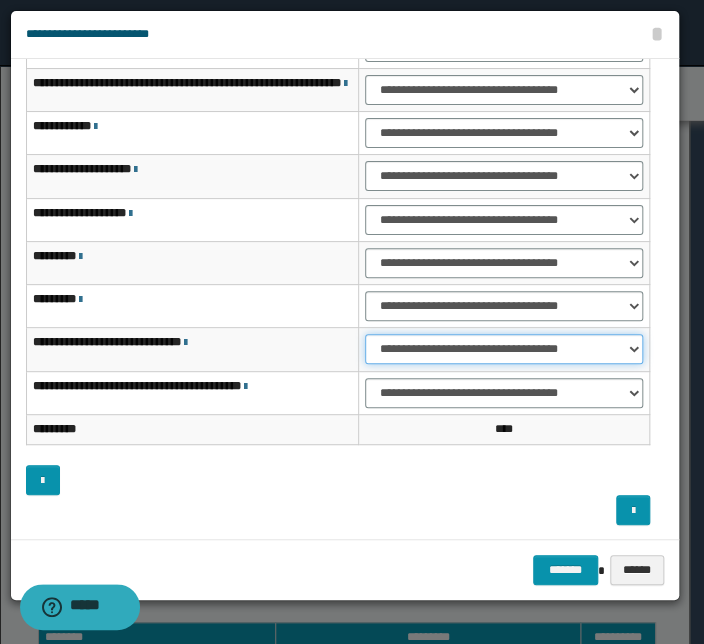 click on "**********" at bounding box center [504, 349] 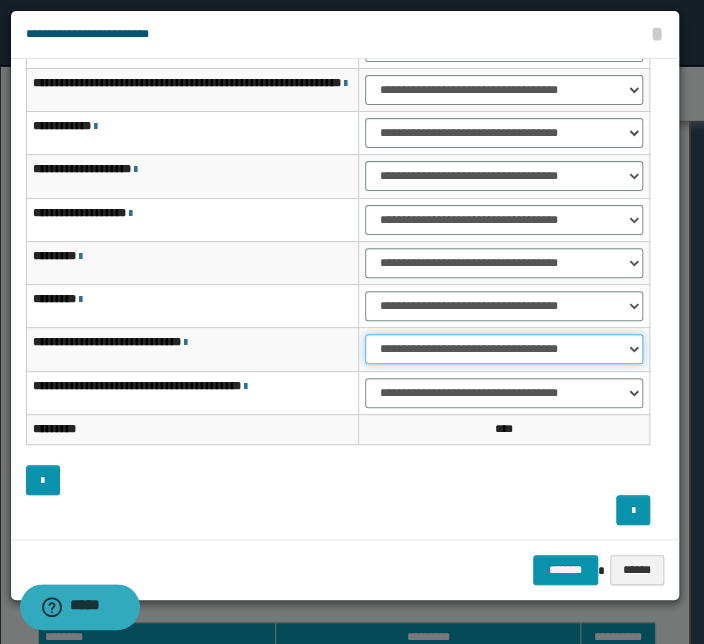 select on "***" 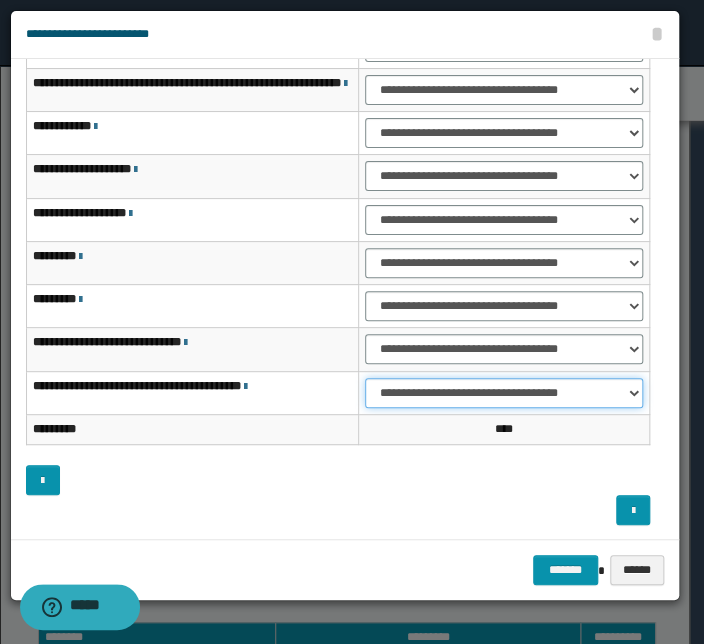 click on "**********" at bounding box center [504, 393] 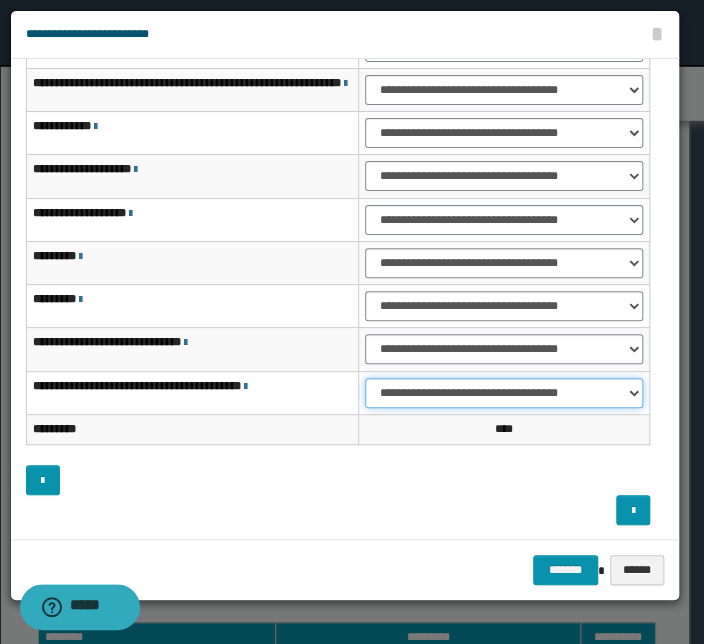 select on "***" 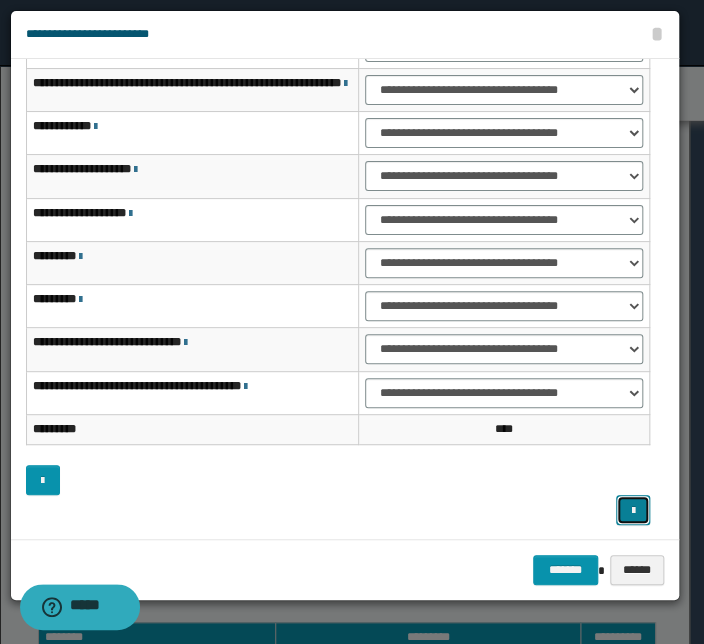 click at bounding box center (633, 511) 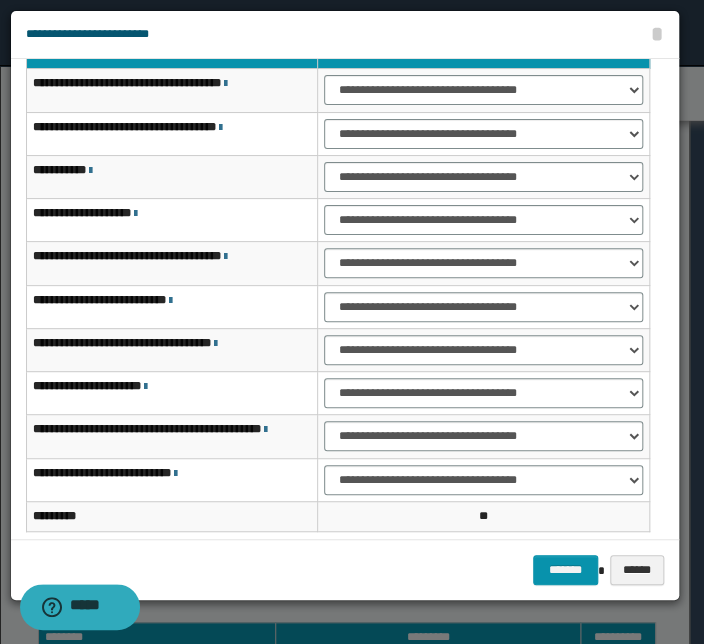 scroll, scrollTop: 34, scrollLeft: 0, axis: vertical 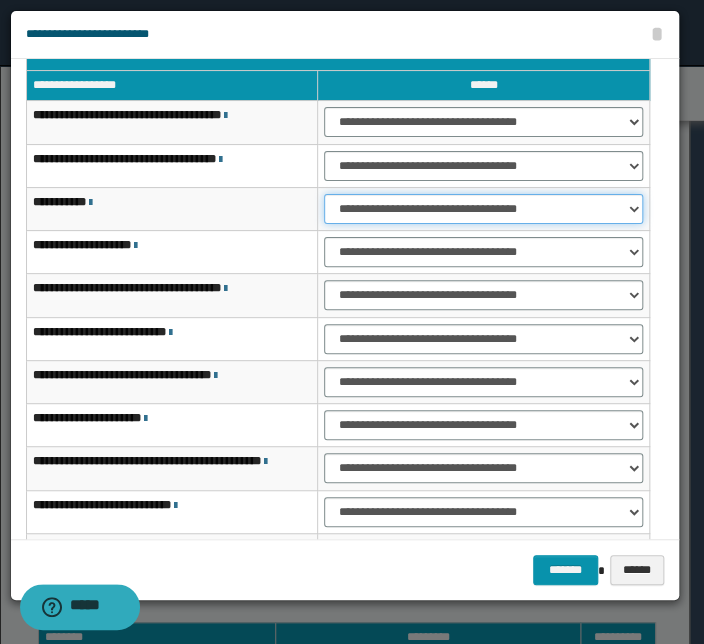 click on "**********" at bounding box center [483, 209] 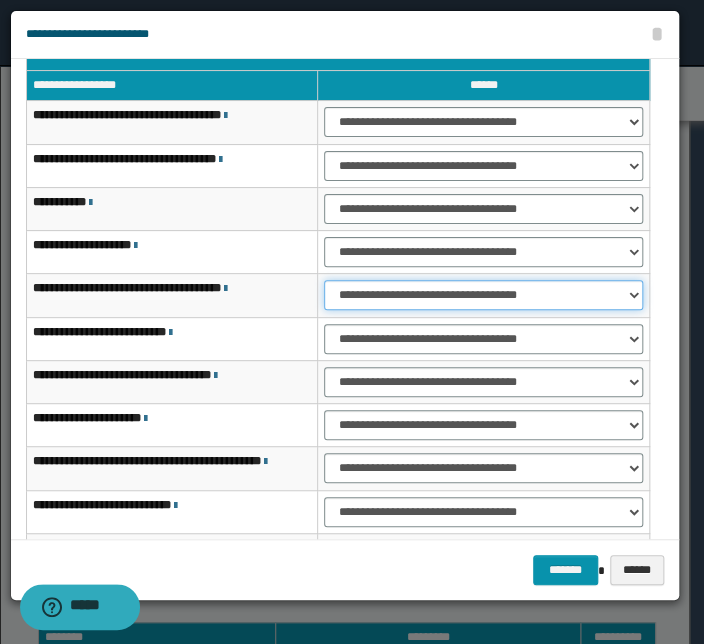 click on "**********" at bounding box center (483, 295) 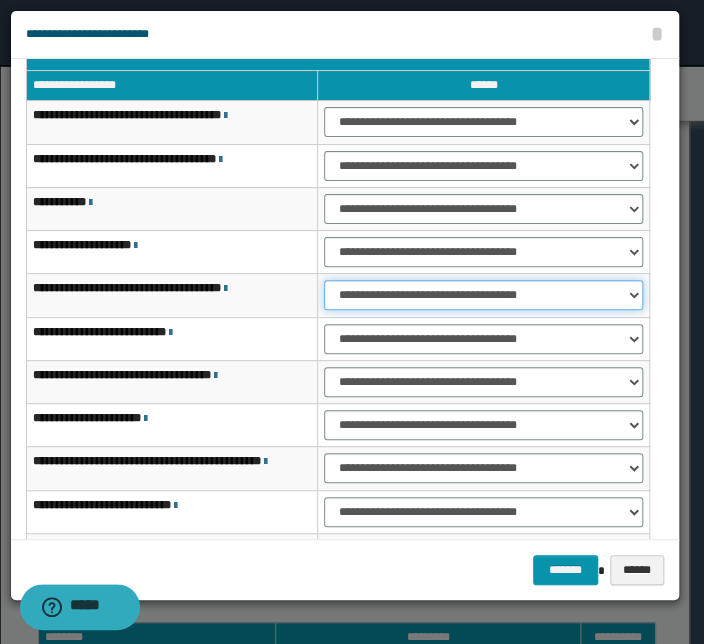 select on "***" 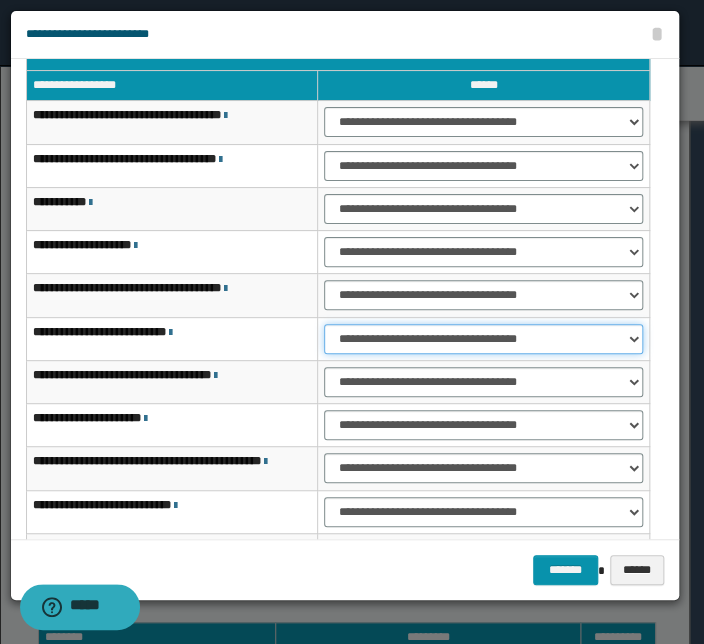 click on "**********" at bounding box center (483, 339) 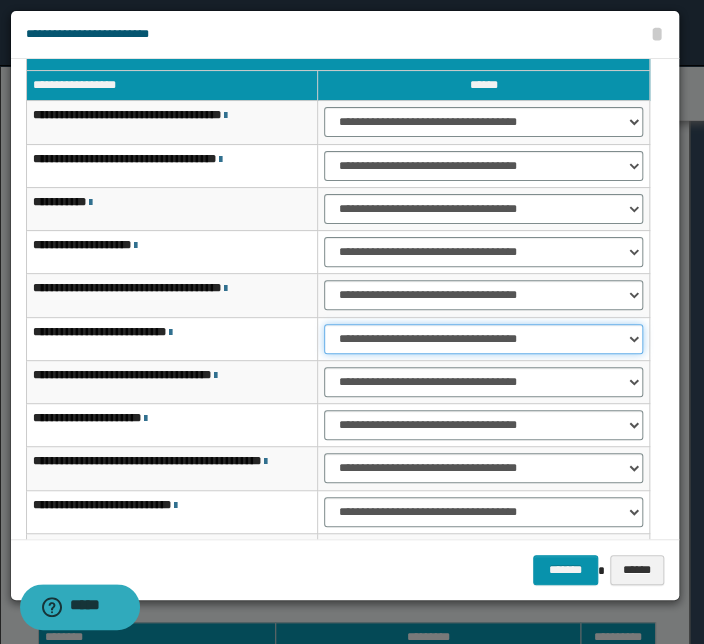 select on "***" 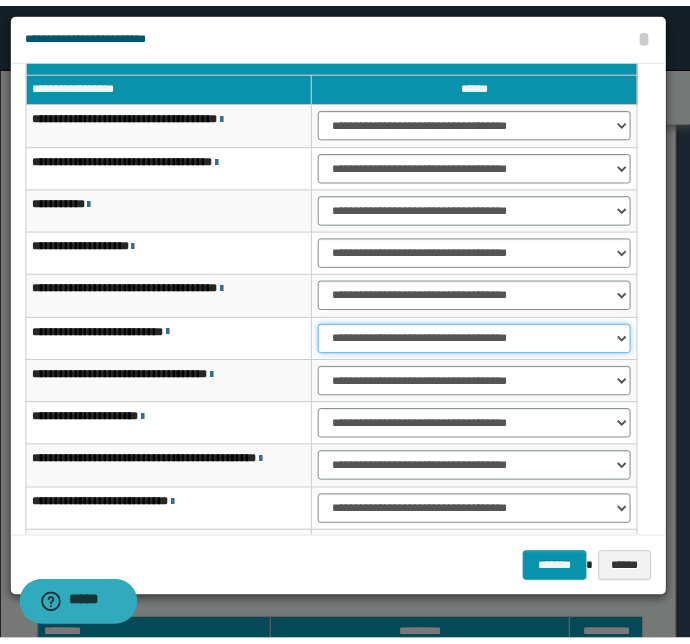 scroll, scrollTop: 124, scrollLeft: 0, axis: vertical 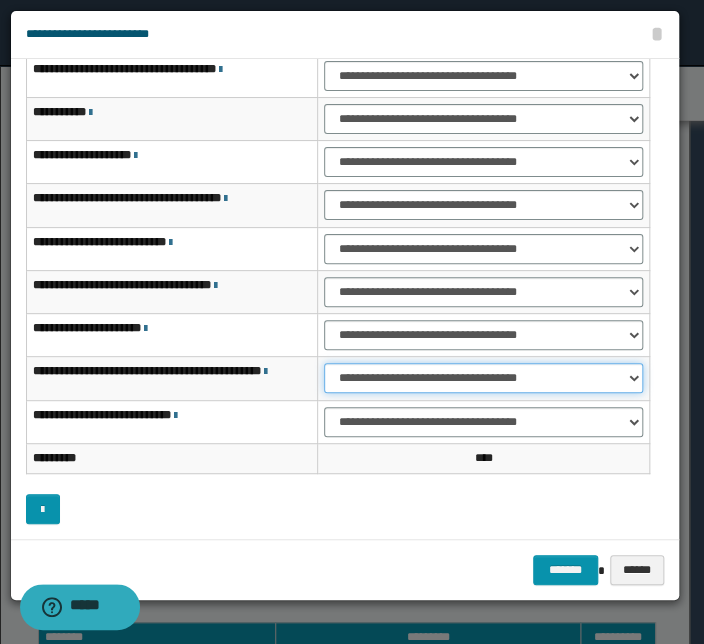 click on "**********" at bounding box center (483, 378) 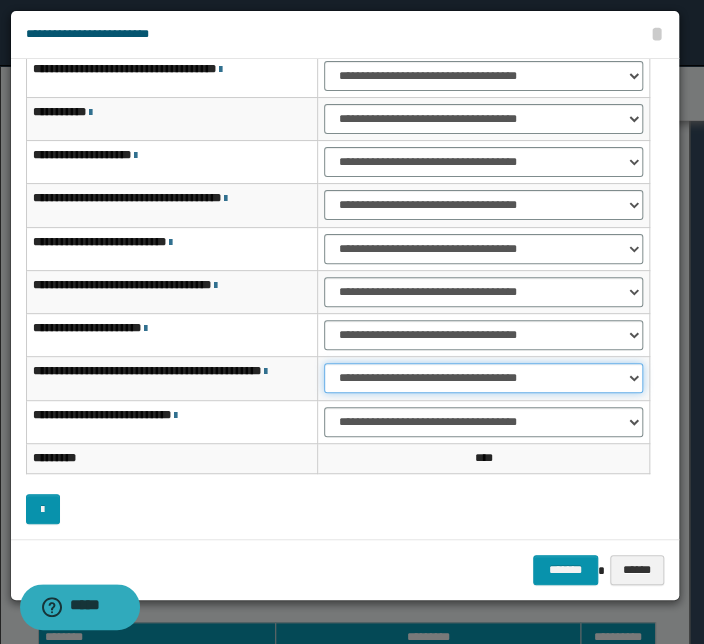select on "***" 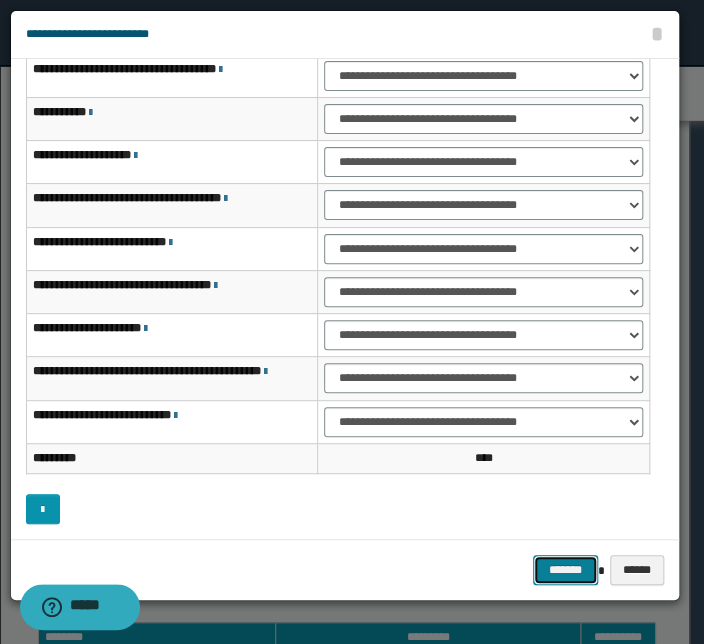 drag, startPoint x: 563, startPoint y: 565, endPoint x: 550, endPoint y: 560, distance: 13.928389 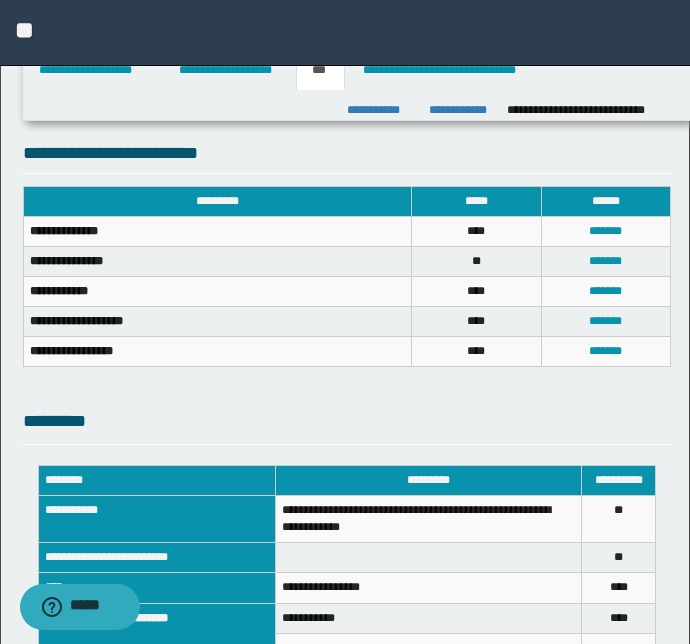scroll, scrollTop: 606, scrollLeft: 0, axis: vertical 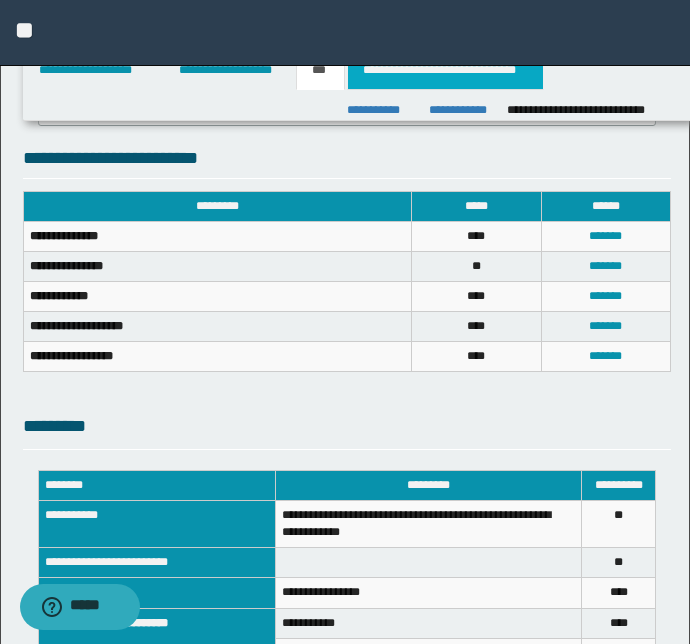 click on "**********" at bounding box center (445, 70) 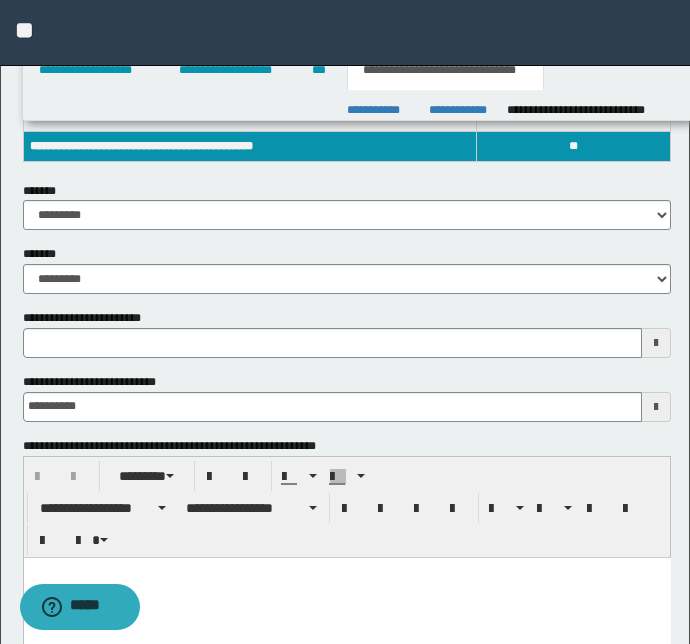 scroll, scrollTop: 363, scrollLeft: 0, axis: vertical 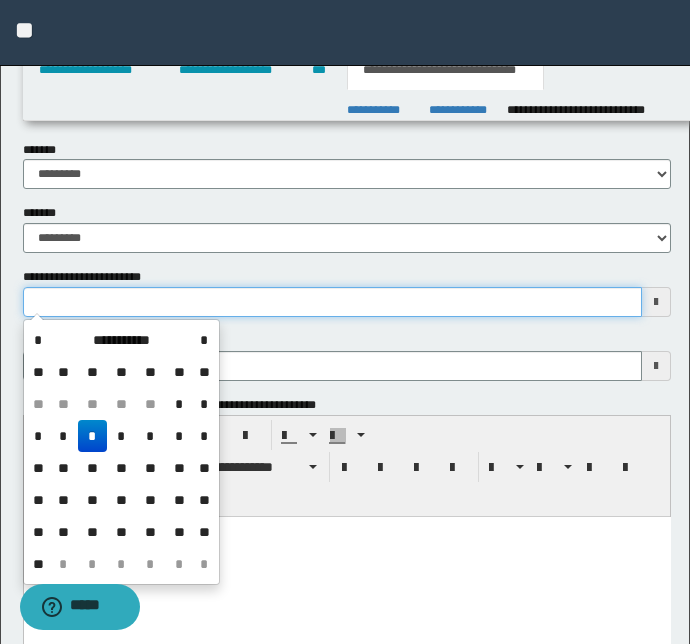 click on "**********" at bounding box center (333, 302) 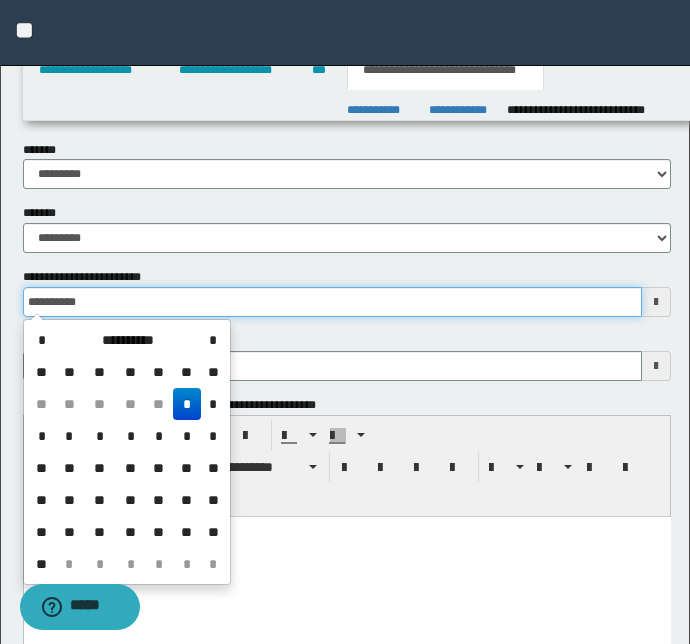 type on "**********" 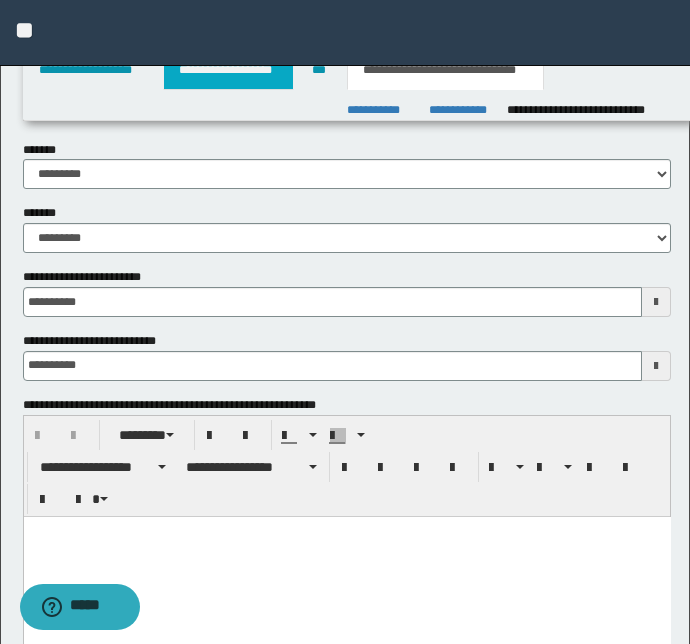 click on "**********" at bounding box center [228, 70] 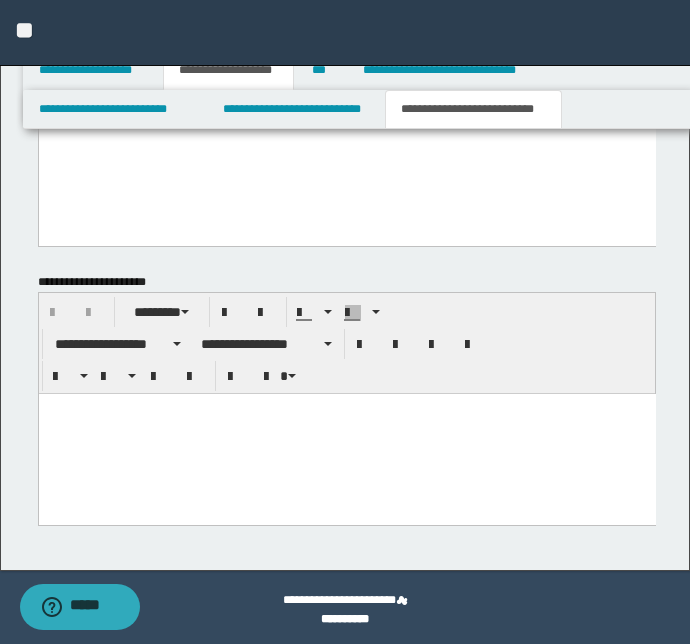 scroll, scrollTop: 1937, scrollLeft: 0, axis: vertical 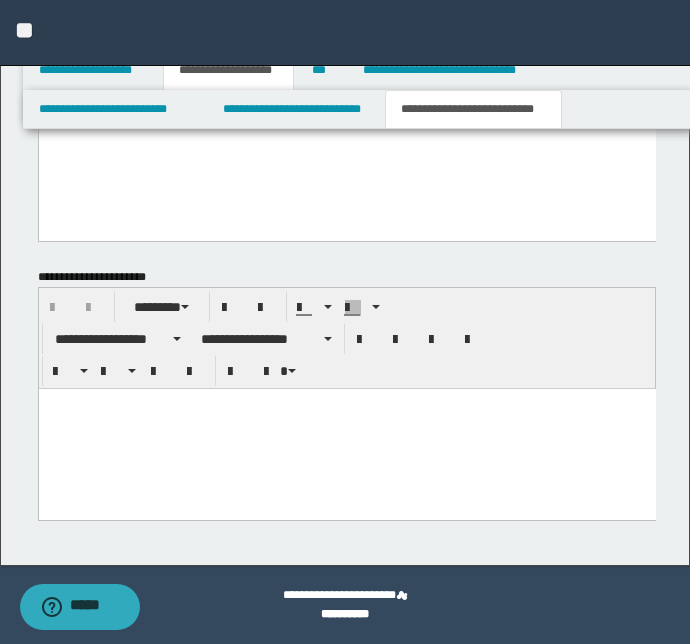 click at bounding box center [346, 429] 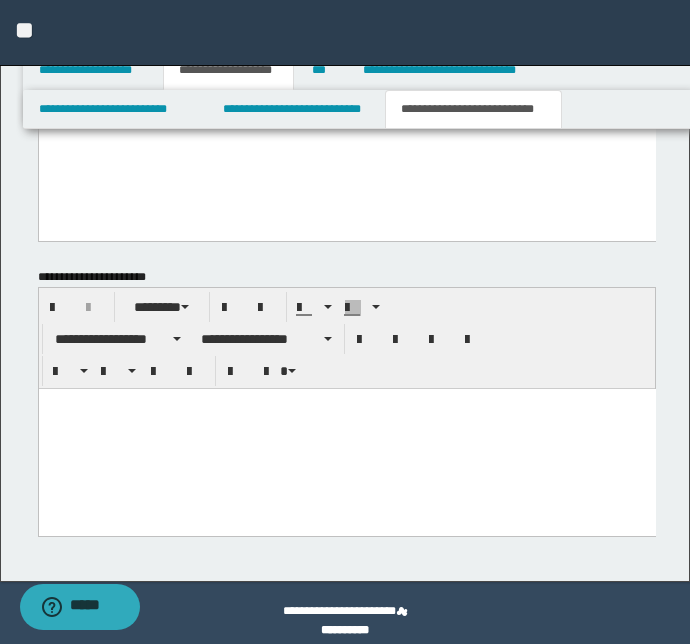 click at bounding box center (346, 436) 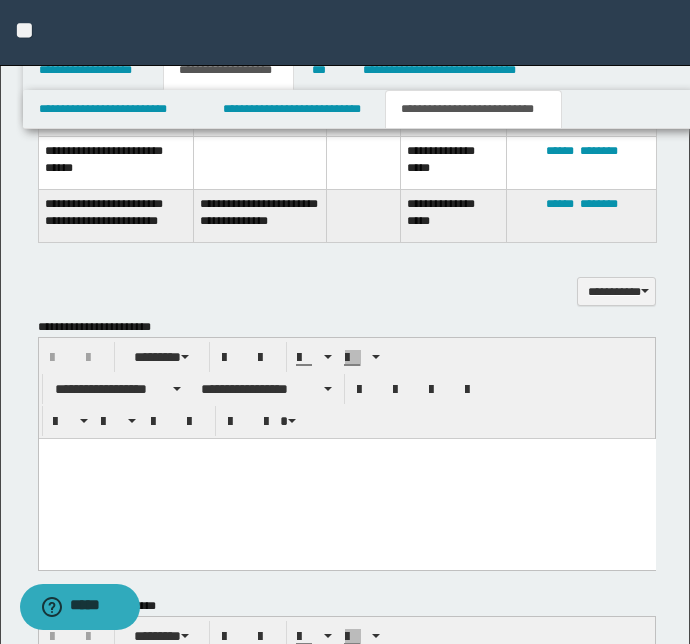 scroll, scrollTop: 1300, scrollLeft: 0, axis: vertical 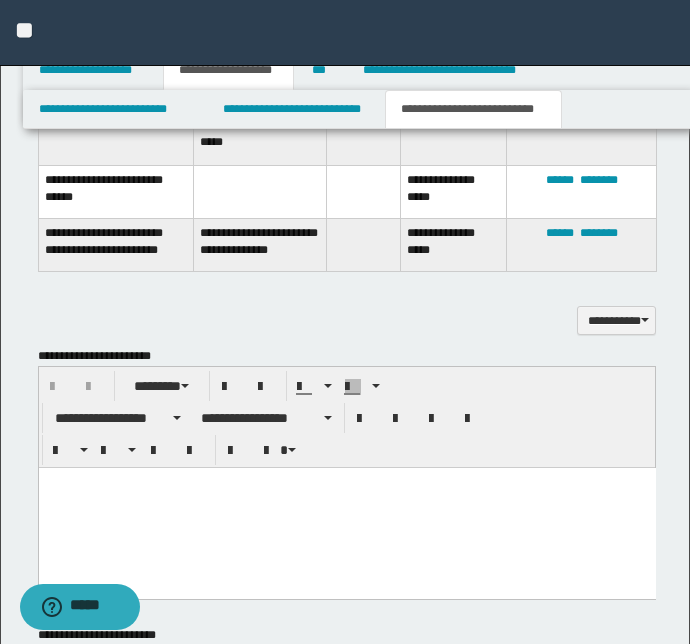 click at bounding box center [346, 508] 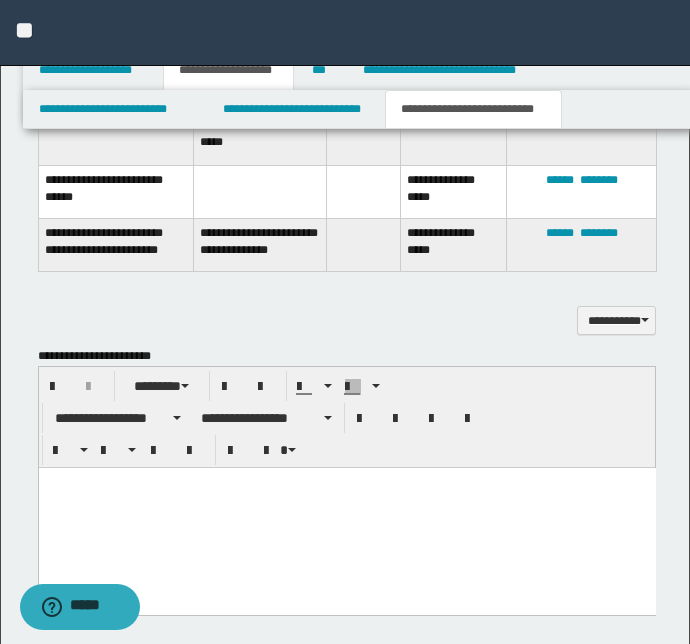 paste 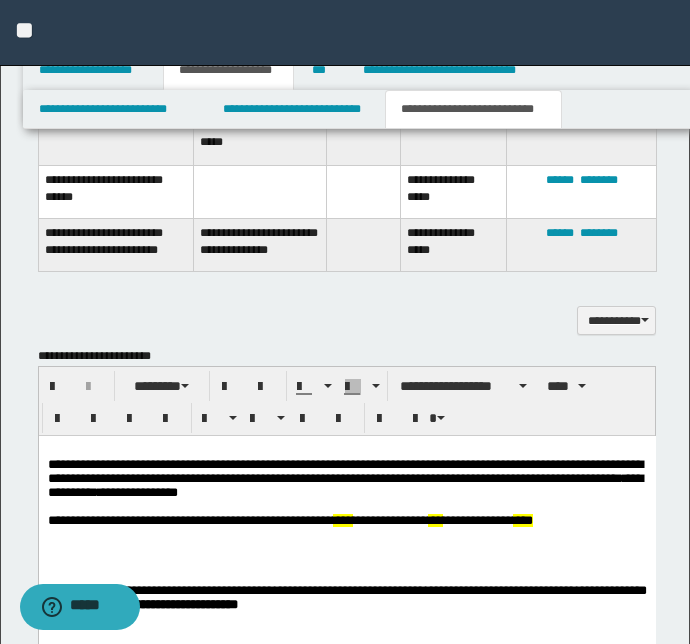 click on "**********" at bounding box center (347, 772) 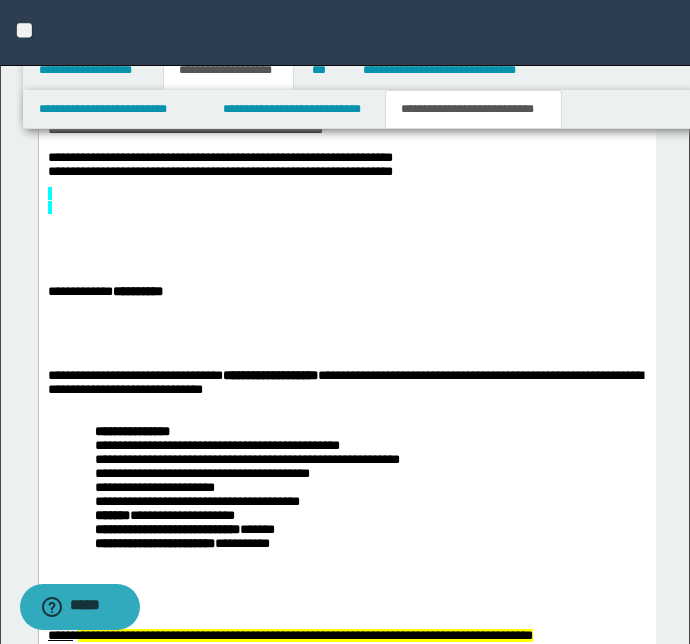 scroll, scrollTop: 1846, scrollLeft: 0, axis: vertical 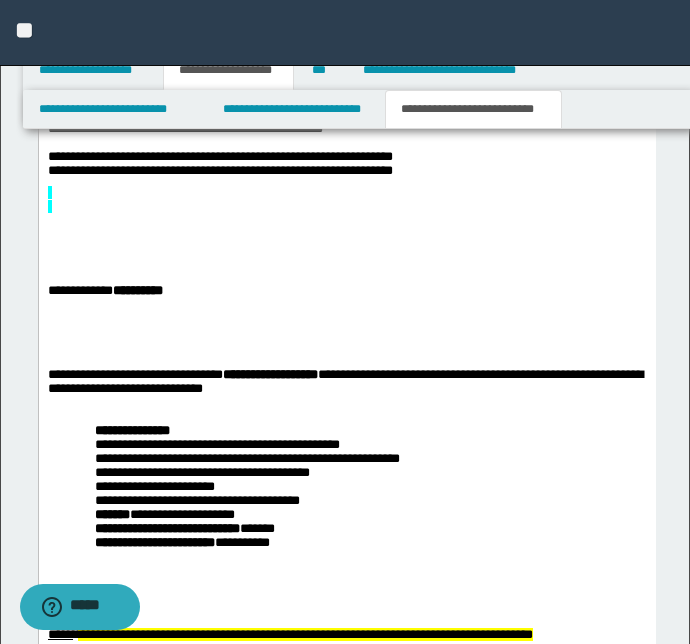 click on "**********" at bounding box center [346, 310] 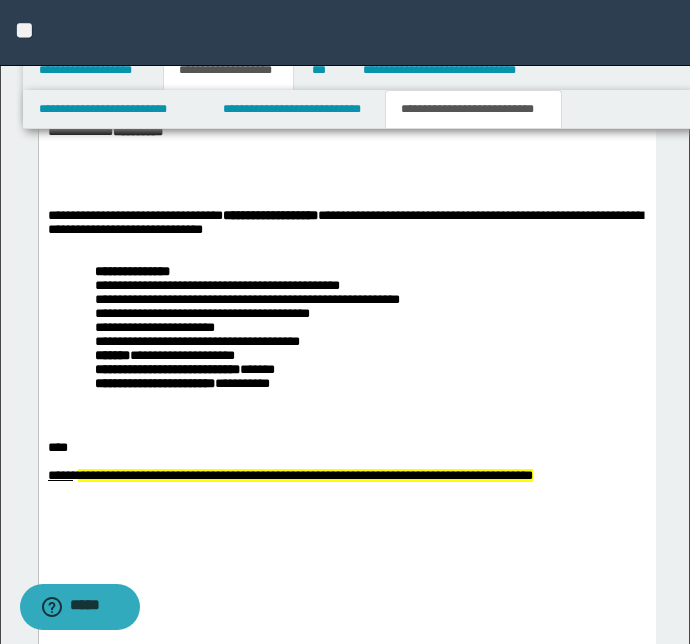 scroll, scrollTop: 2119, scrollLeft: 0, axis: vertical 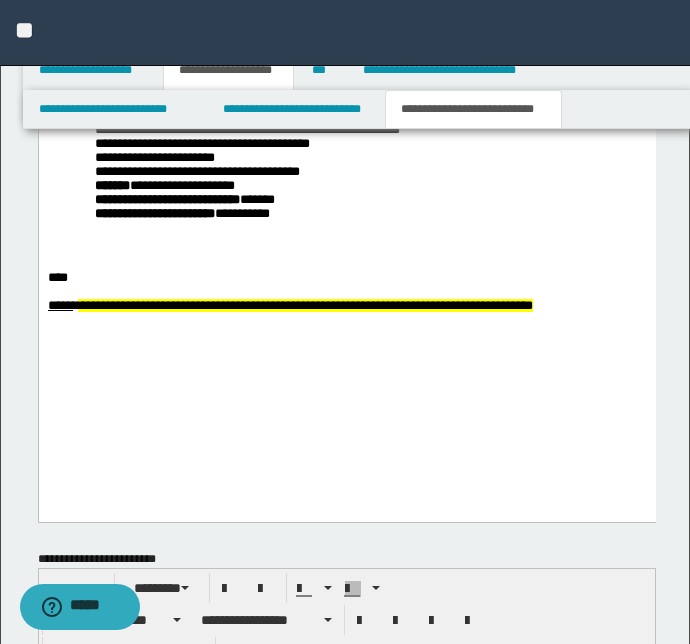 click on "**********" at bounding box center [304, 306] 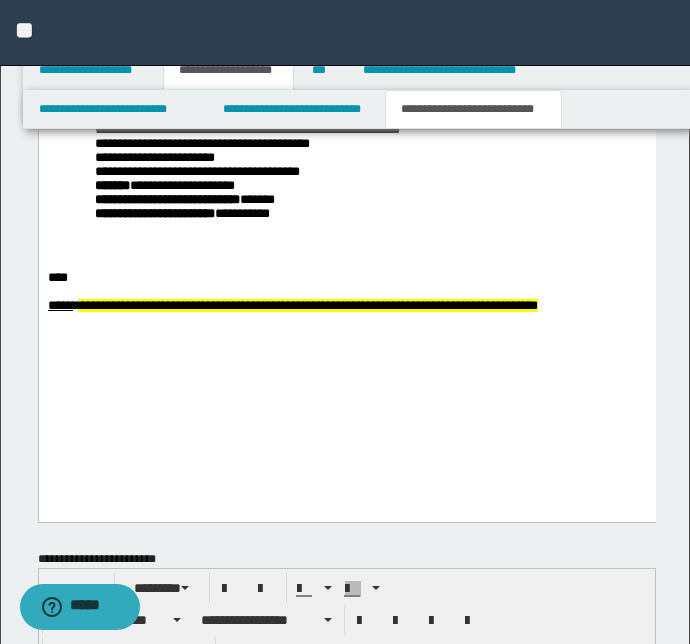 click on "**********" at bounding box center (307, 306) 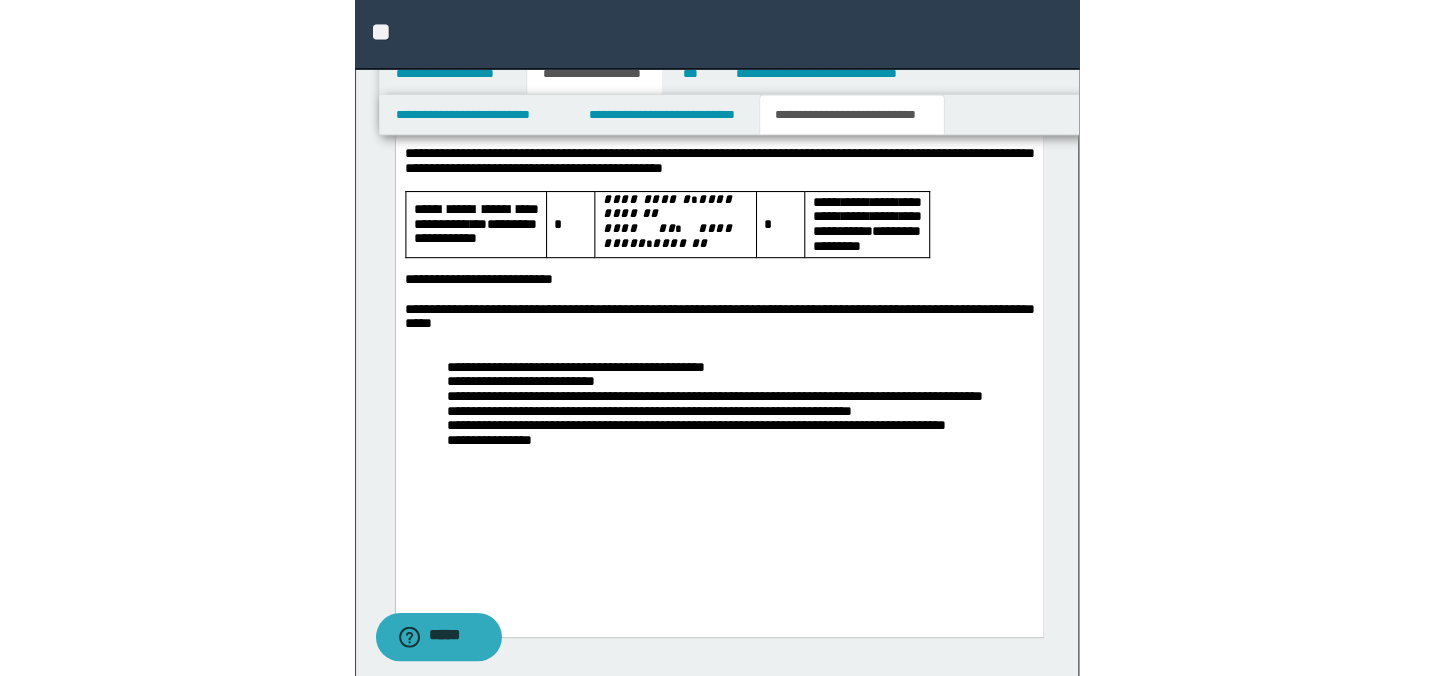 scroll, scrollTop: 3387, scrollLeft: 0, axis: vertical 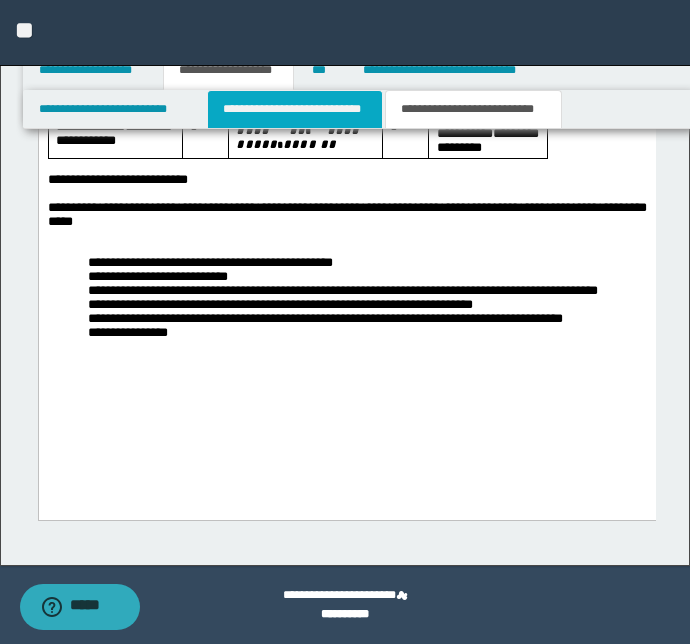 click on "**********" at bounding box center [294, 109] 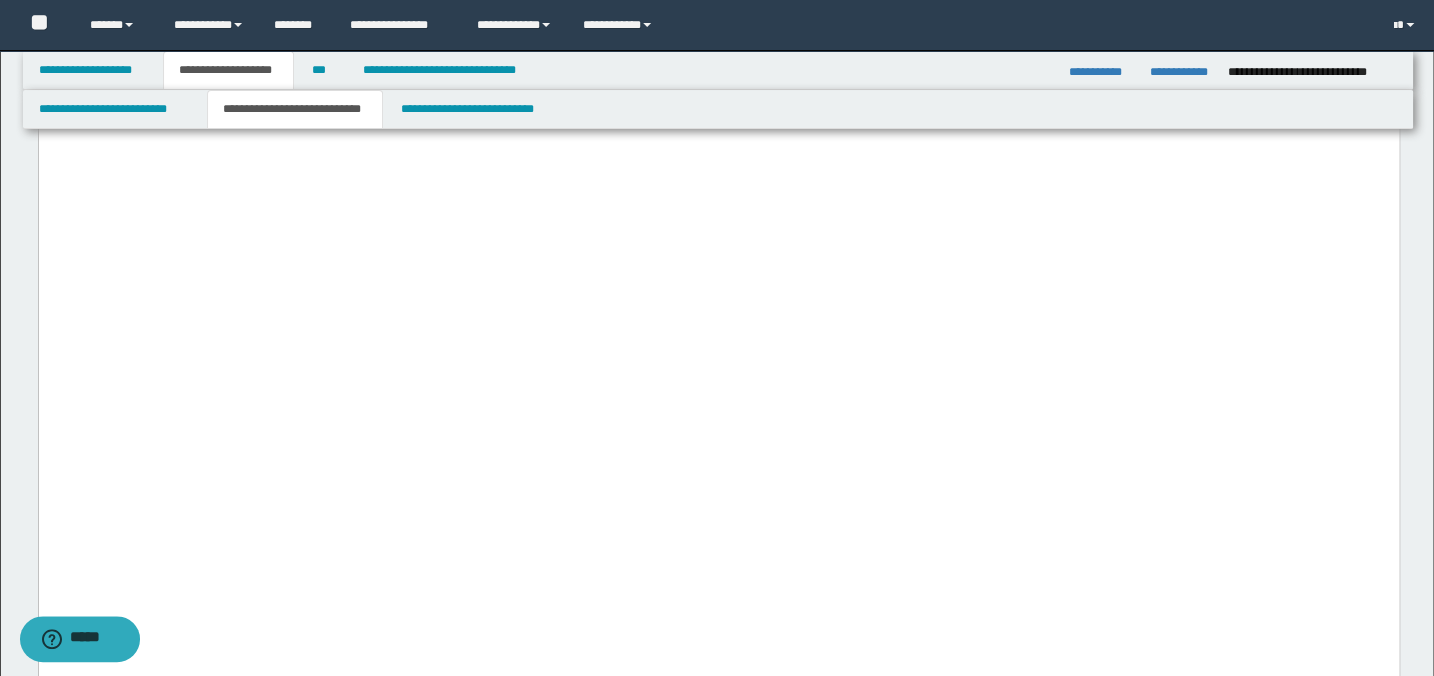 click on "**********" at bounding box center [718, -2146] 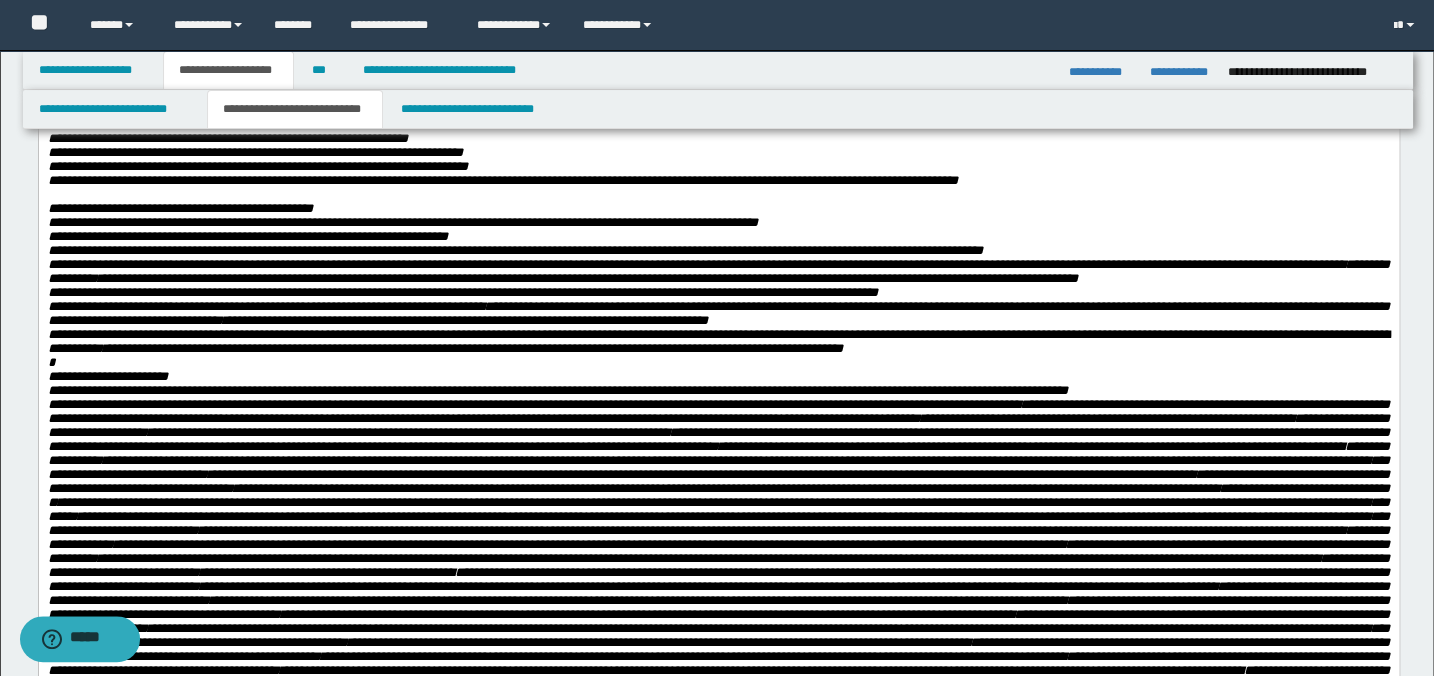 scroll, scrollTop: 689, scrollLeft: 0, axis: vertical 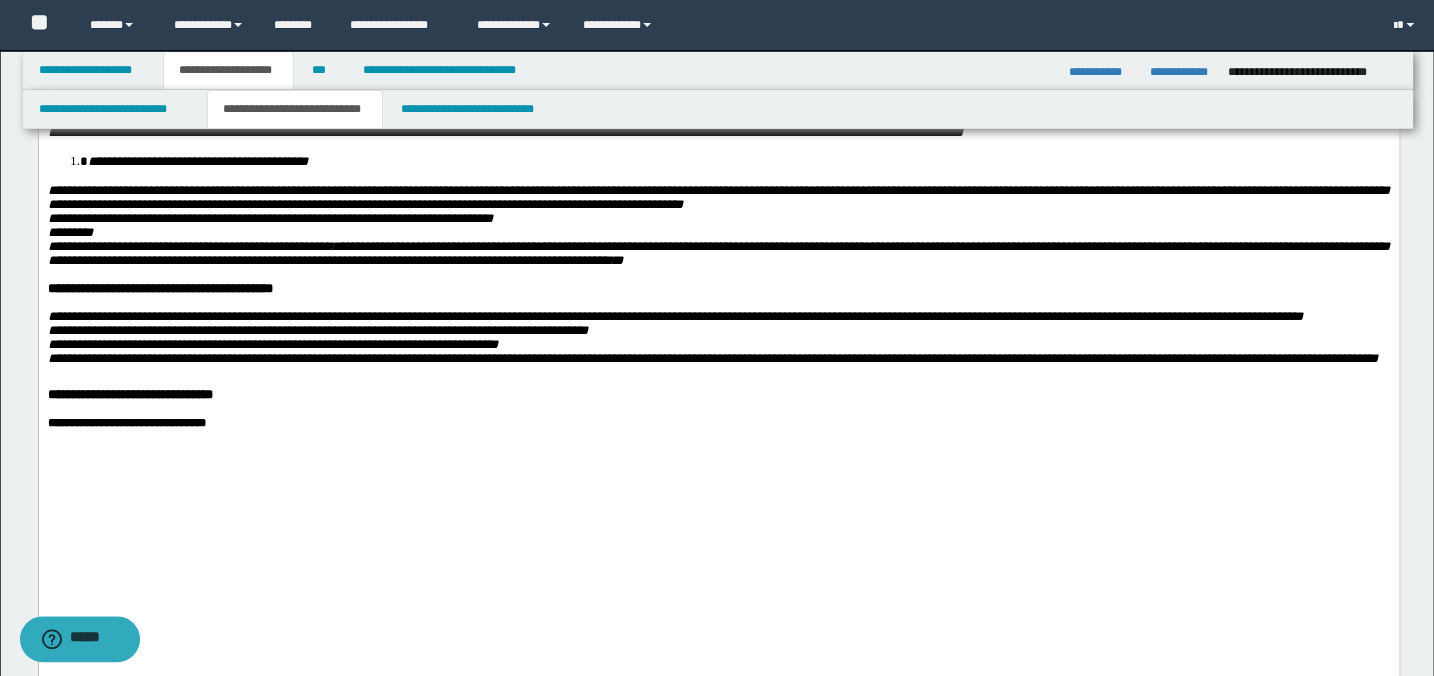 click on "**********" at bounding box center (197, 161) 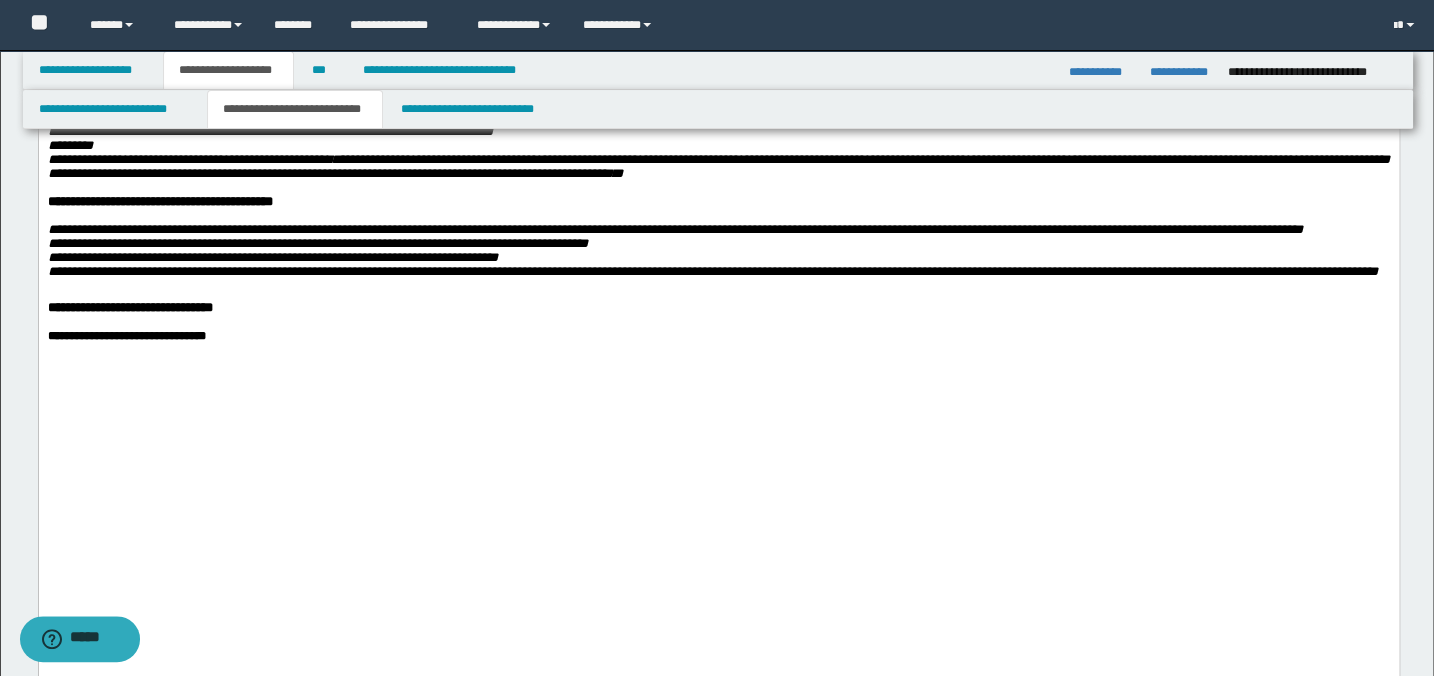 scroll, scrollTop: 1870, scrollLeft: 0, axis: vertical 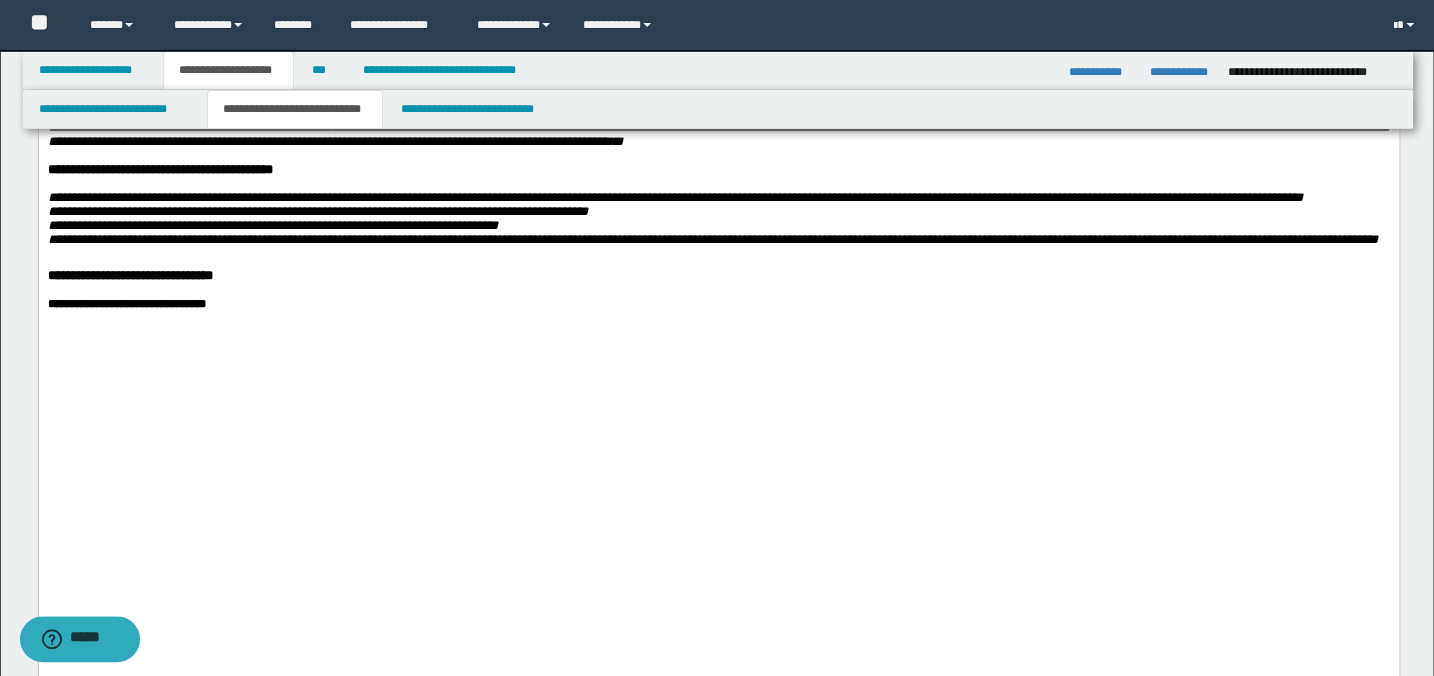 click on "**********" at bounding box center [718, 99] 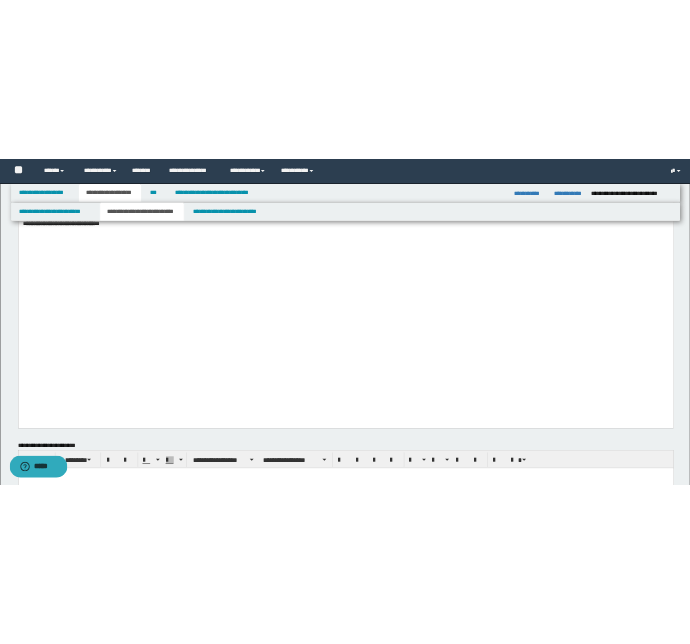 scroll, scrollTop: 2052, scrollLeft: 0, axis: vertical 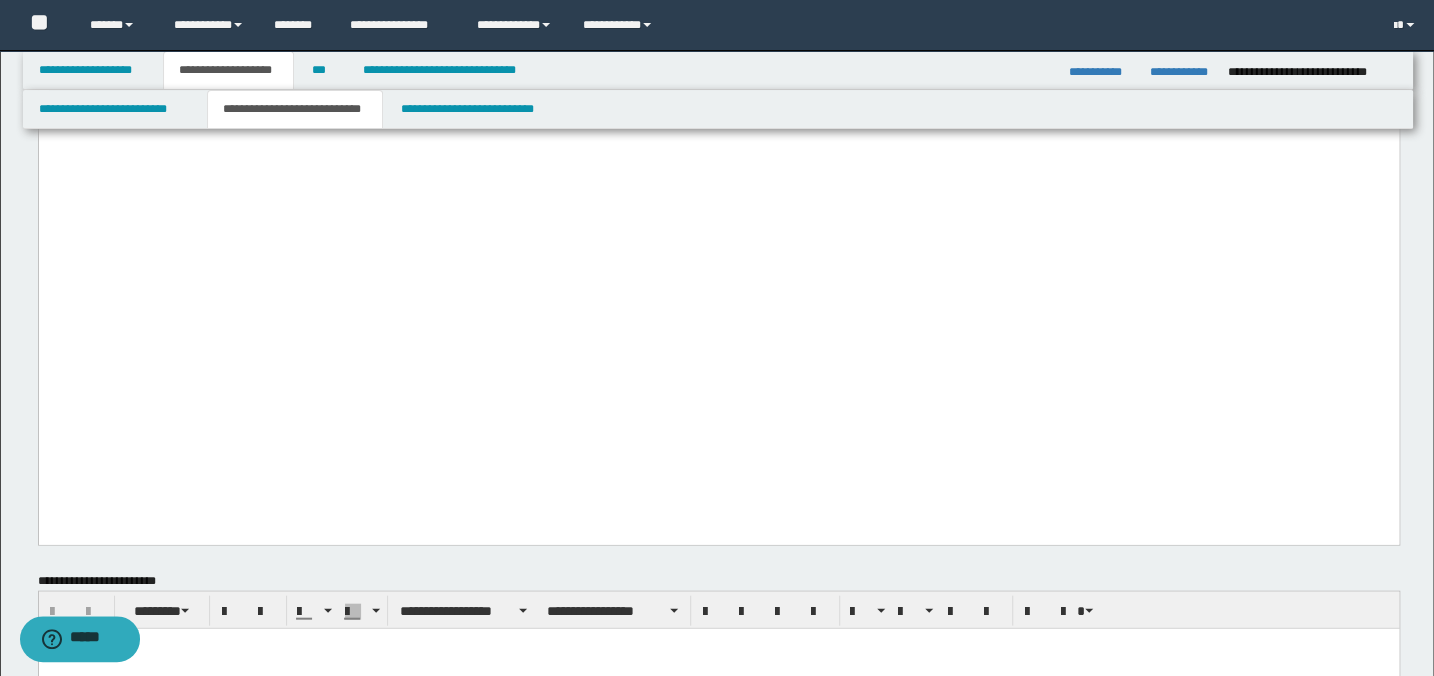 click on "**********" at bounding box center [718, 29] 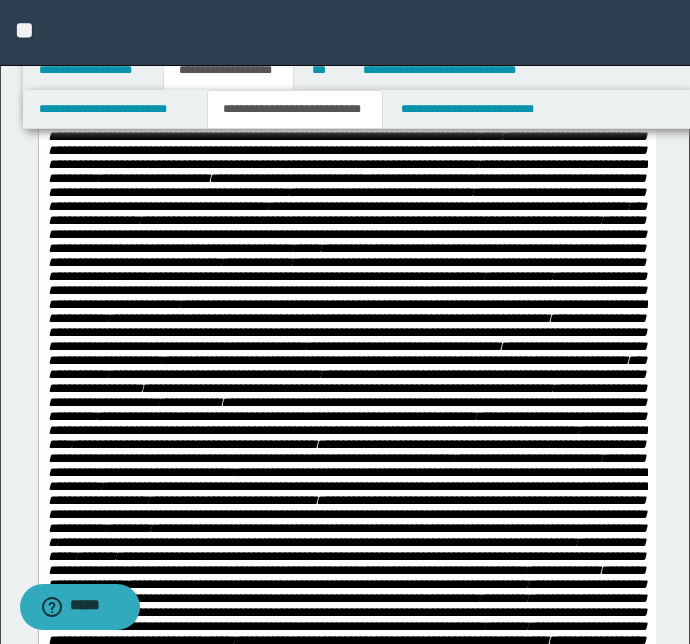 click on "**********" at bounding box center [272, 94] 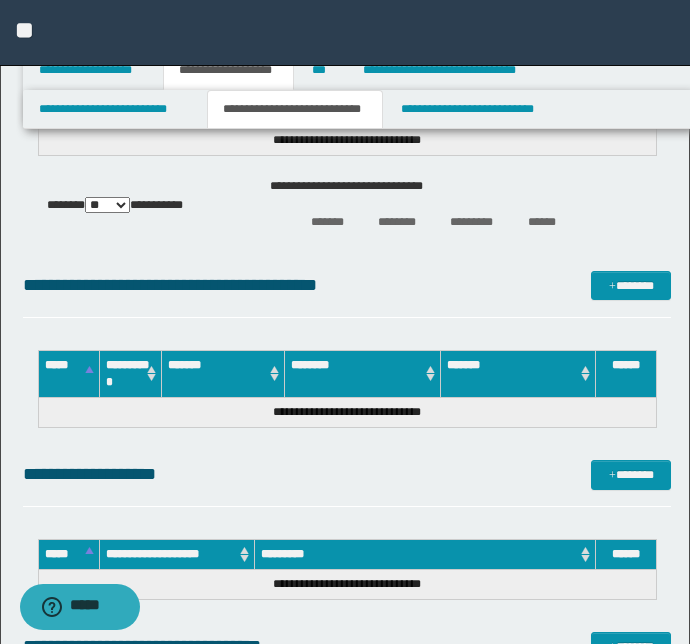 scroll, scrollTop: 4597, scrollLeft: 0, axis: vertical 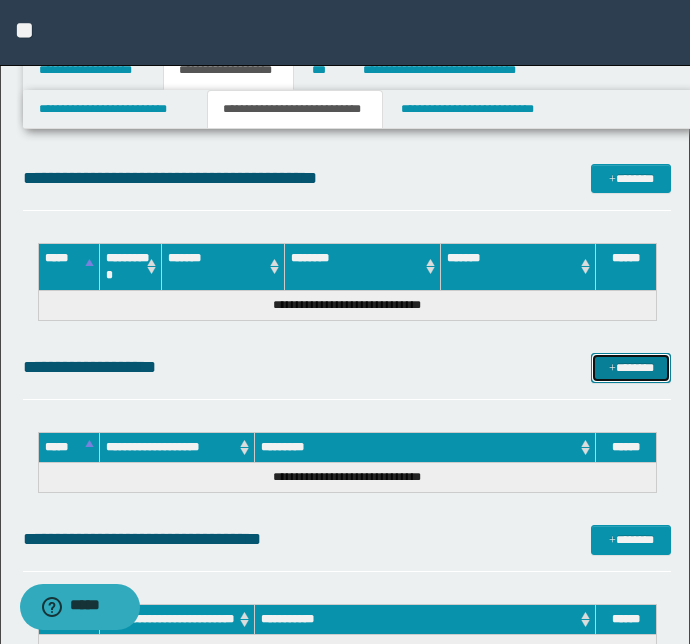 click on "*******" at bounding box center (631, 368) 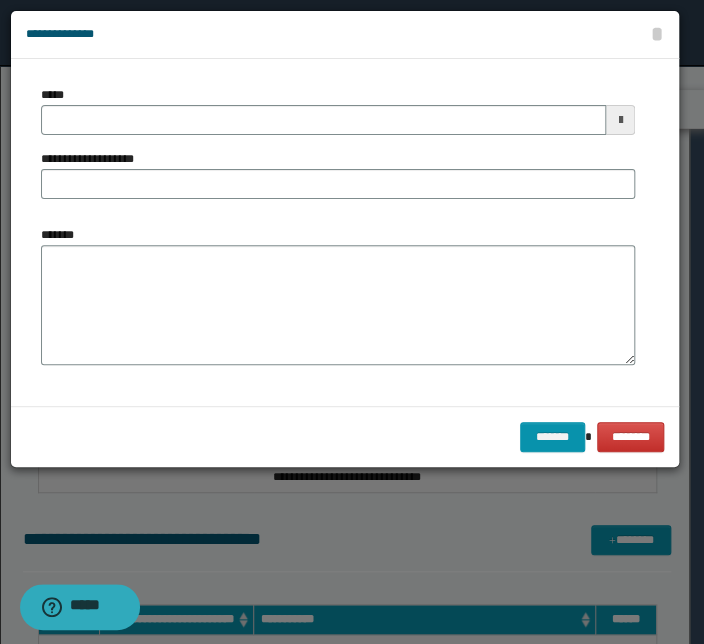 type 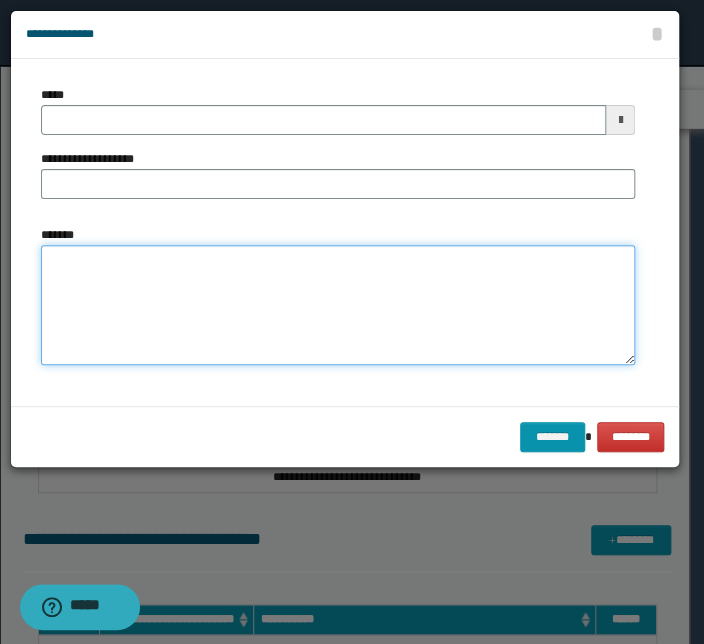 click on "*******" at bounding box center [338, 305] 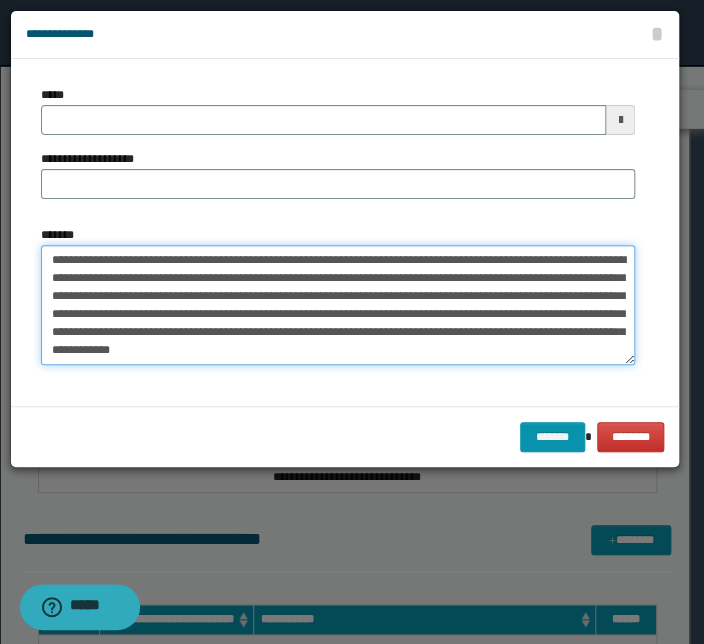type 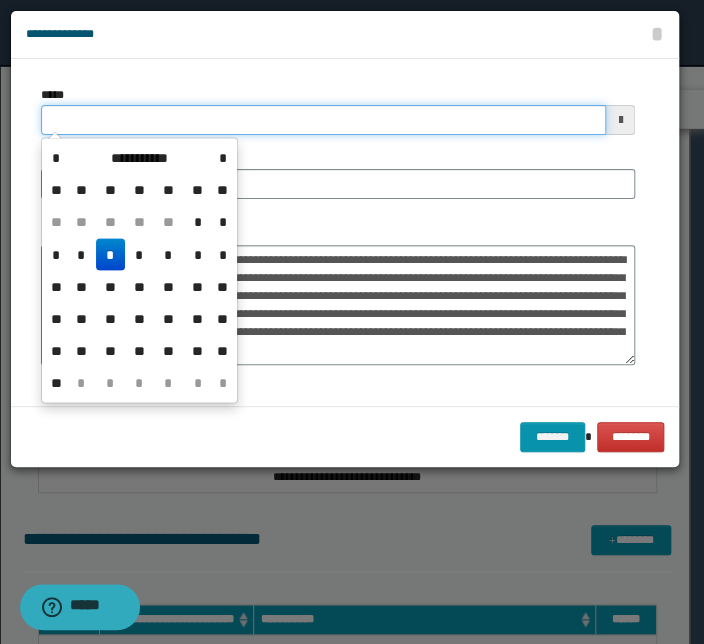 click on "*****" at bounding box center [323, 120] 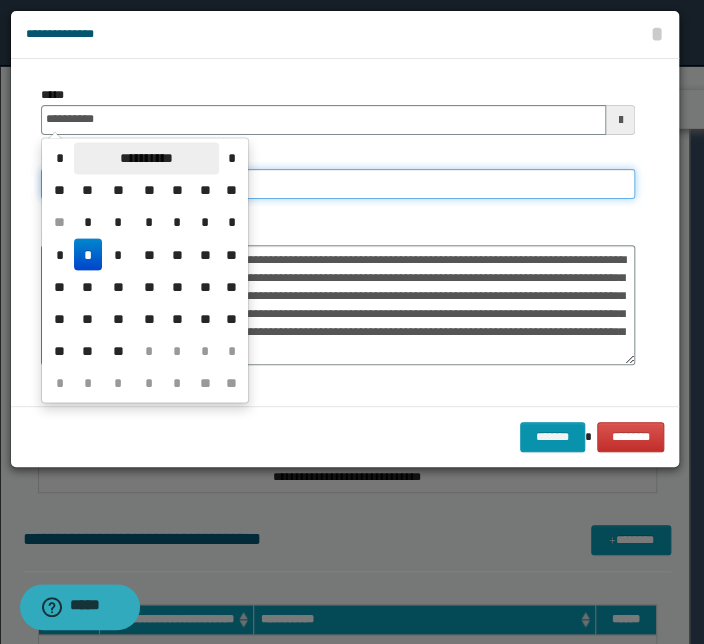 type on "**********" 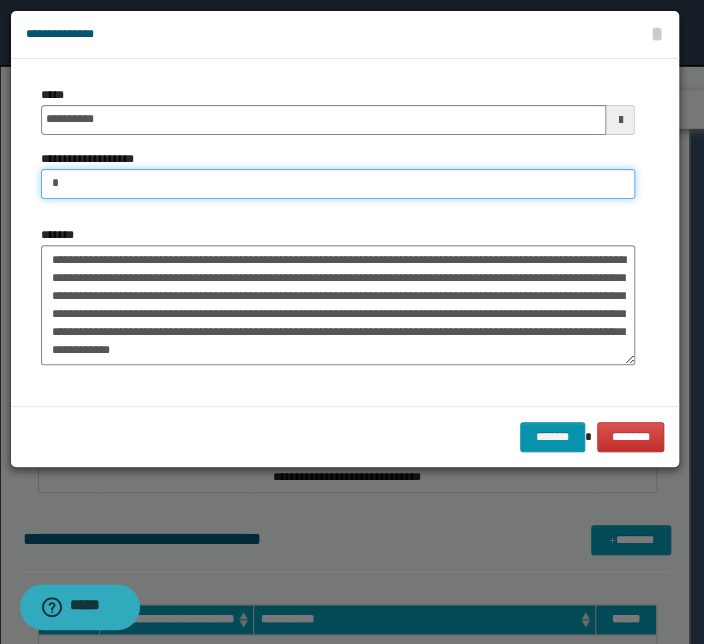 type on "*****" 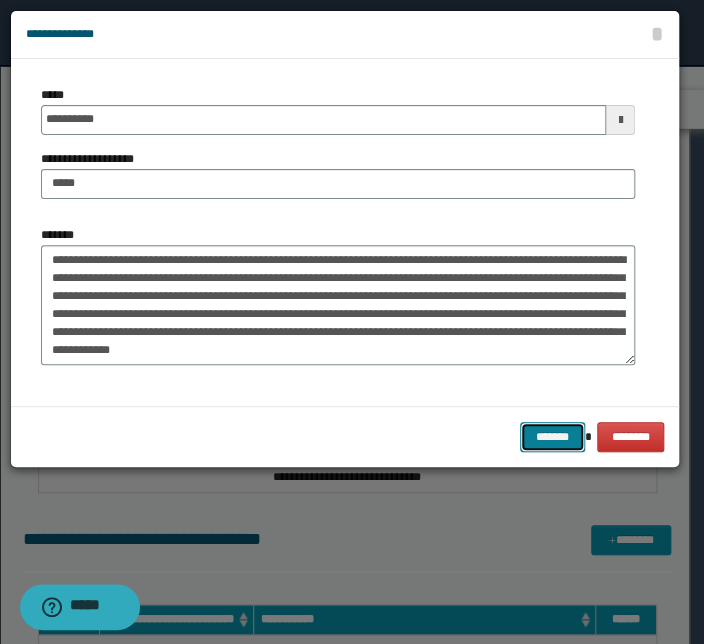 click on "*******" at bounding box center [552, 437] 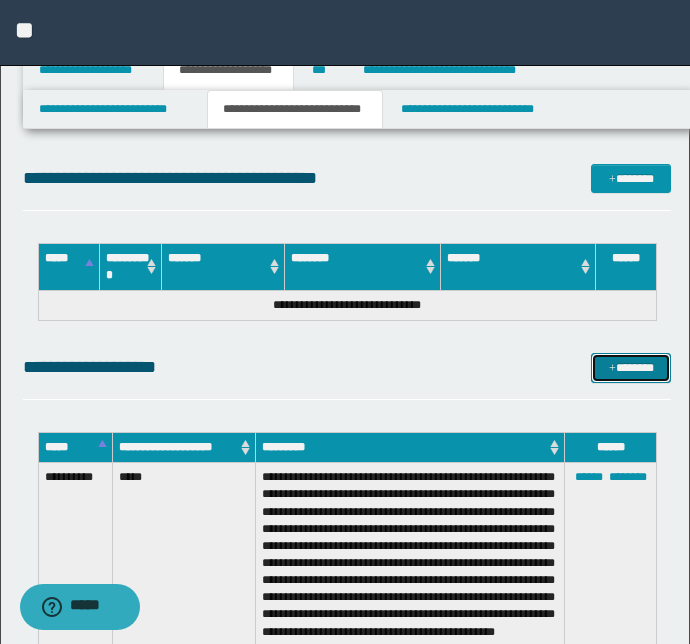 click on "*******" at bounding box center [631, 368] 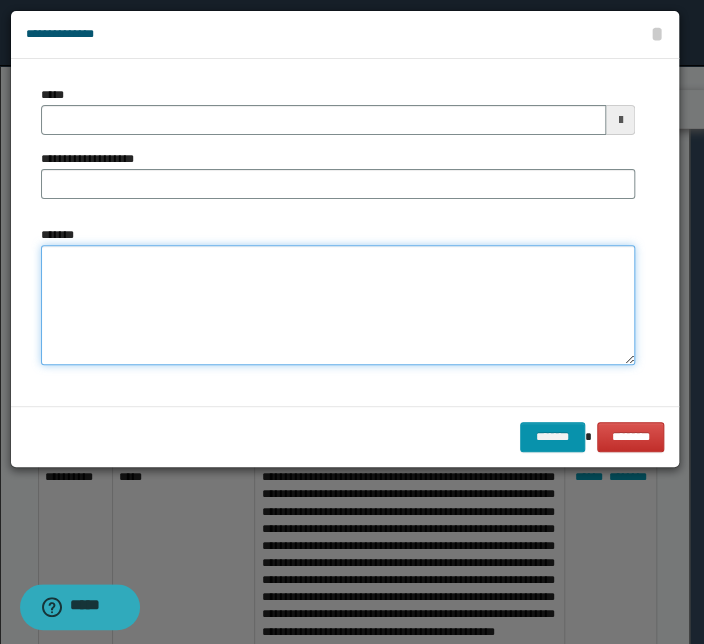 click on "*******" at bounding box center (338, 305) 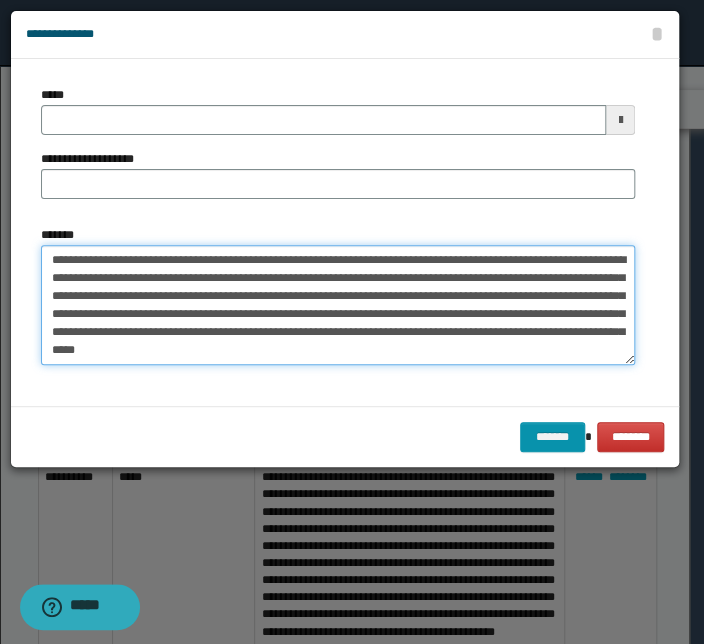 drag, startPoint x: 134, startPoint y: 284, endPoint x: -6, endPoint y: 217, distance: 155.20631 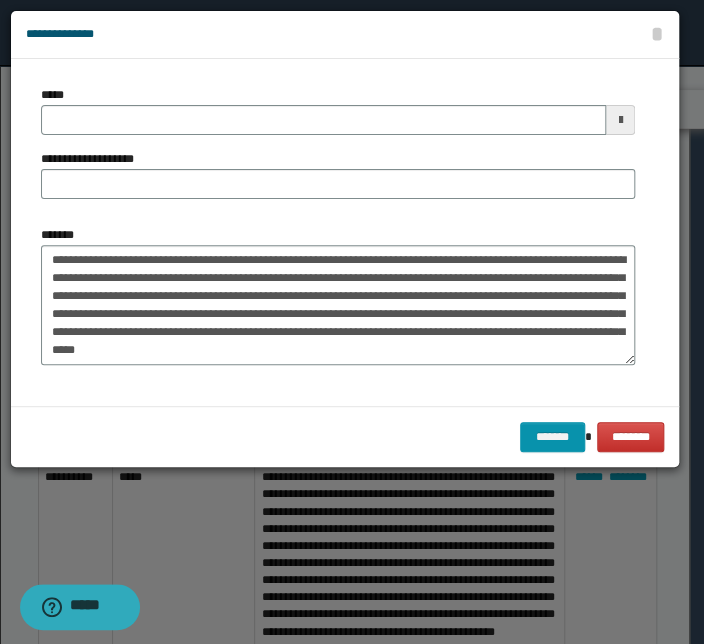 click on "**********" at bounding box center [338, 150] 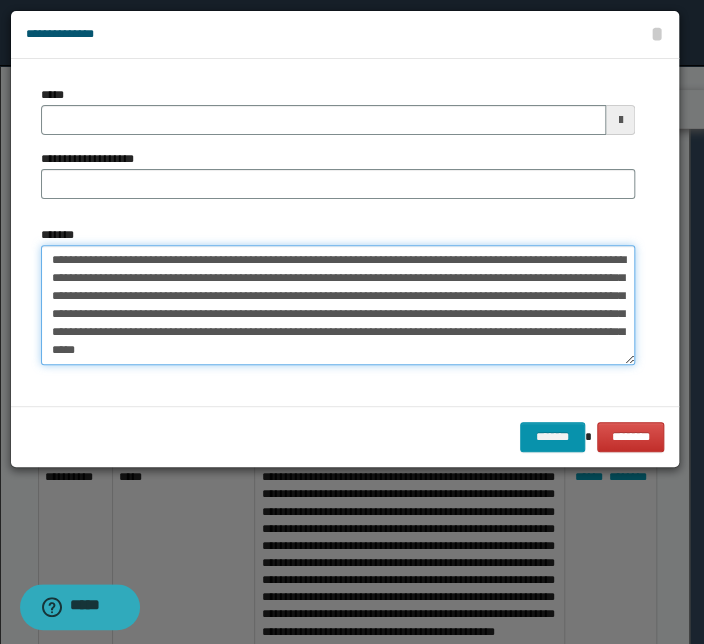 drag, startPoint x: 327, startPoint y: 260, endPoint x: 7, endPoint y: 257, distance: 320.01407 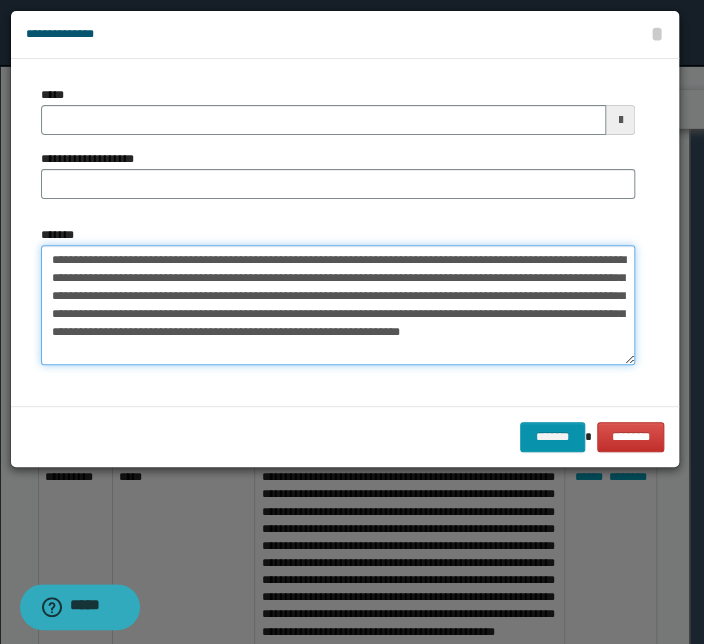 type 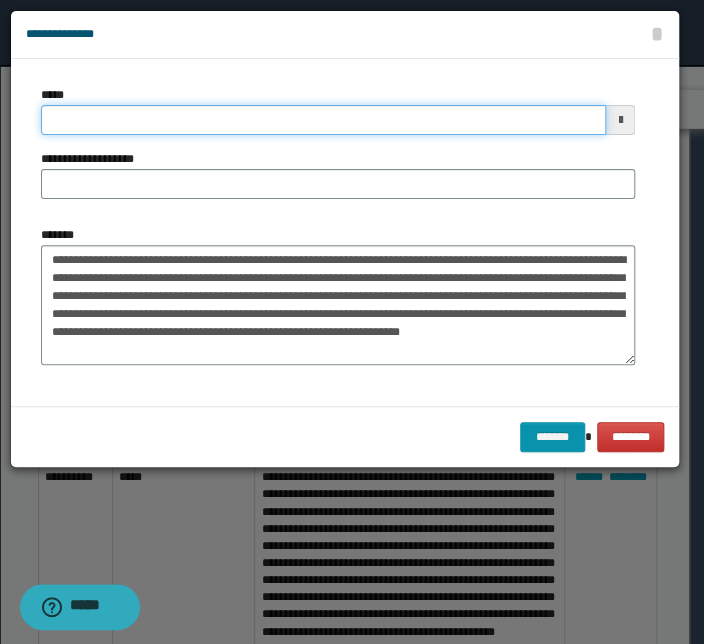 click on "*****" at bounding box center [323, 120] 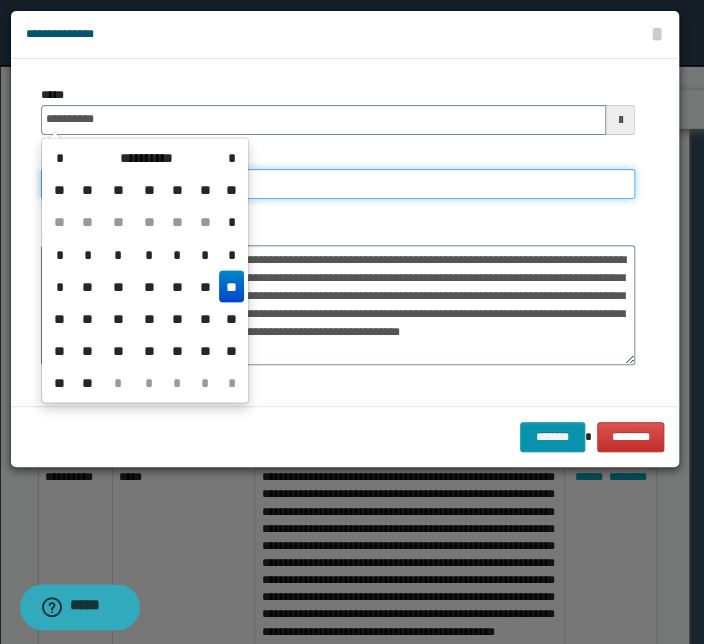 type on "**********" 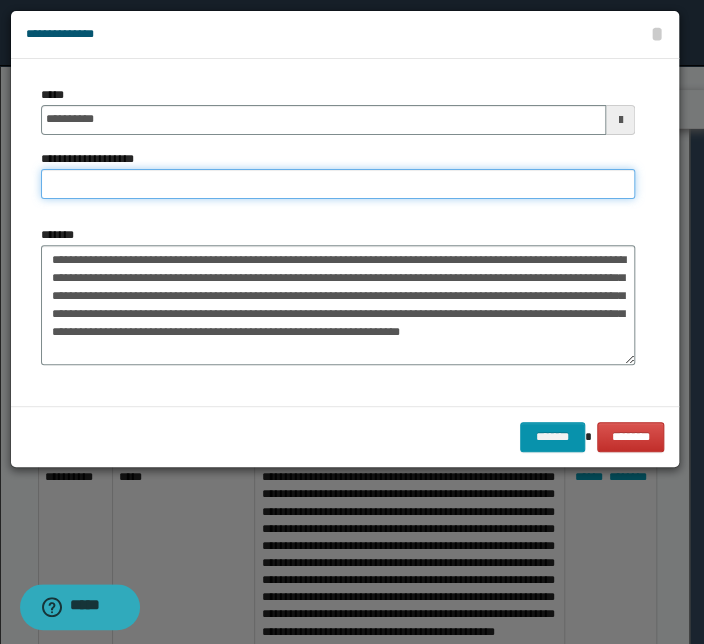 click on "**********" at bounding box center [338, 184] 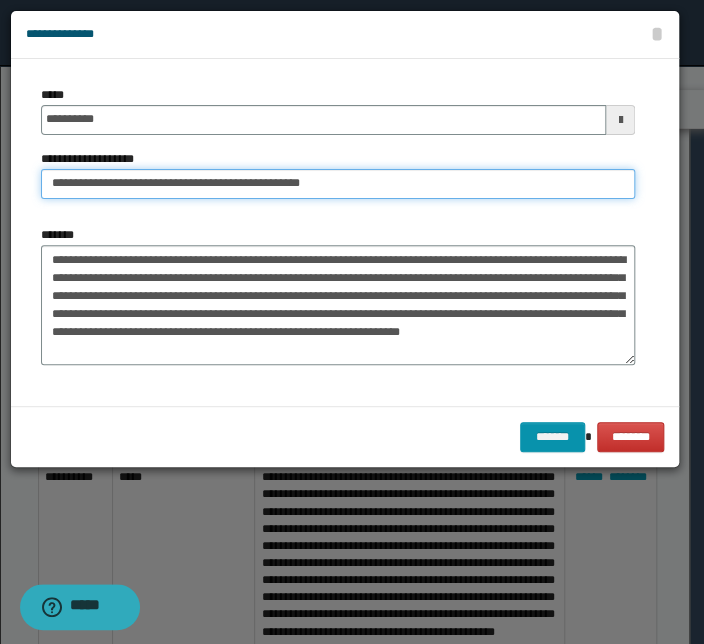 drag, startPoint x: 114, startPoint y: 187, endPoint x: -83, endPoint y: 179, distance: 197.16237 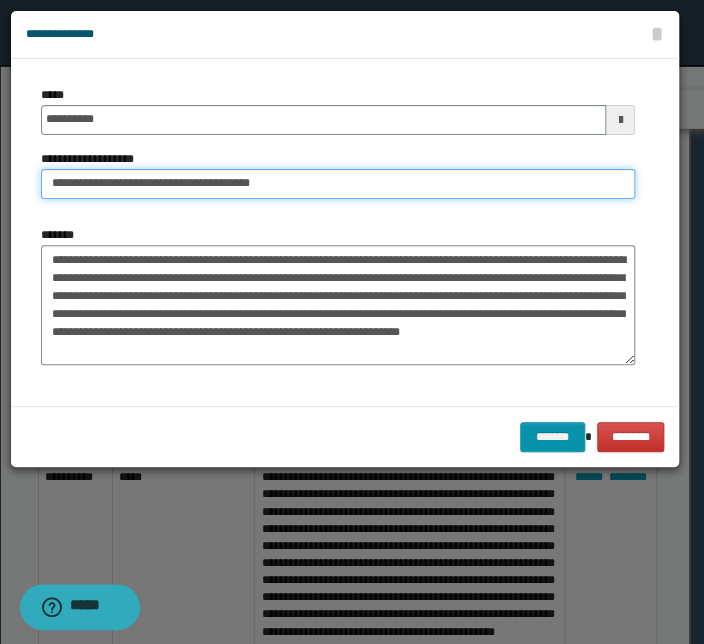 type on "**********" 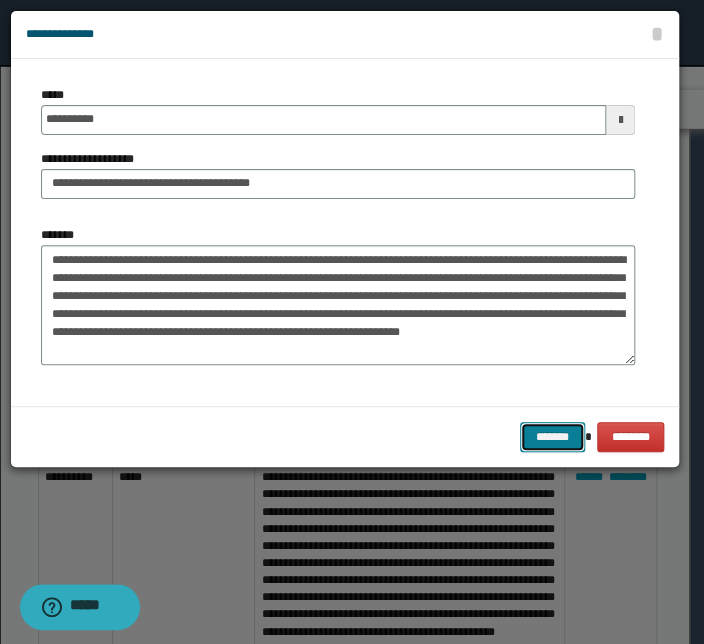 click on "*******" at bounding box center [552, 437] 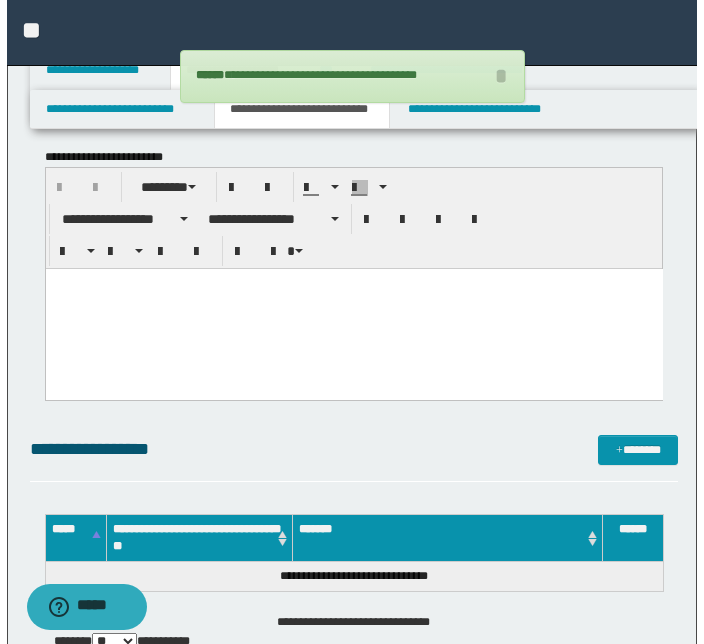 scroll, scrollTop: 4051, scrollLeft: 0, axis: vertical 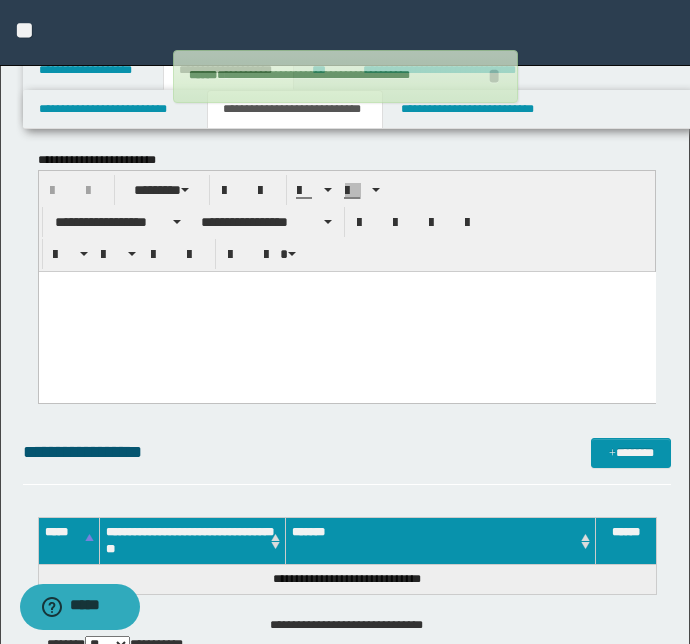 click on "**********" at bounding box center [347, 461] 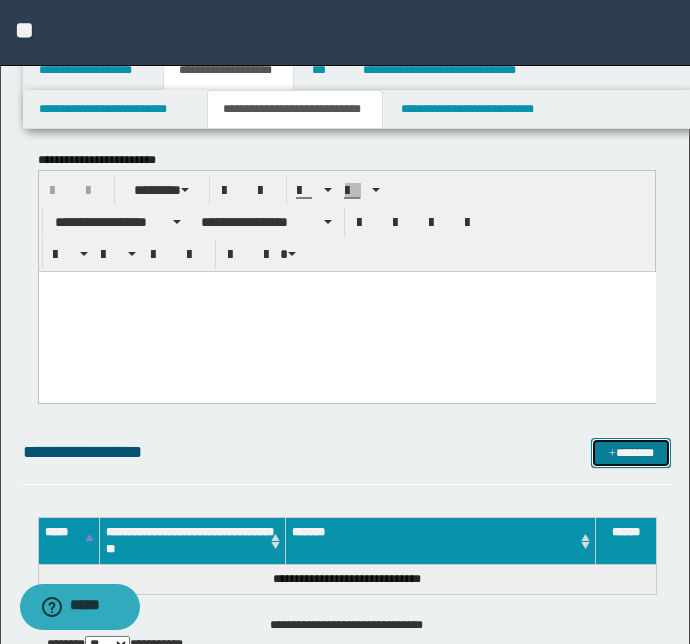 click on "*******" at bounding box center (631, 453) 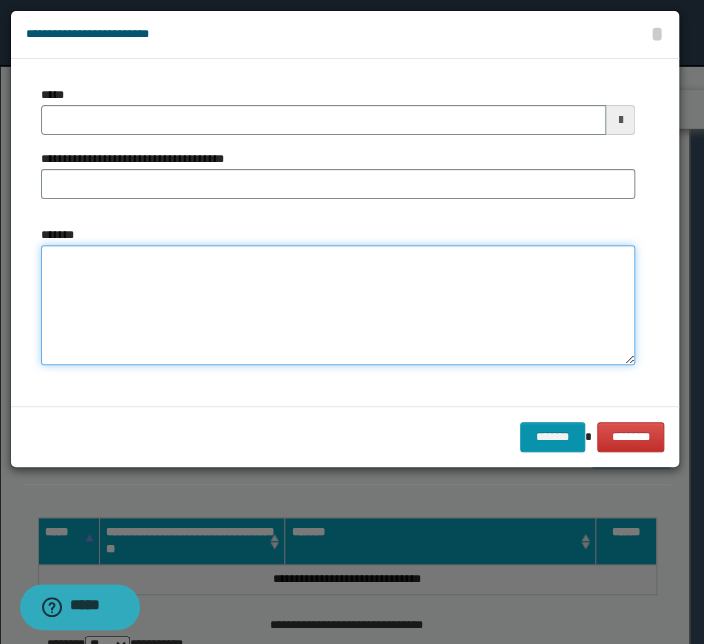 click on "*******" at bounding box center [338, 305] 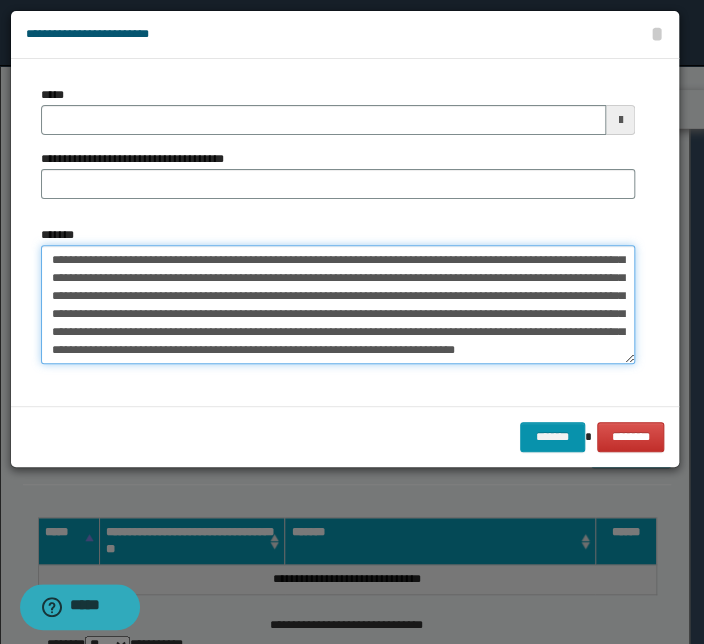 scroll, scrollTop: 0, scrollLeft: 0, axis: both 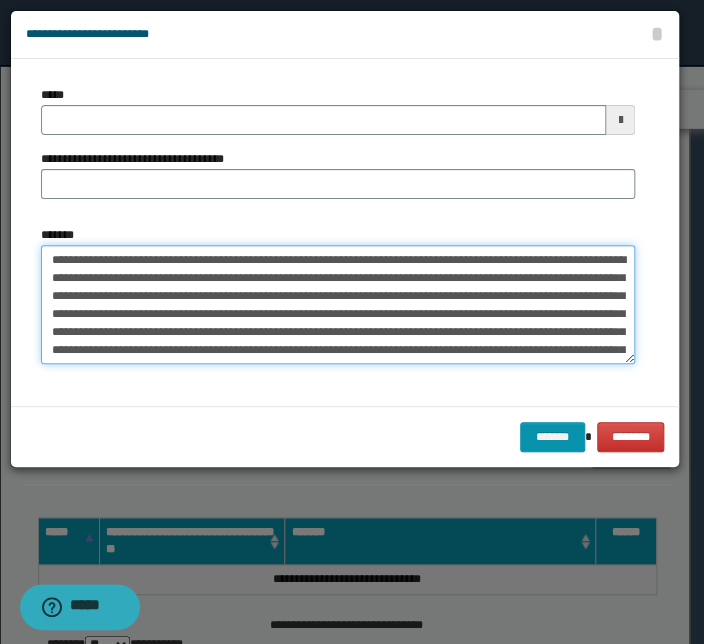 drag, startPoint x: 186, startPoint y: 259, endPoint x: -16, endPoint y: 253, distance: 202.0891 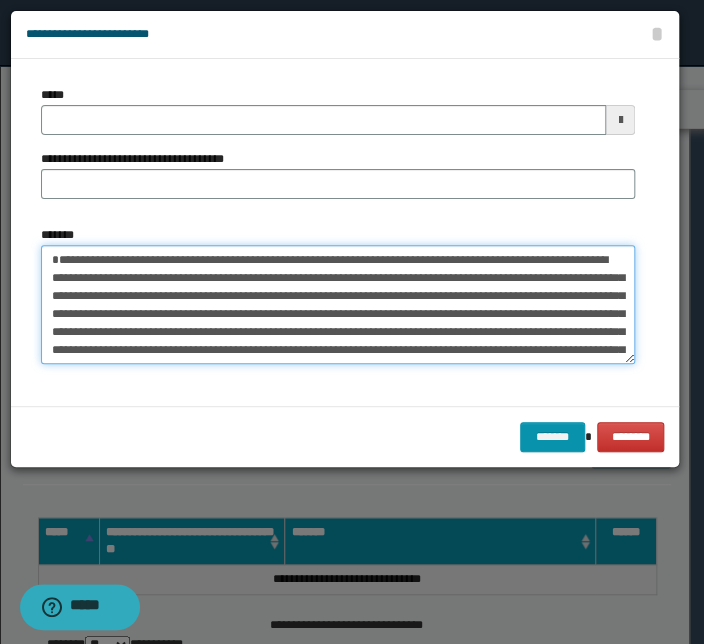 type 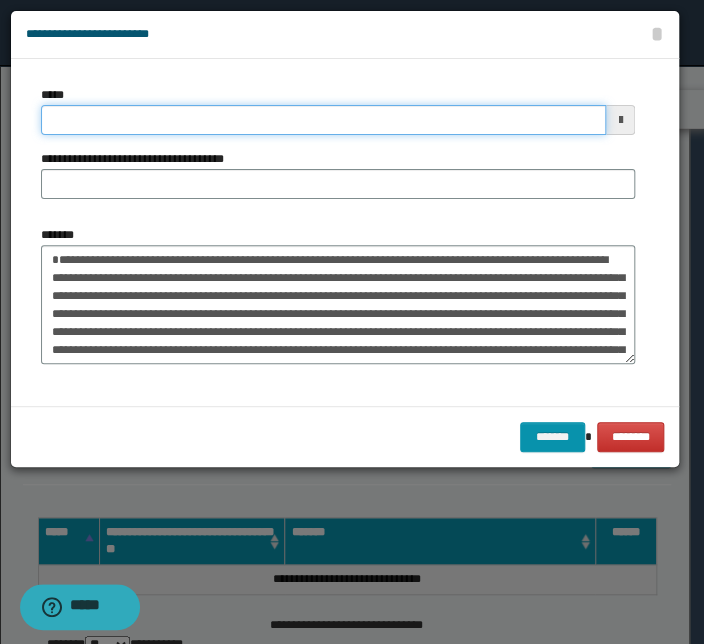 click on "*****" at bounding box center [323, 120] 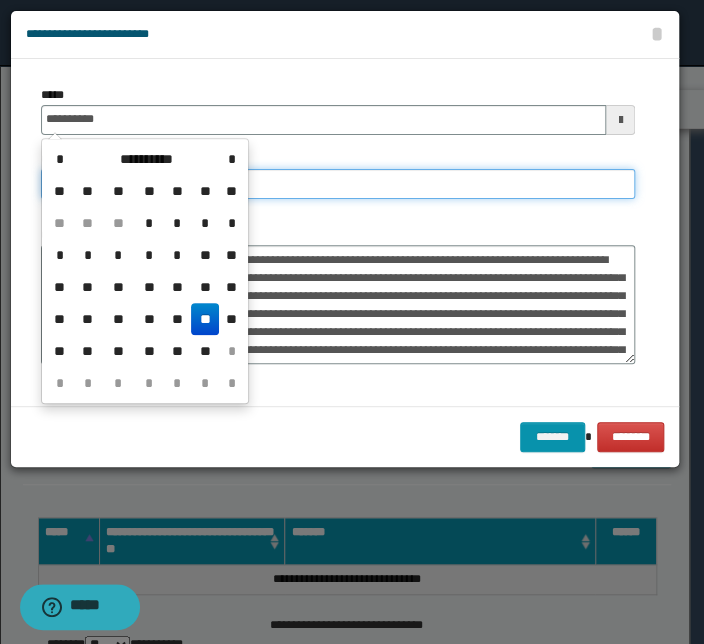 type on "**********" 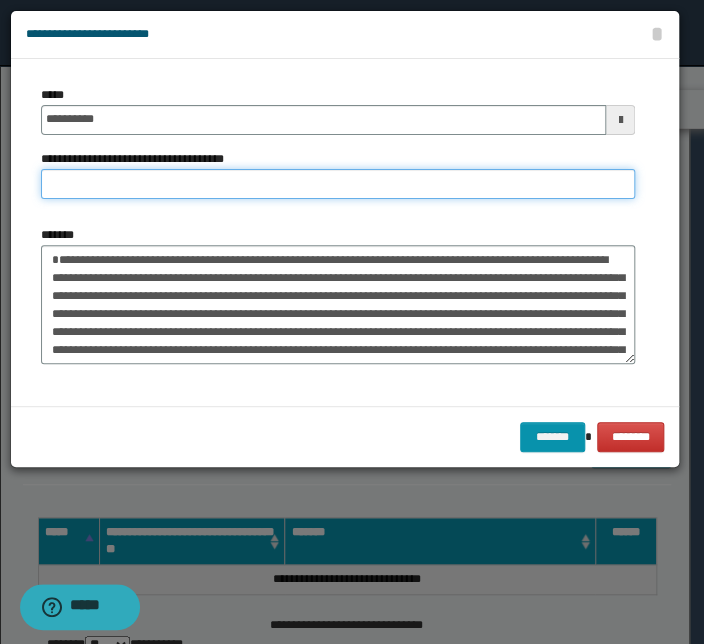paste on "**********" 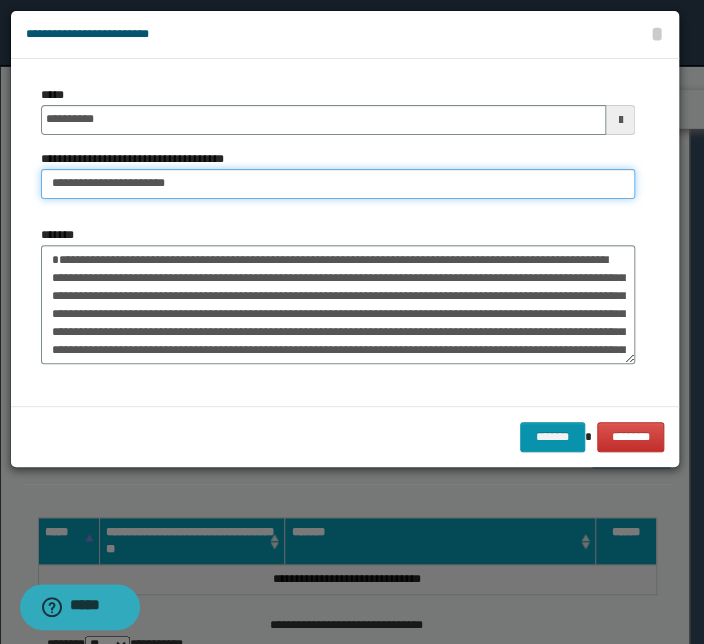 drag, startPoint x: 114, startPoint y: 183, endPoint x: -44, endPoint y: 178, distance: 158.0791 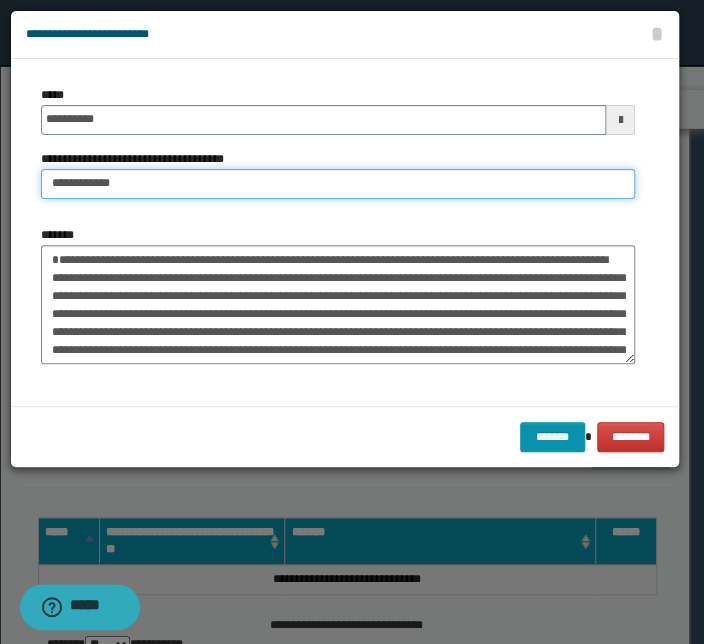 type on "**********" 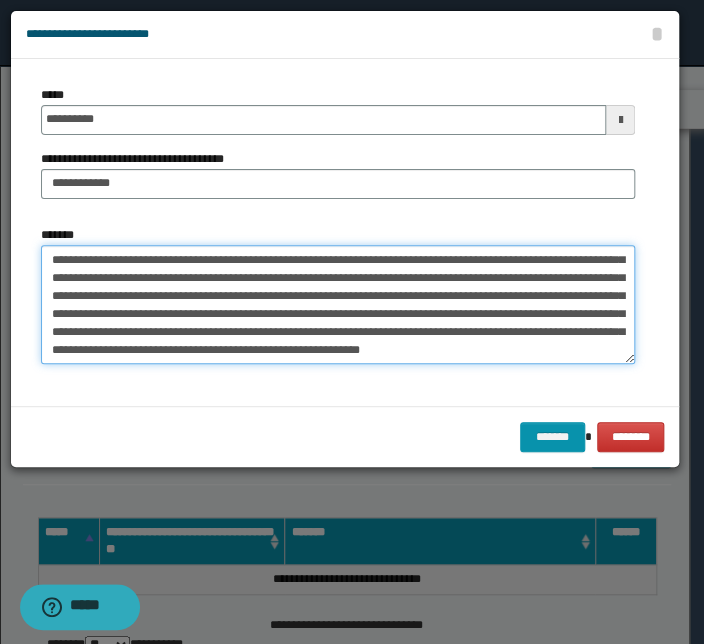 scroll, scrollTop: 108, scrollLeft: 0, axis: vertical 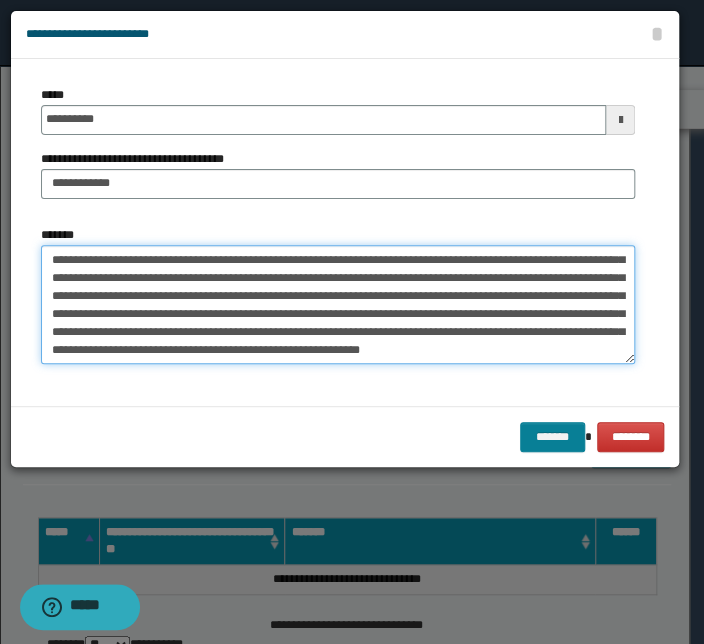 type on "**********" 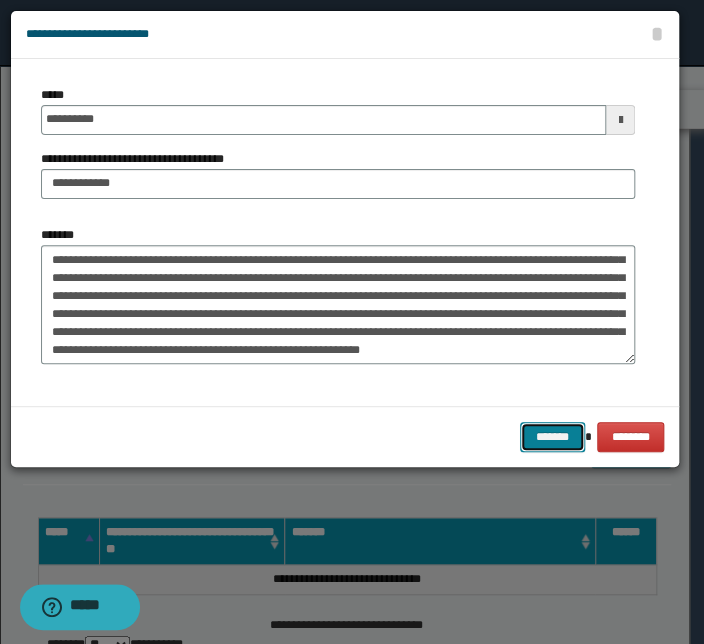 click on "*******" at bounding box center (552, 437) 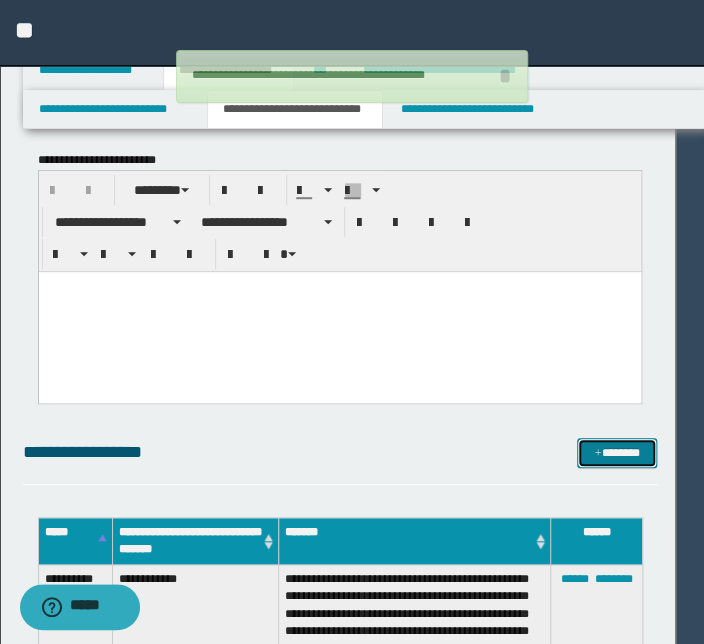 type 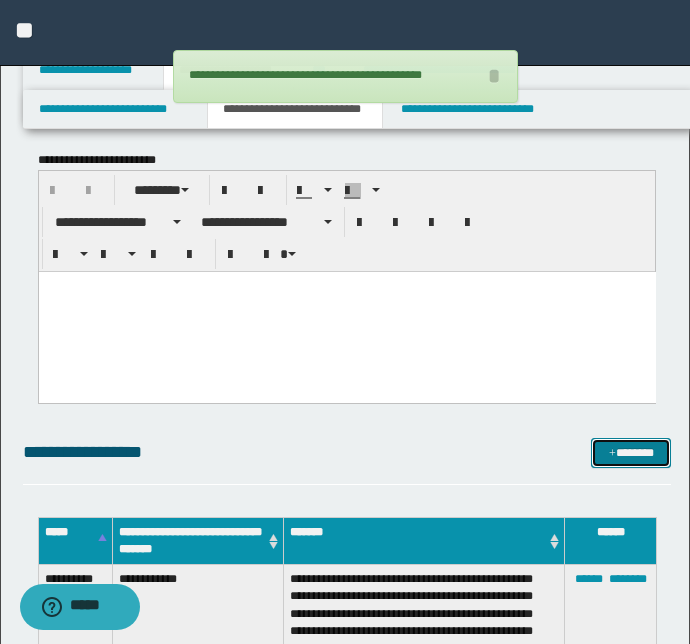 click on "*******" at bounding box center [631, 453] 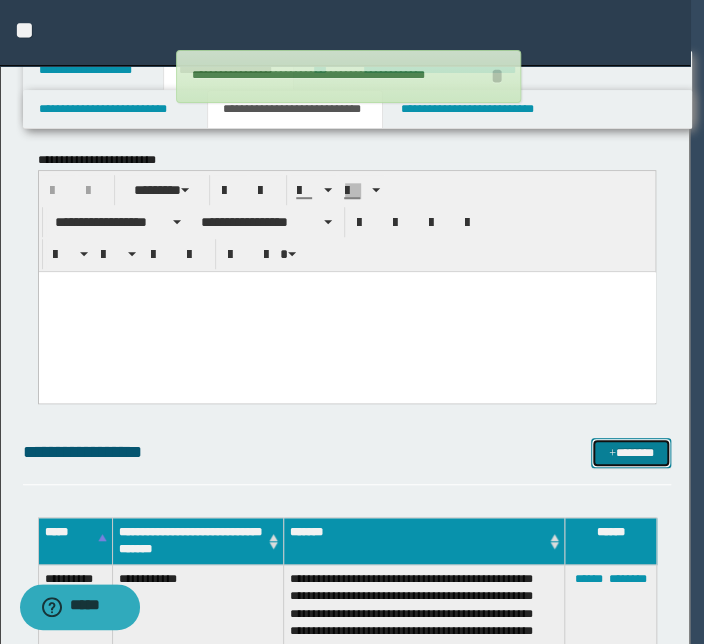 scroll, scrollTop: 0, scrollLeft: 0, axis: both 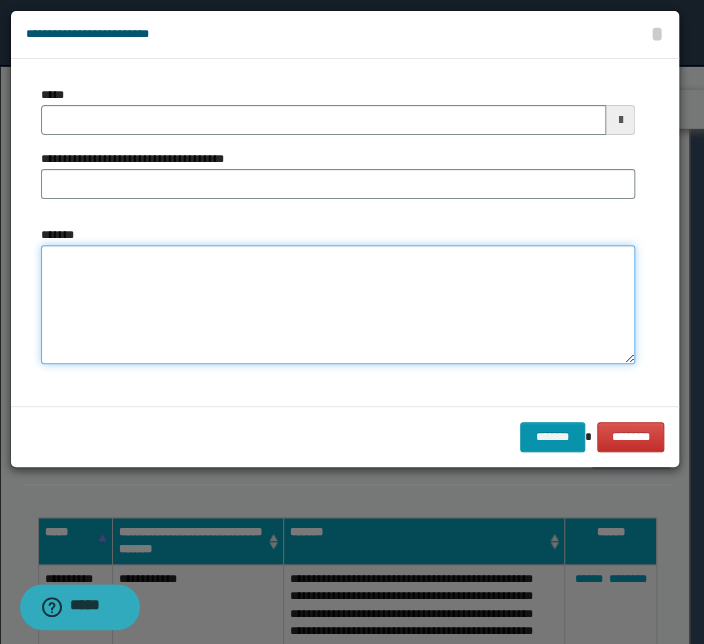 click on "*******" at bounding box center (338, 305) 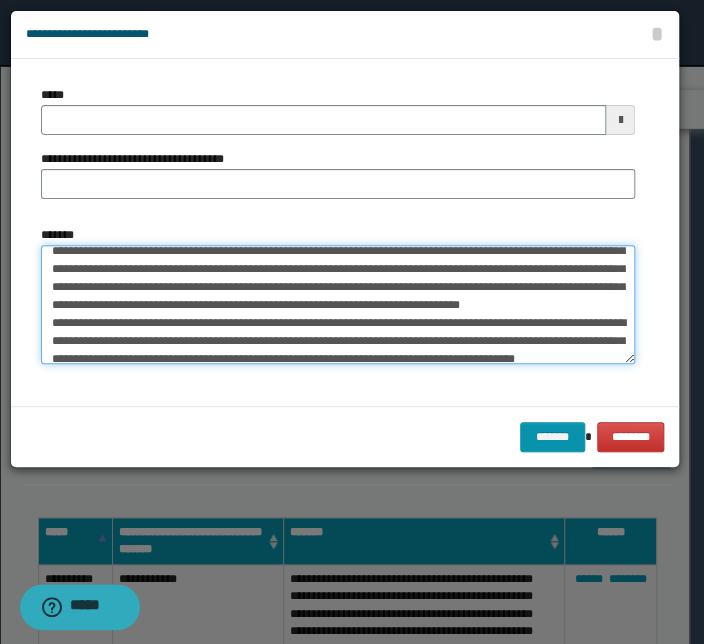 scroll, scrollTop: 0, scrollLeft: 0, axis: both 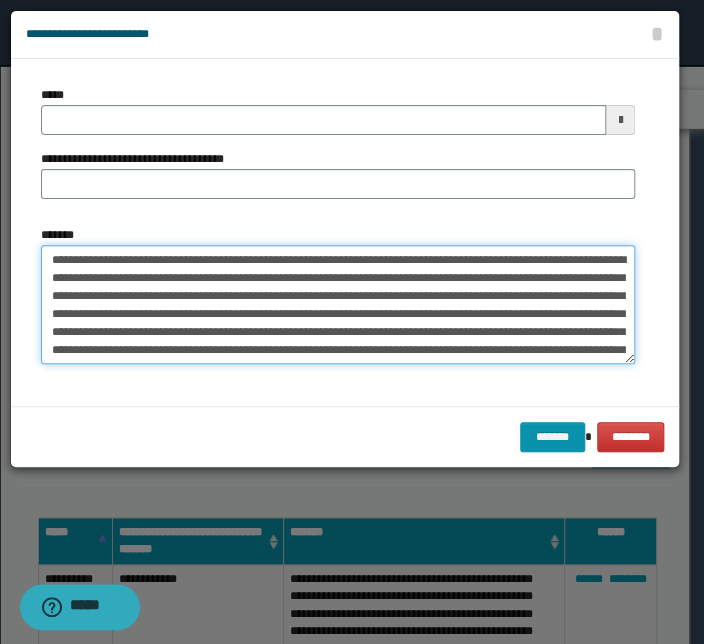 drag, startPoint x: 239, startPoint y: 258, endPoint x: -67, endPoint y: 238, distance: 306.6529 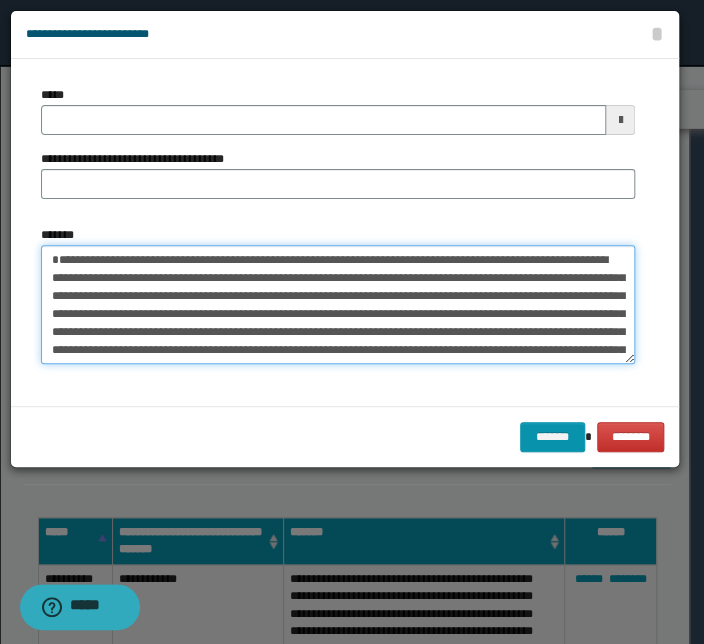 type 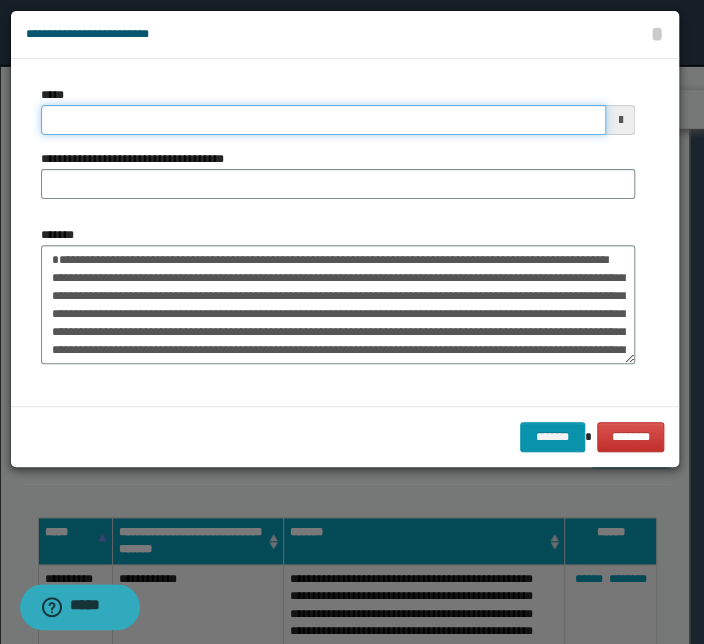 click on "*****" at bounding box center (323, 120) 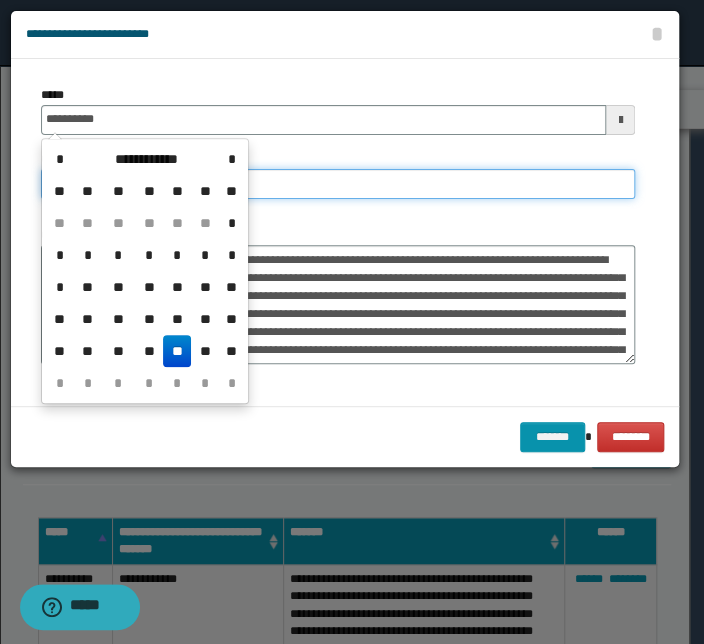 type on "**********" 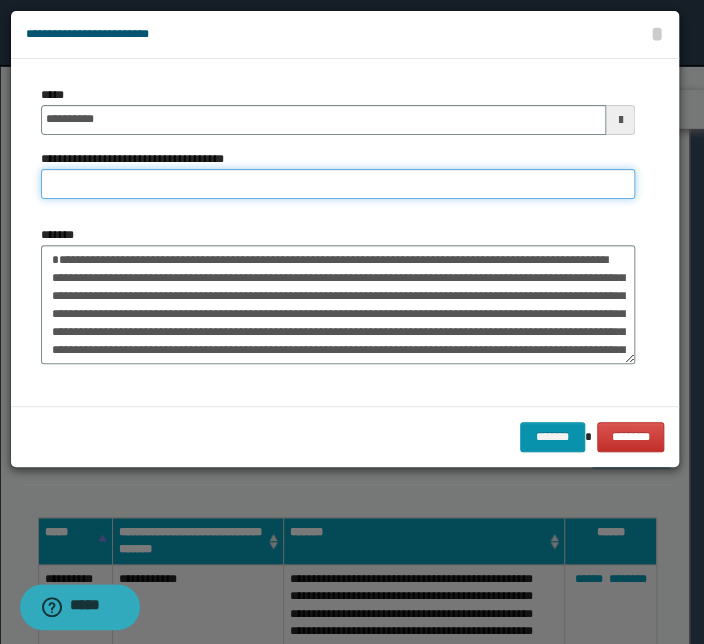 click on "**********" at bounding box center [338, 184] 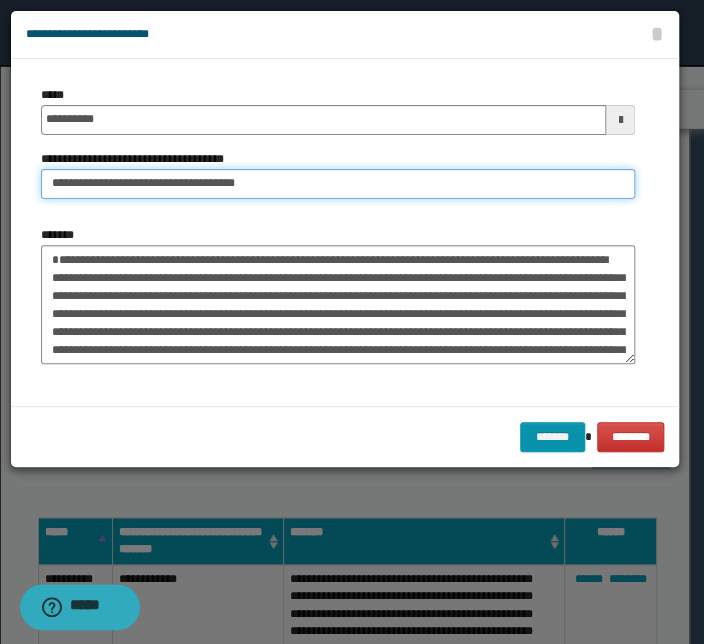 drag, startPoint x: 113, startPoint y: 184, endPoint x: -68, endPoint y: 167, distance: 181.79659 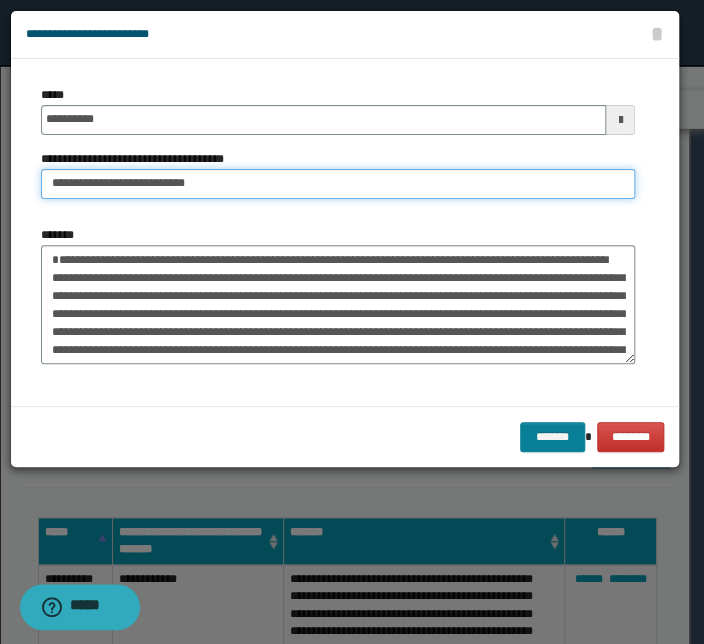 type on "**********" 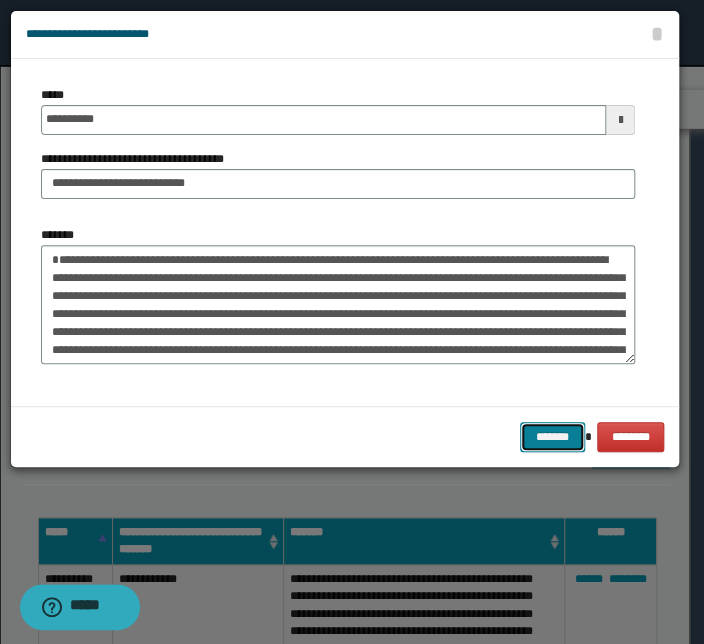 click on "*******" at bounding box center (552, 437) 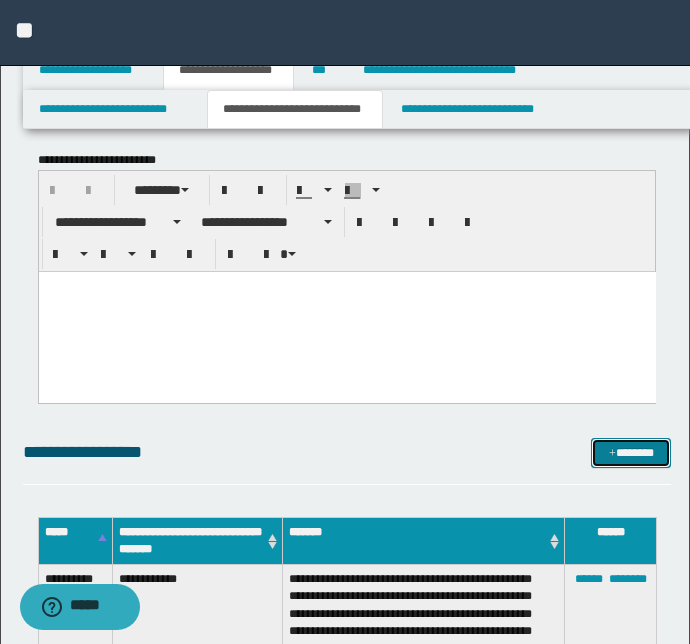 click on "*******" at bounding box center (631, 453) 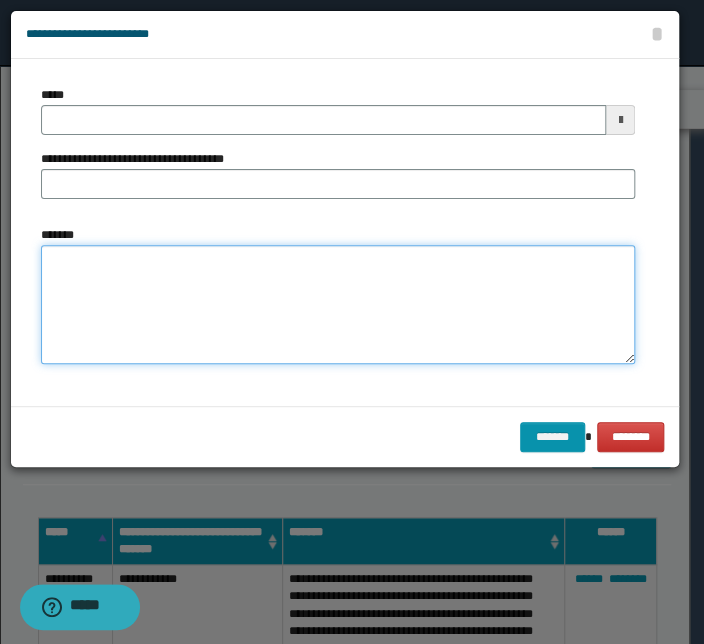 click on "*******" at bounding box center [338, 305] 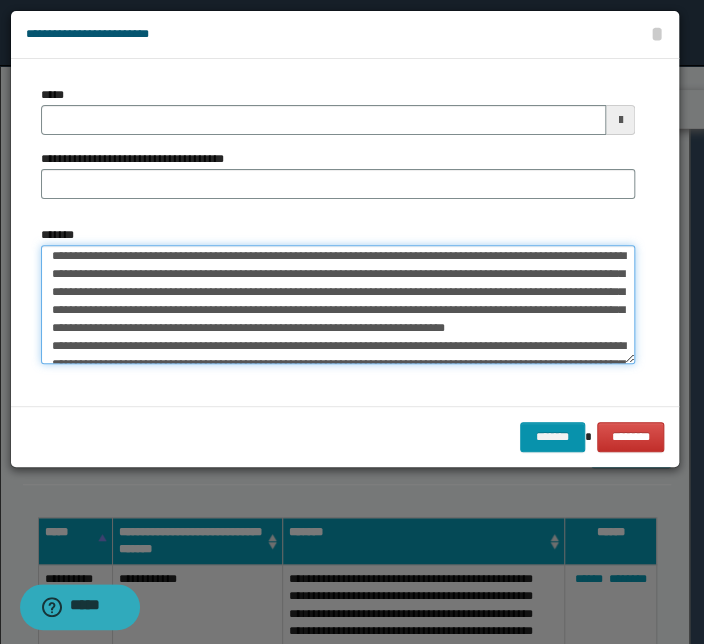 scroll, scrollTop: 0, scrollLeft: 0, axis: both 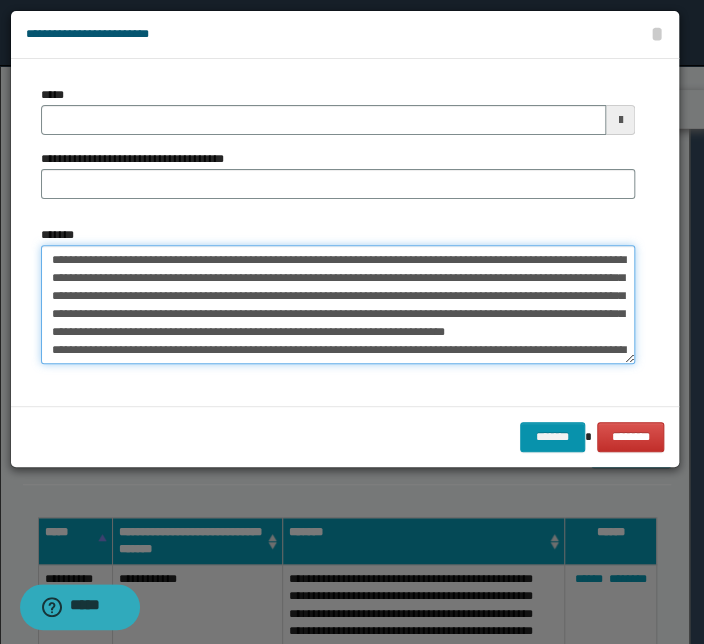 drag, startPoint x: 244, startPoint y: 254, endPoint x: -12, endPoint y: 245, distance: 256.15814 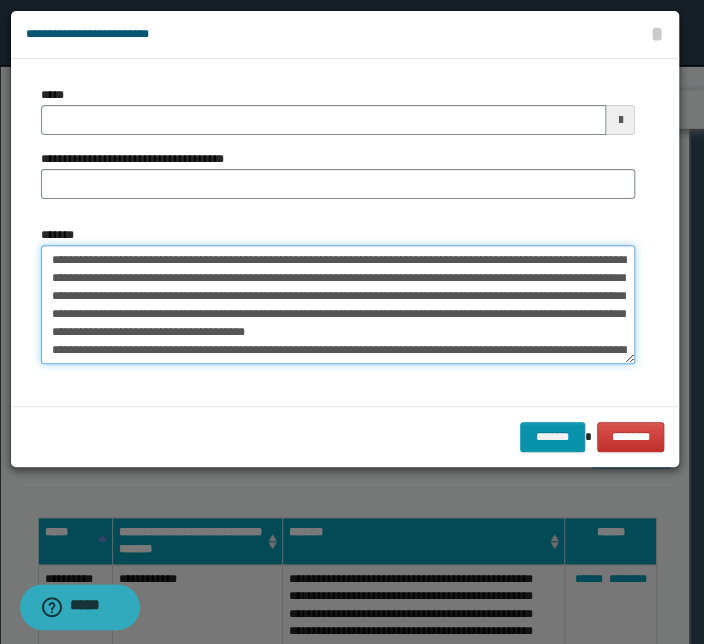 type 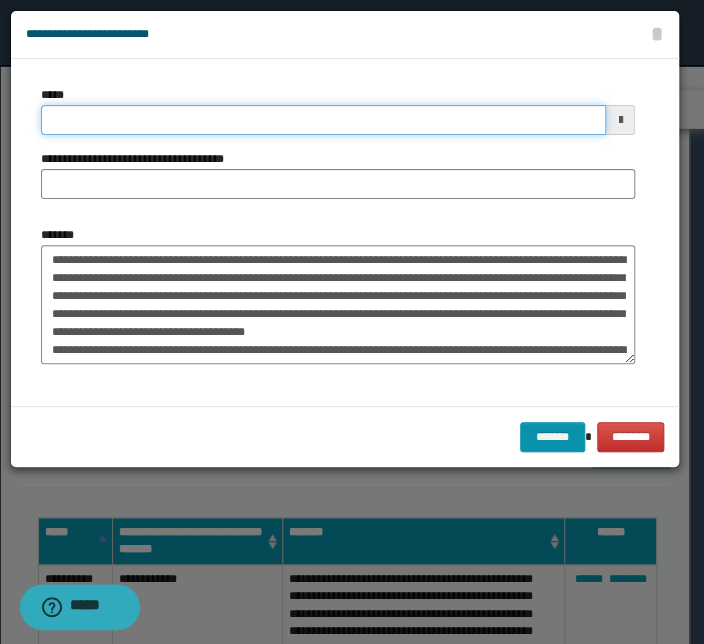 click on "*****" at bounding box center [323, 120] 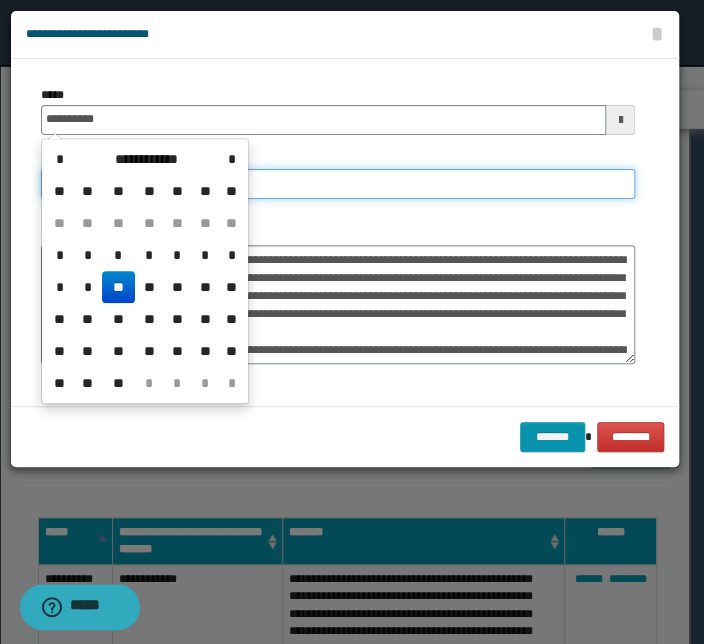 type on "**********" 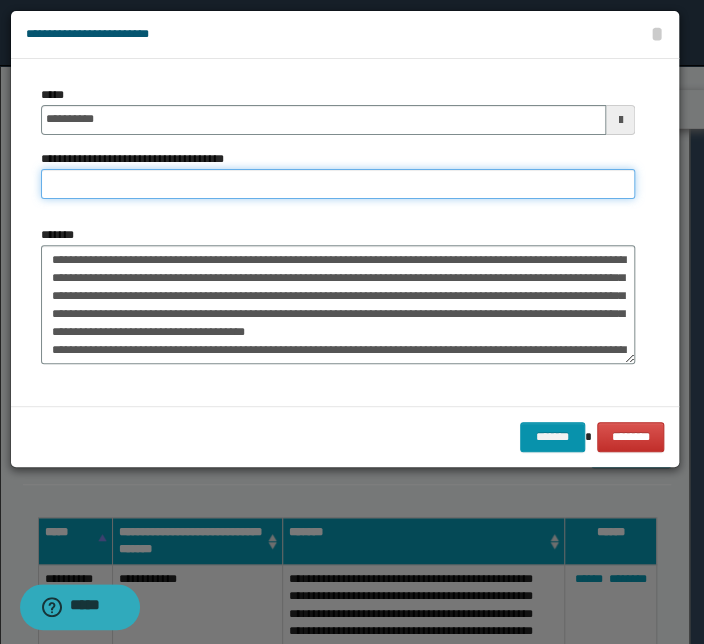 click on "**********" at bounding box center [338, 184] 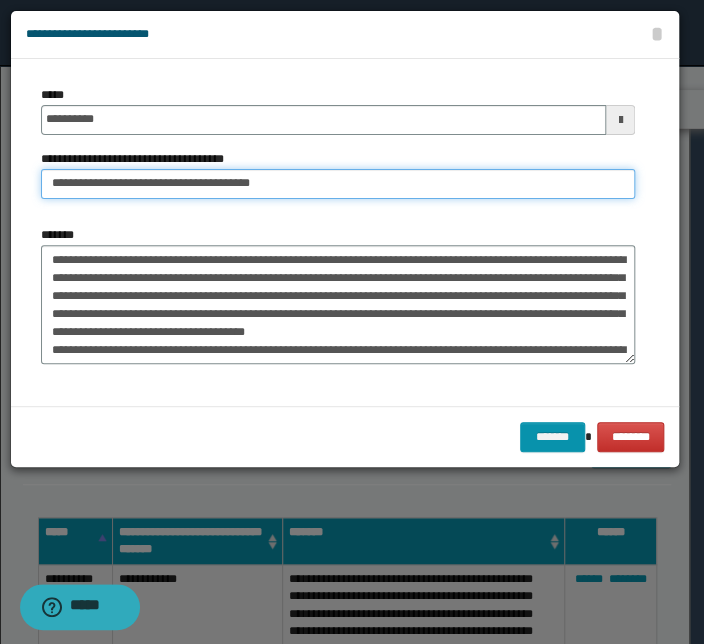 drag, startPoint x: 113, startPoint y: 186, endPoint x: -60, endPoint y: 176, distance: 173.28877 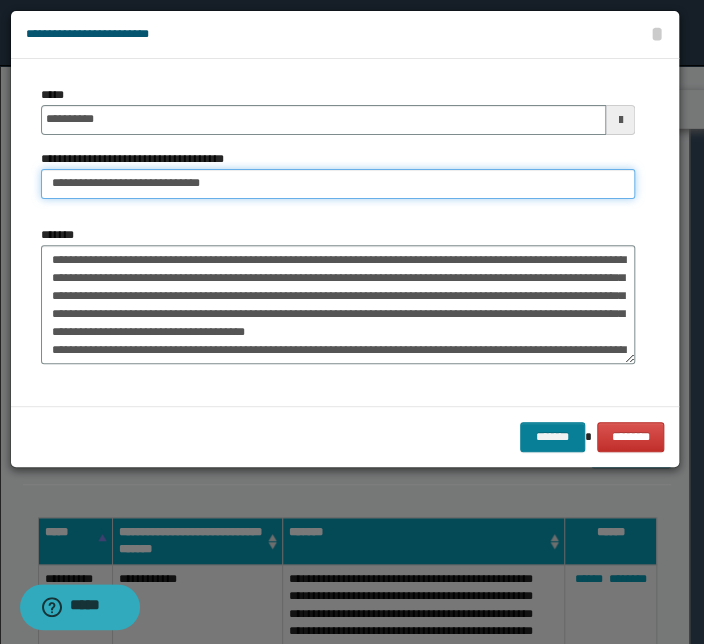 type on "**********" 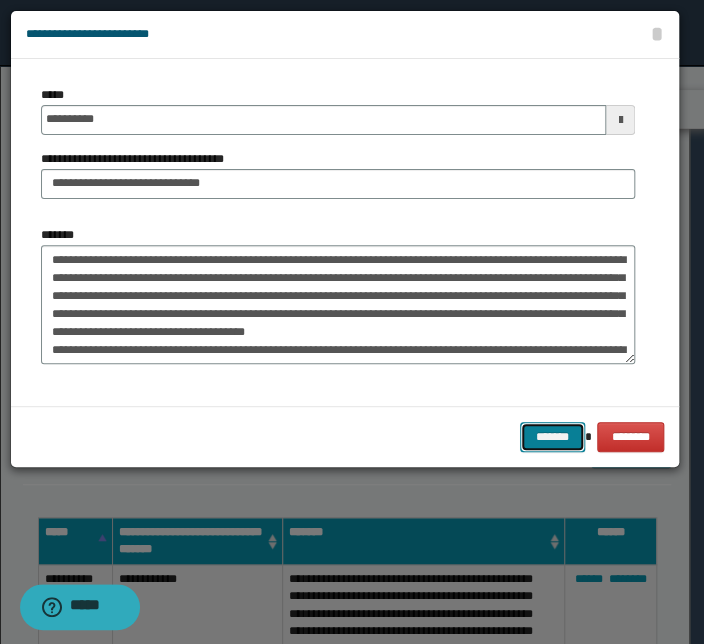 click on "*******" at bounding box center (552, 437) 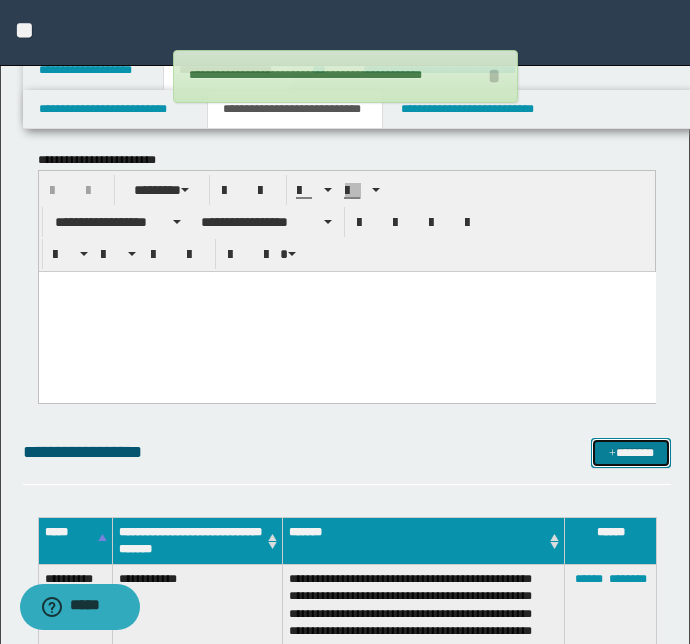 click on "*******" at bounding box center [631, 453] 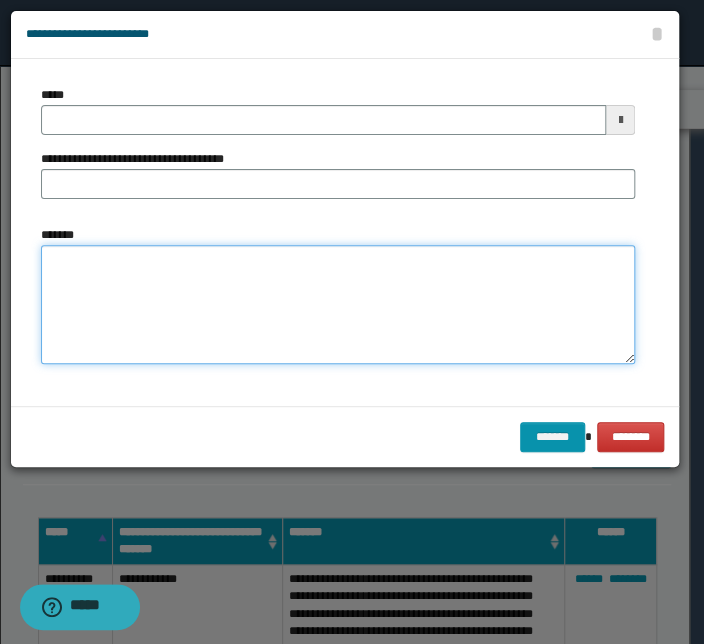 click on "*******" at bounding box center [338, 305] 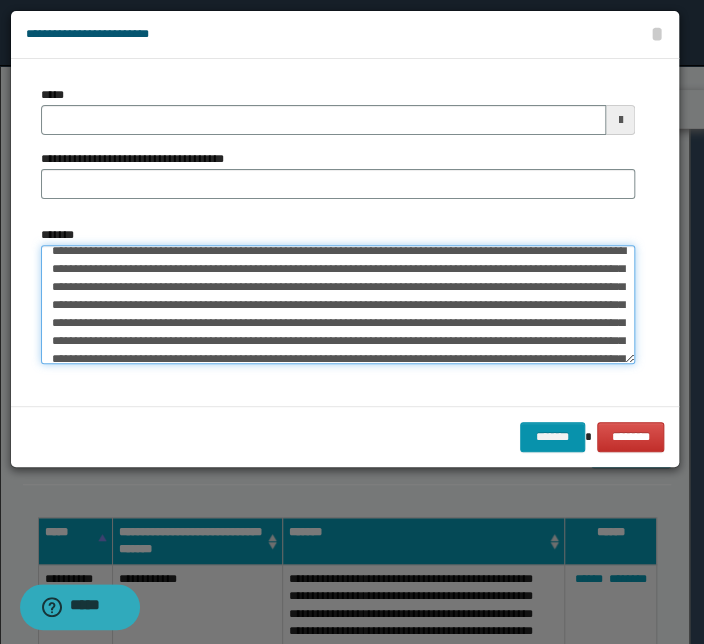 scroll, scrollTop: 0, scrollLeft: 0, axis: both 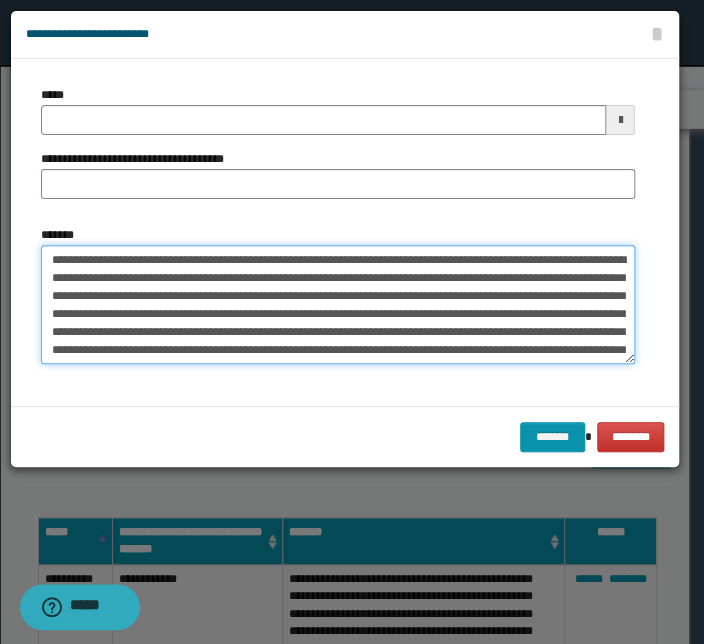 drag, startPoint x: 275, startPoint y: 256, endPoint x: -20, endPoint y: 249, distance: 295.08304 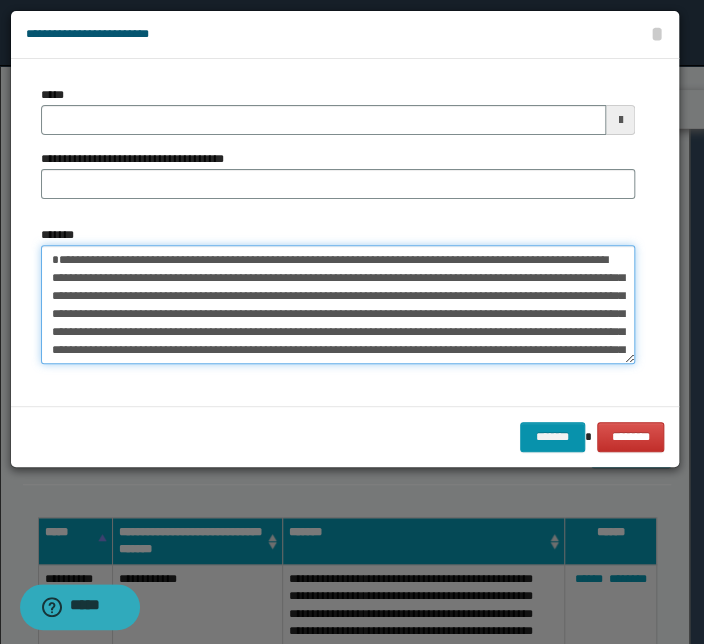 type 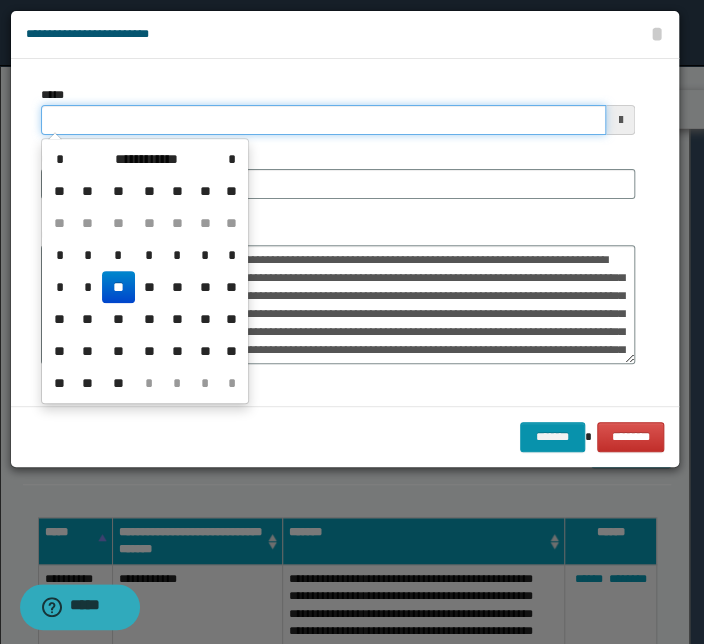 click on "*****" at bounding box center [323, 120] 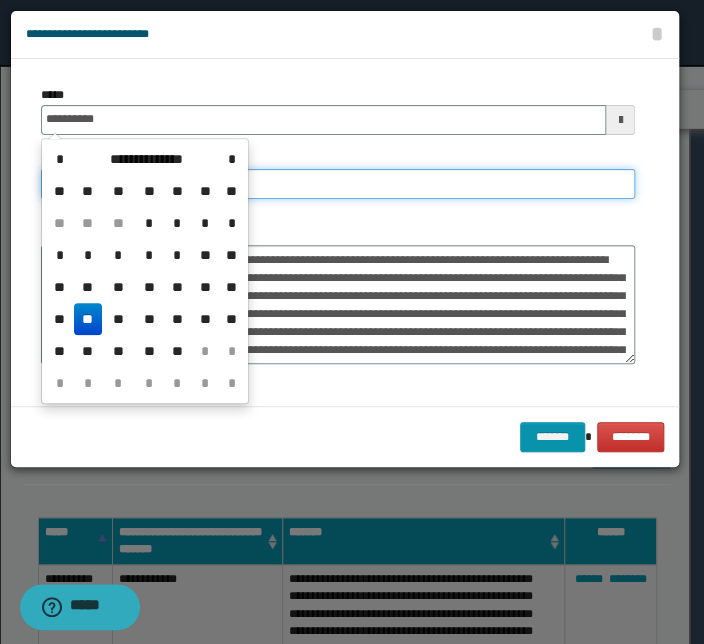type on "**********" 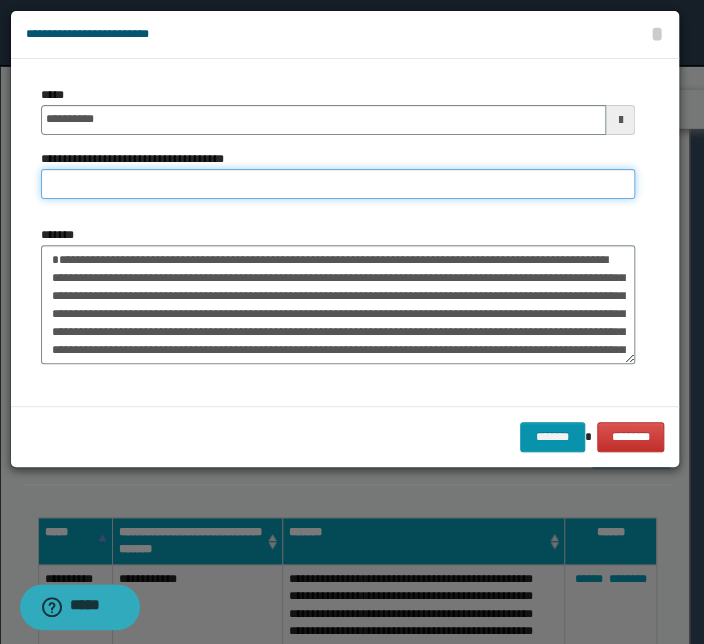 paste on "**********" 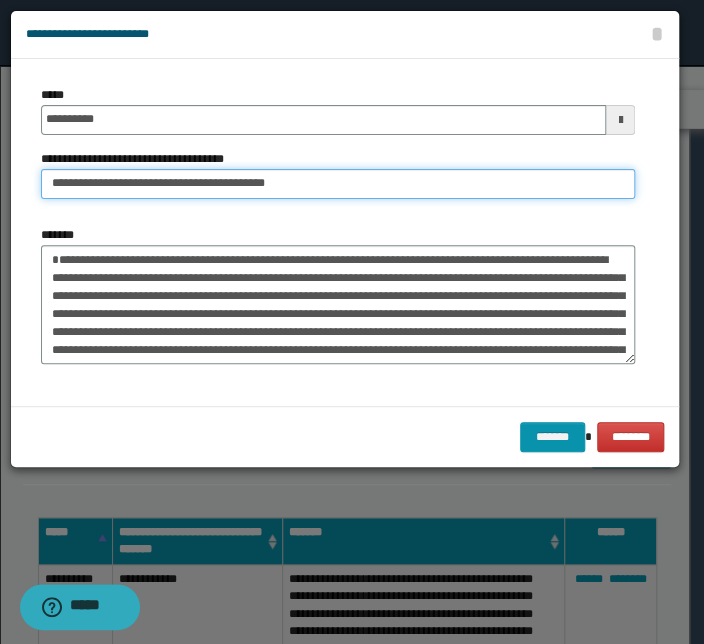 drag, startPoint x: 112, startPoint y: 185, endPoint x: -111, endPoint y: 180, distance: 223.05605 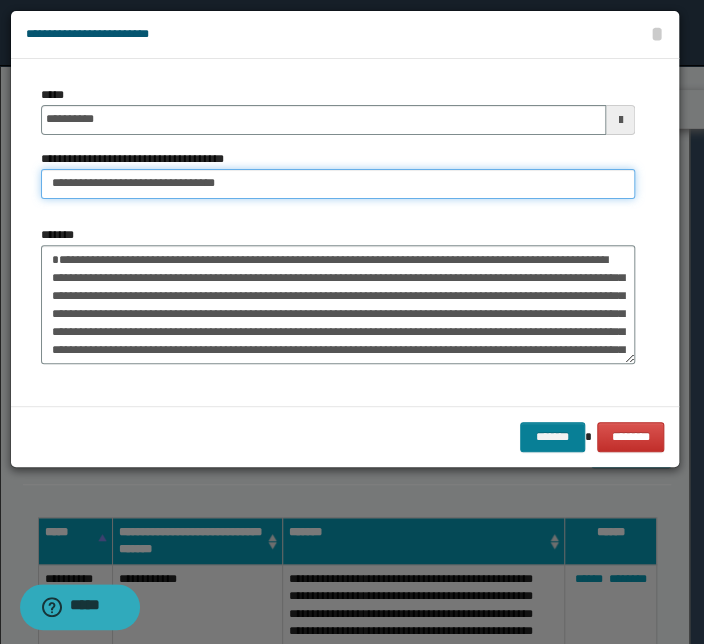 type on "**********" 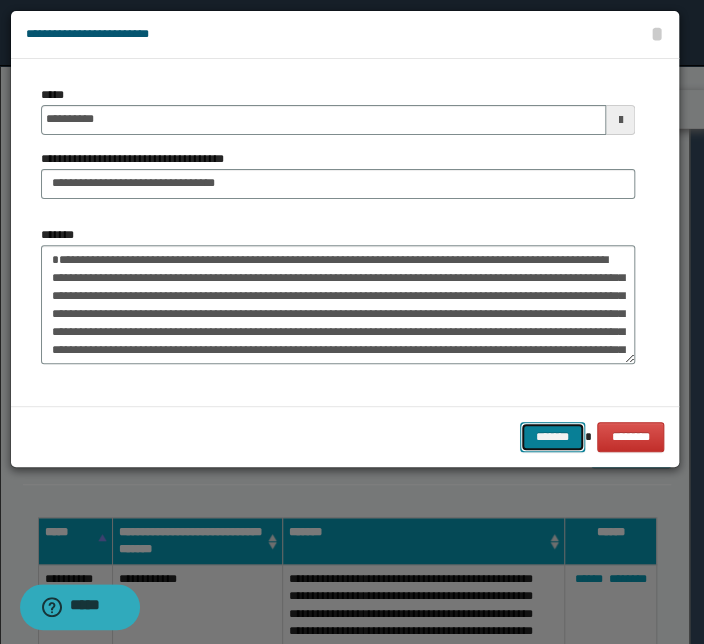drag, startPoint x: 559, startPoint y: 437, endPoint x: 528, endPoint y: 437, distance: 31 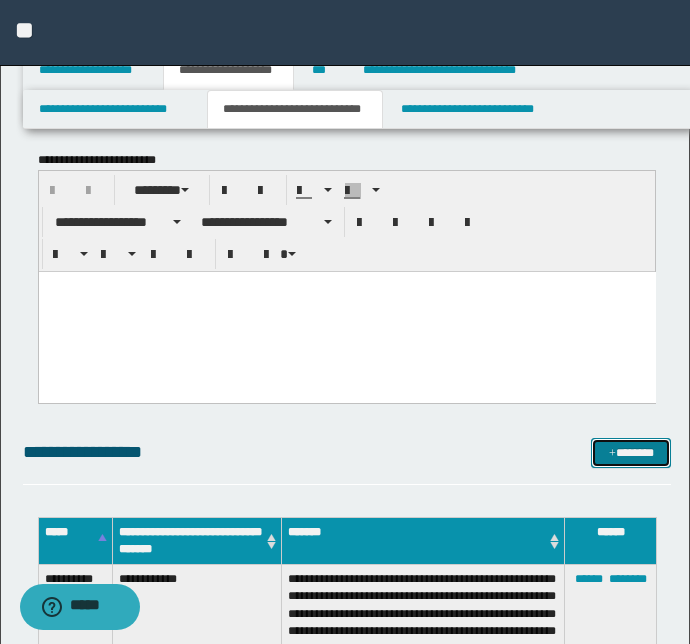 click on "*******" at bounding box center (631, 453) 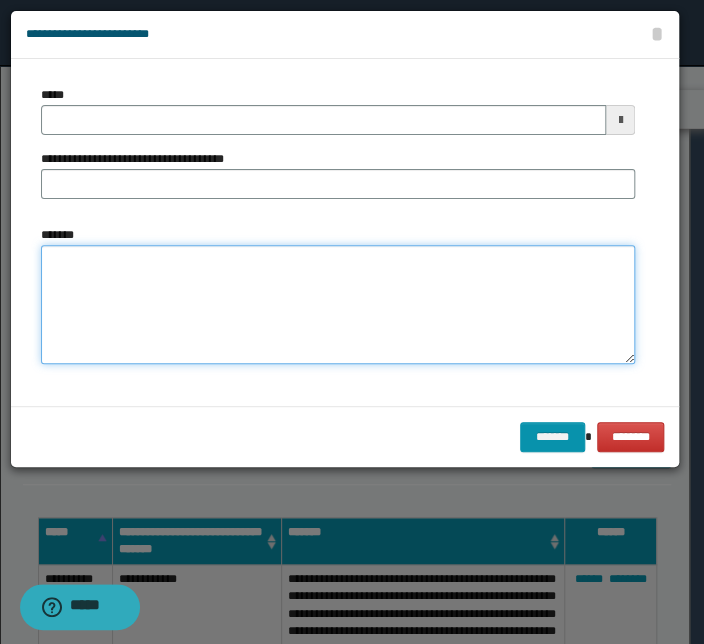 click on "*******" at bounding box center (338, 305) 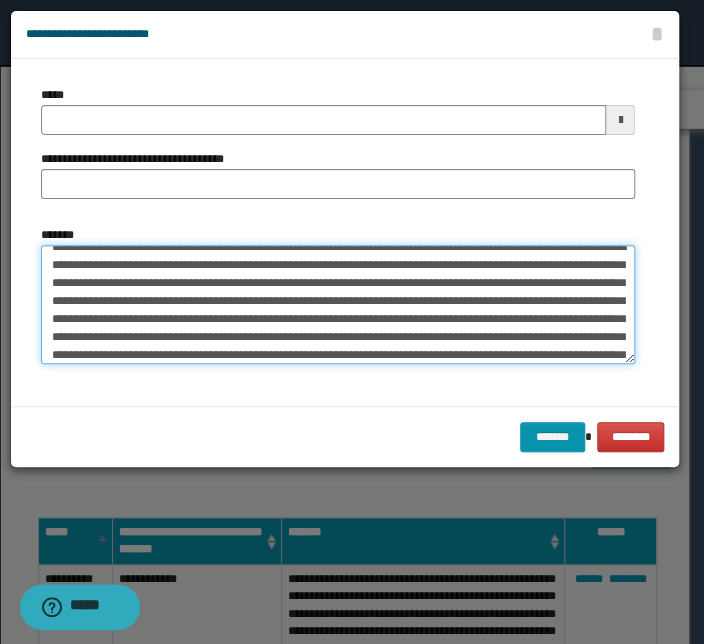 scroll, scrollTop: 0, scrollLeft: 0, axis: both 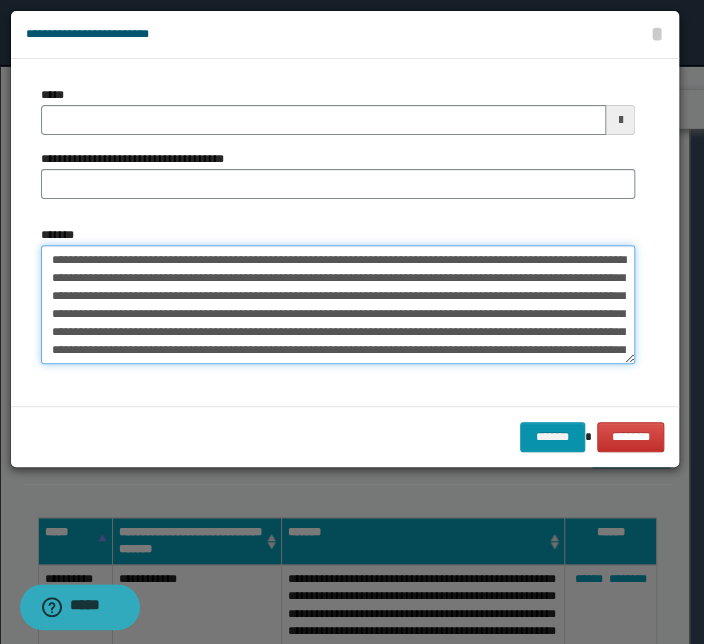 drag, startPoint x: 535, startPoint y: 259, endPoint x: 22, endPoint y: 249, distance: 513.0975 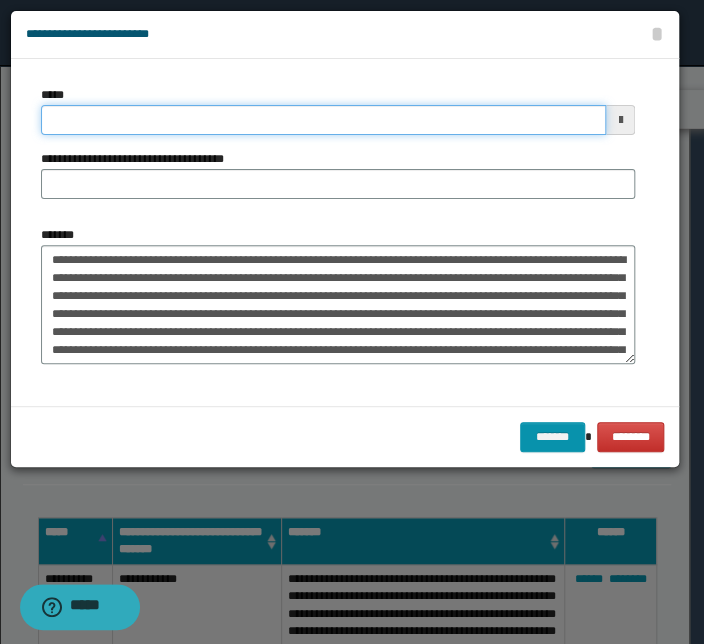 click on "*****" at bounding box center (323, 120) 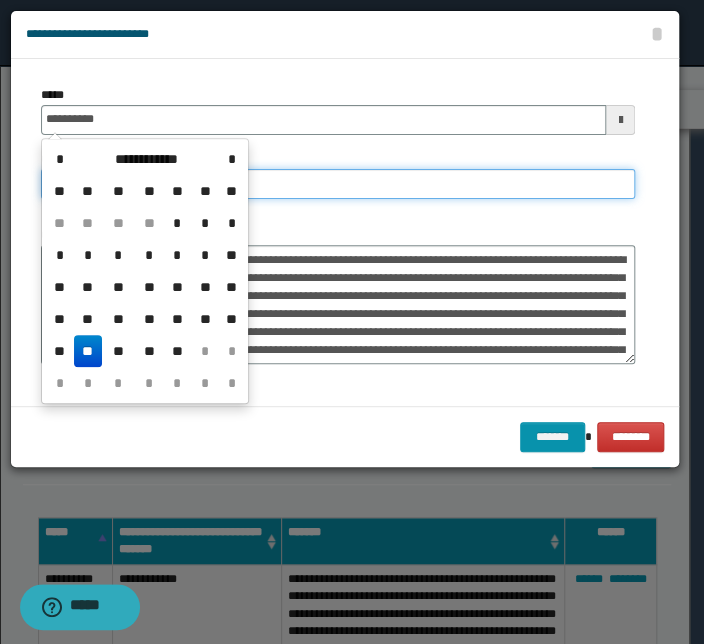 type on "**********" 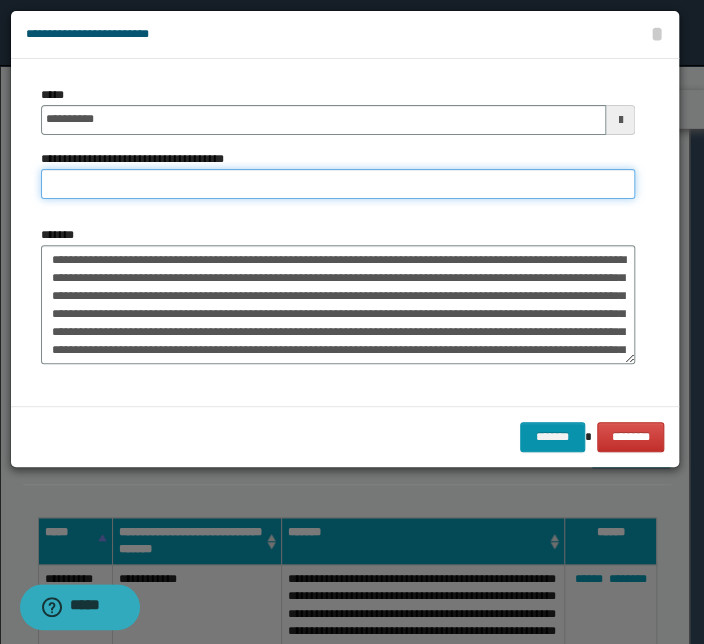 click on "**********" at bounding box center (338, 184) 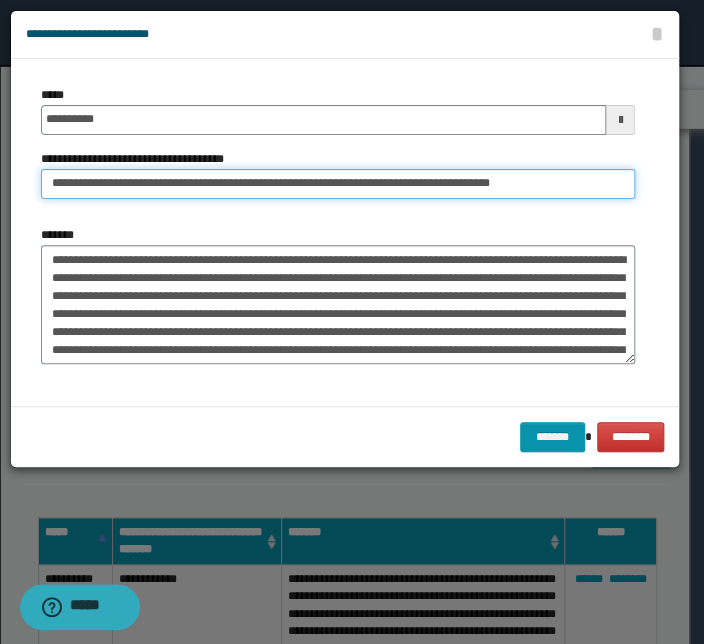 drag, startPoint x: 116, startPoint y: 182, endPoint x: -138, endPoint y: 184, distance: 254.00787 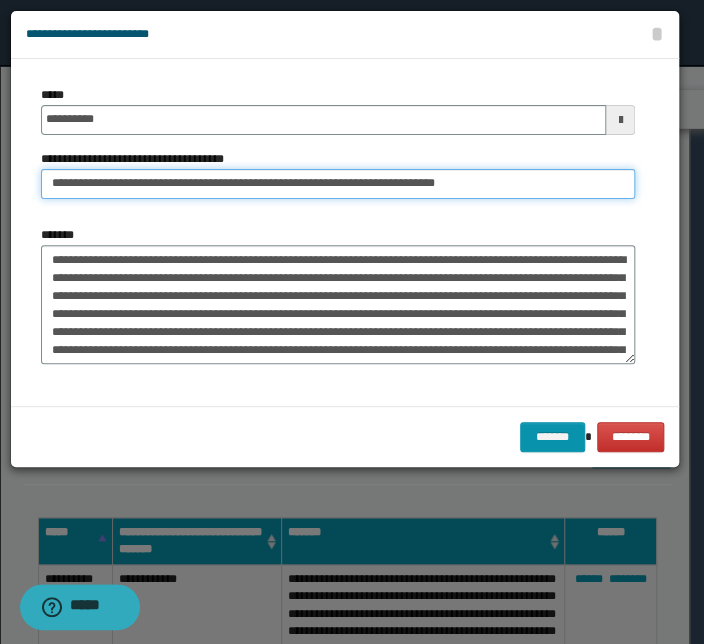 type on "**********" 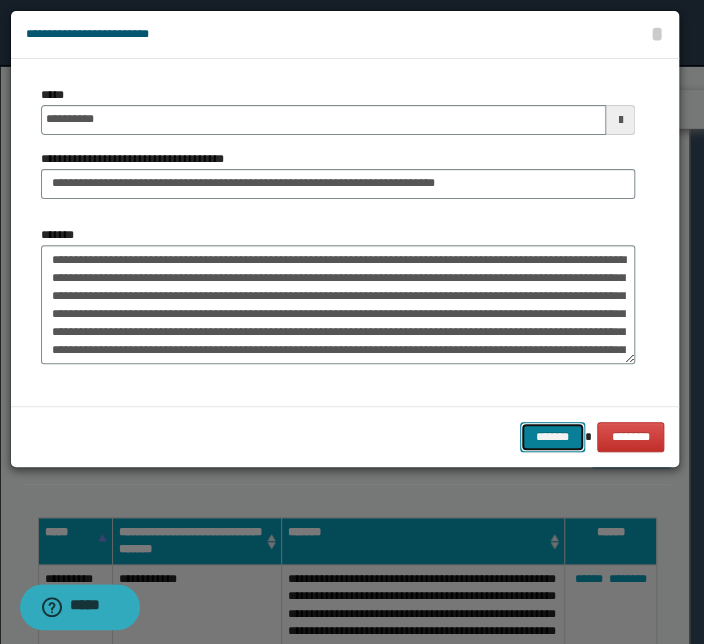 click on "*******" at bounding box center [552, 437] 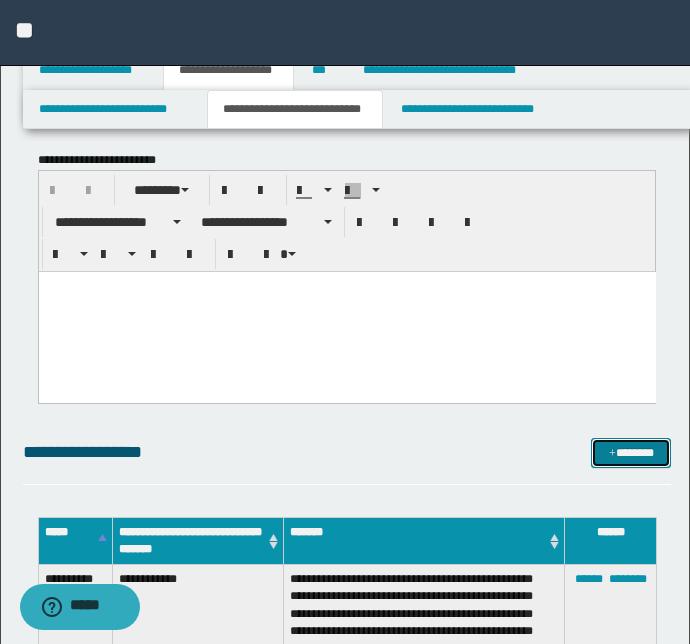 click on "*******" at bounding box center [631, 453] 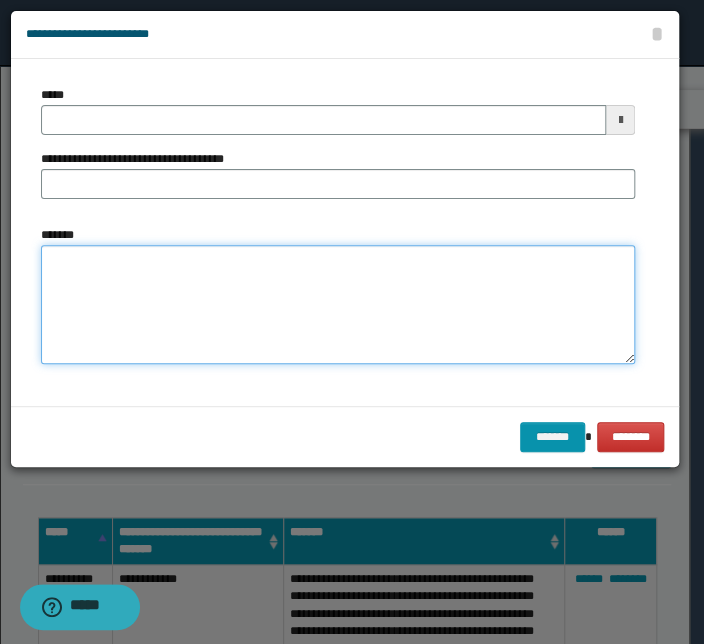 click on "*******" at bounding box center [338, 305] 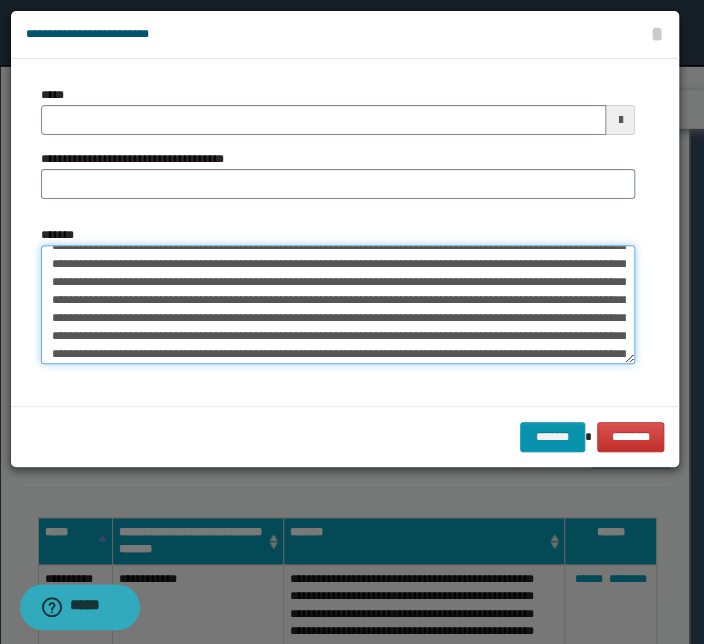scroll, scrollTop: 0, scrollLeft: 0, axis: both 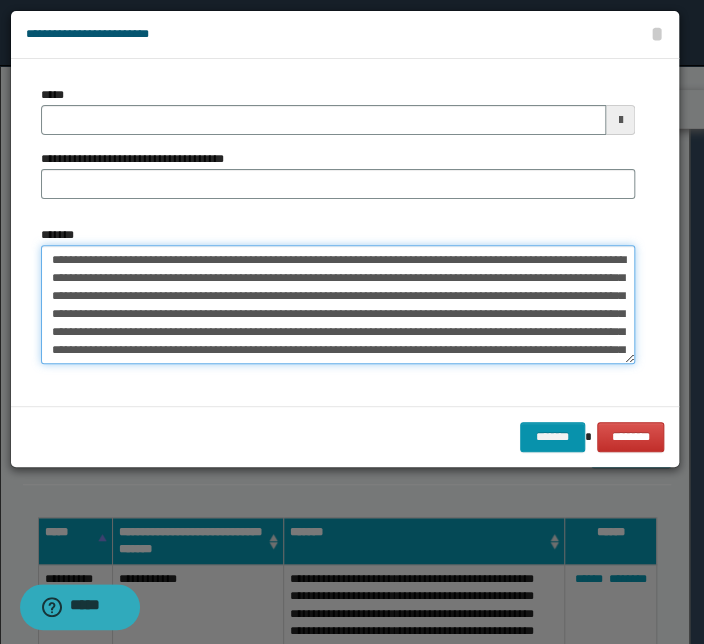 click on "*******" at bounding box center (338, 305) 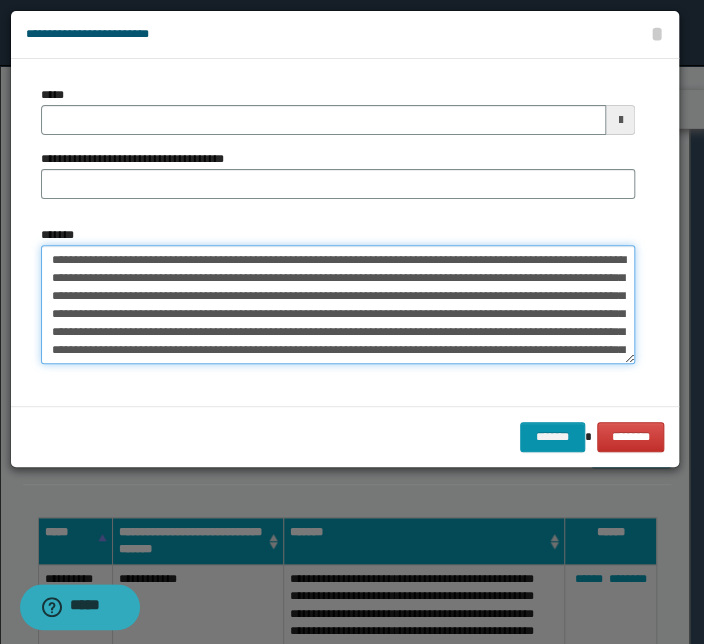 drag, startPoint x: 87, startPoint y: 316, endPoint x: 41, endPoint y: 250, distance: 80.44874 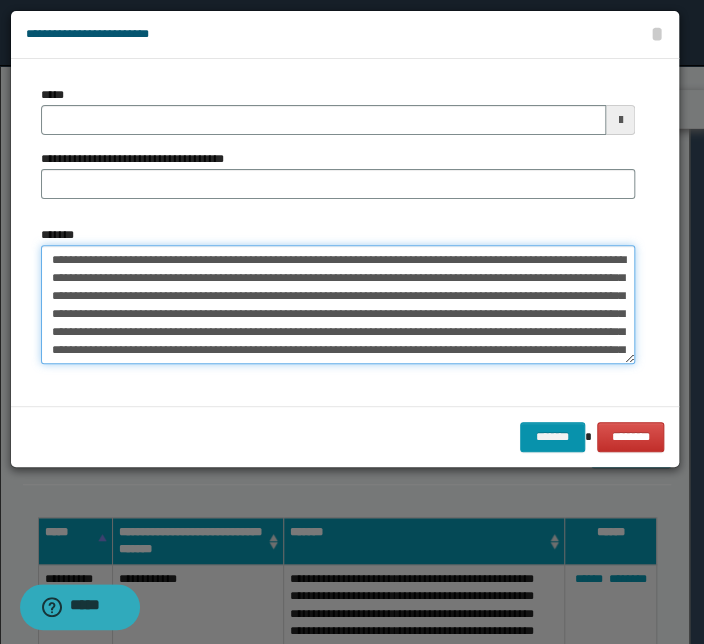 type on "**********" 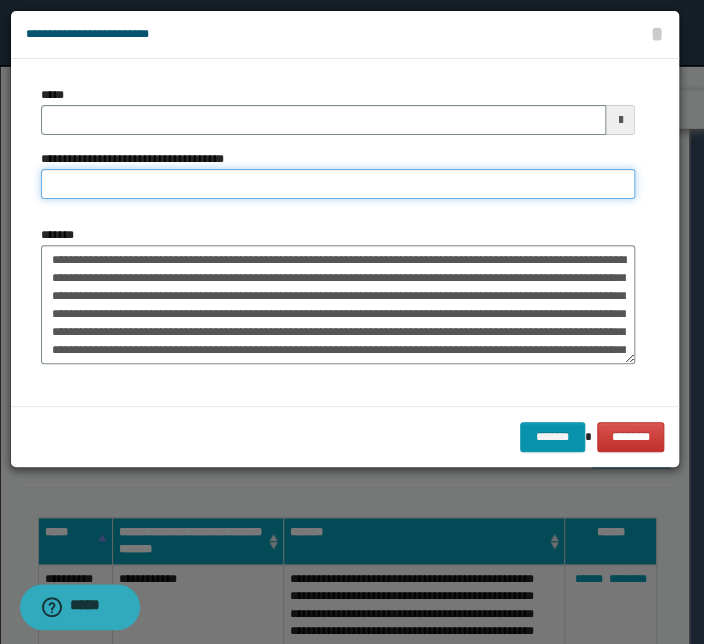 click on "**********" at bounding box center [338, 184] 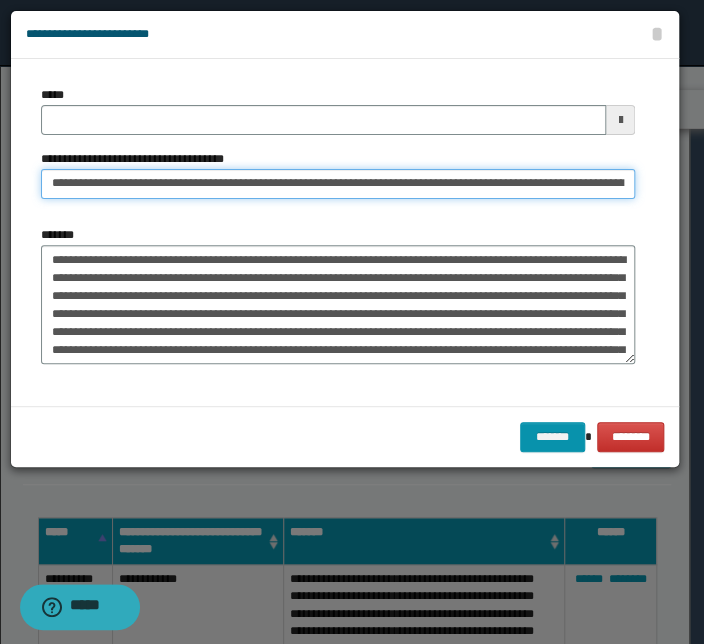 scroll, scrollTop: 0, scrollLeft: 735, axis: horizontal 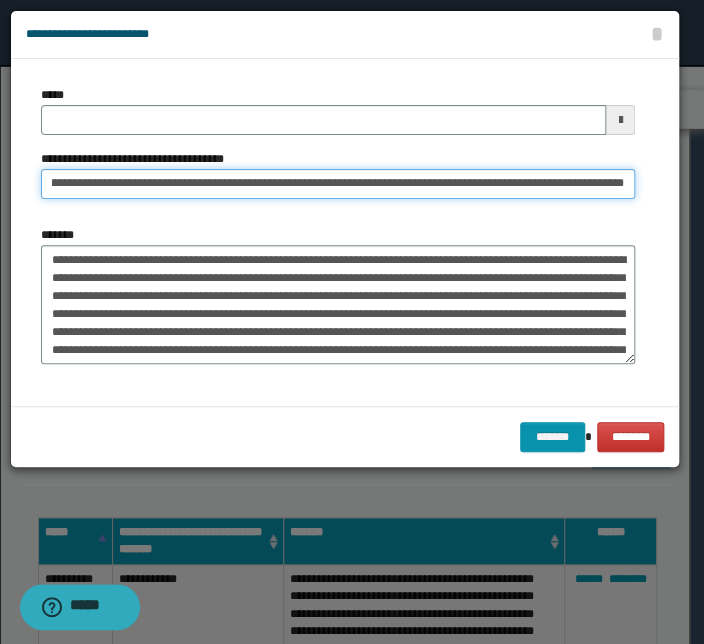 click on "**********" at bounding box center (338, 184) 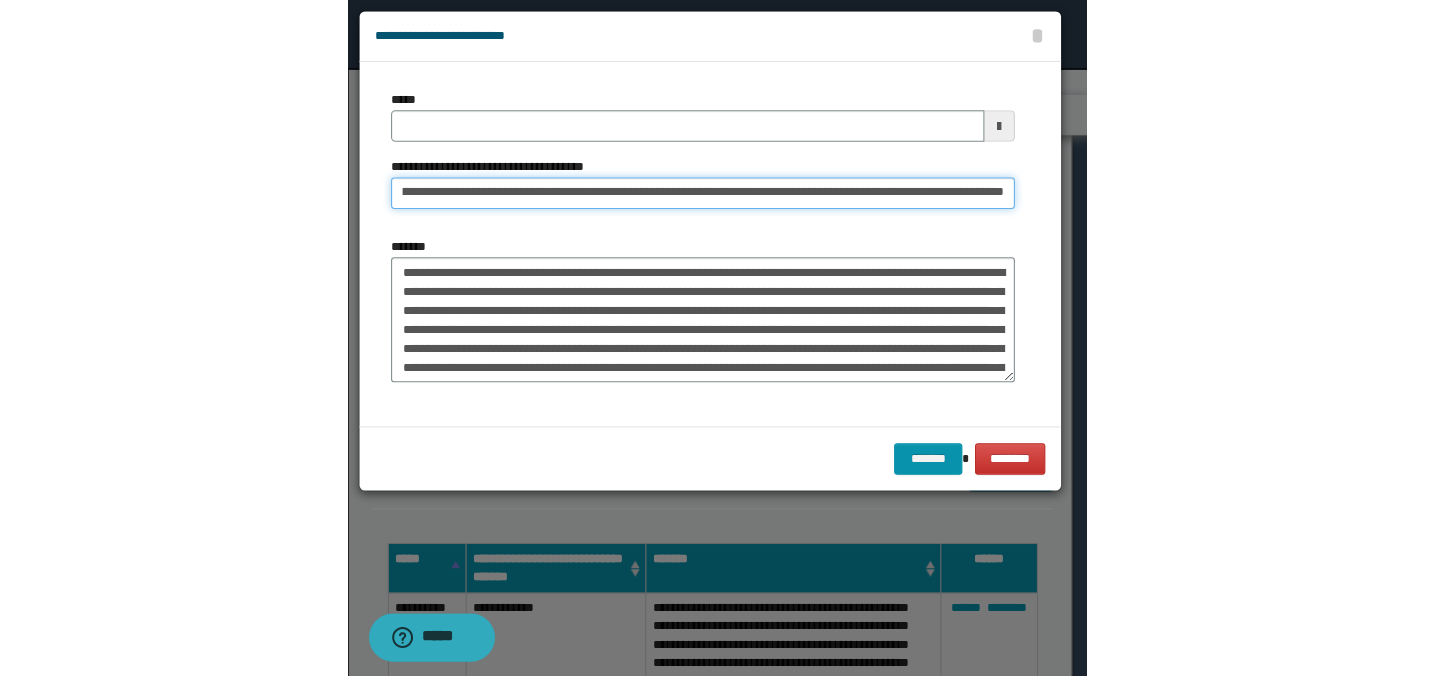 scroll, scrollTop: 0, scrollLeft: 0, axis: both 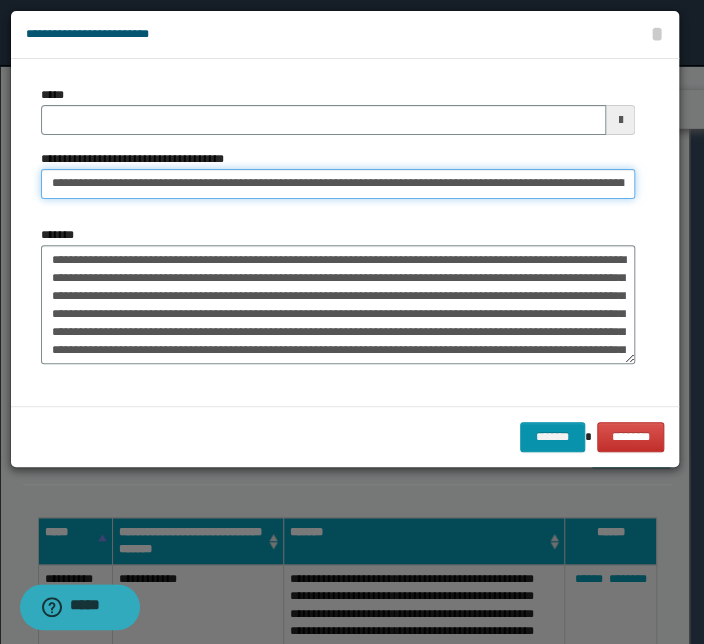 drag, startPoint x: 113, startPoint y: 186, endPoint x: -40, endPoint y: 174, distance: 153.46986 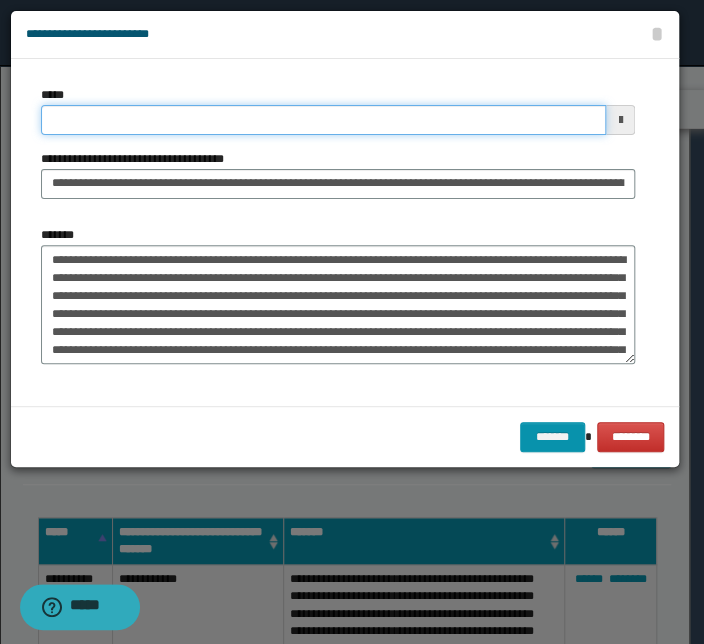 click on "*****" at bounding box center (323, 120) 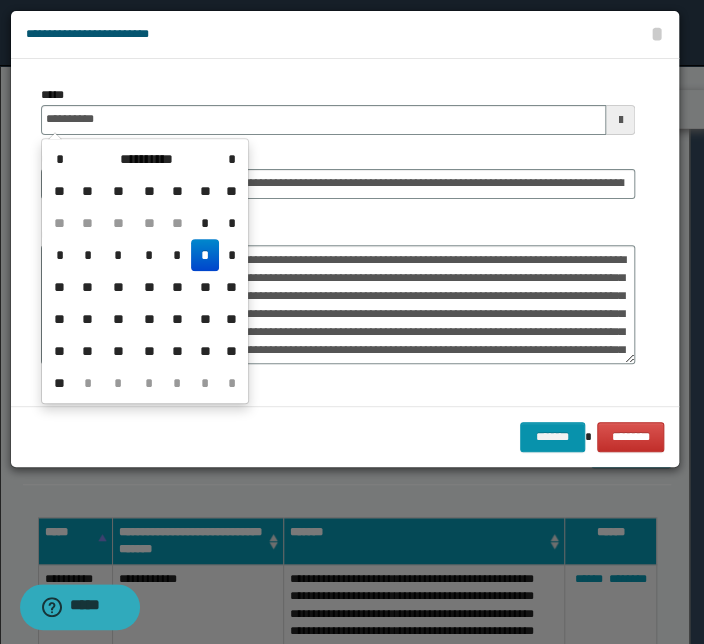 type on "**********" 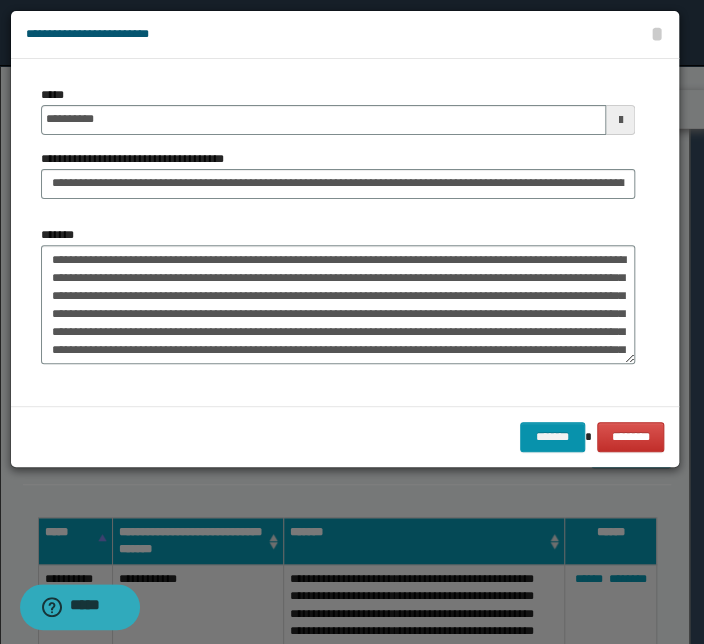 click on "**********" at bounding box center [338, 150] 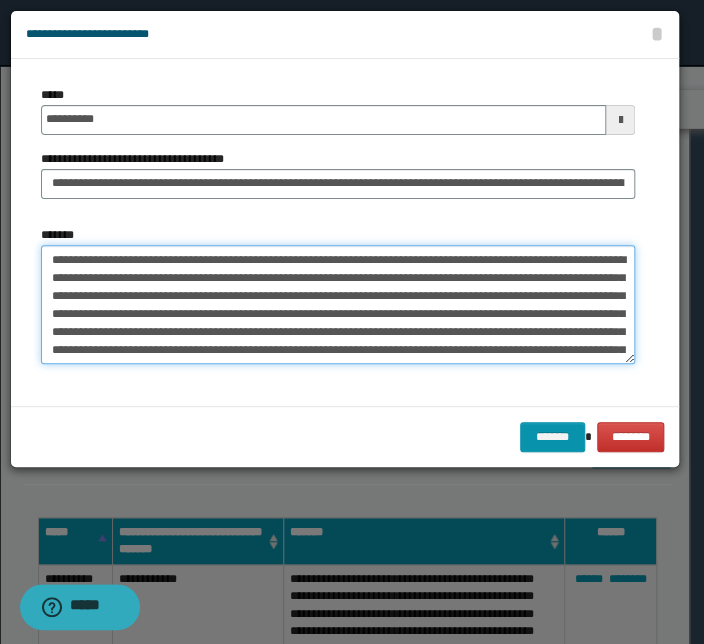 click on "*******" at bounding box center (338, 305) 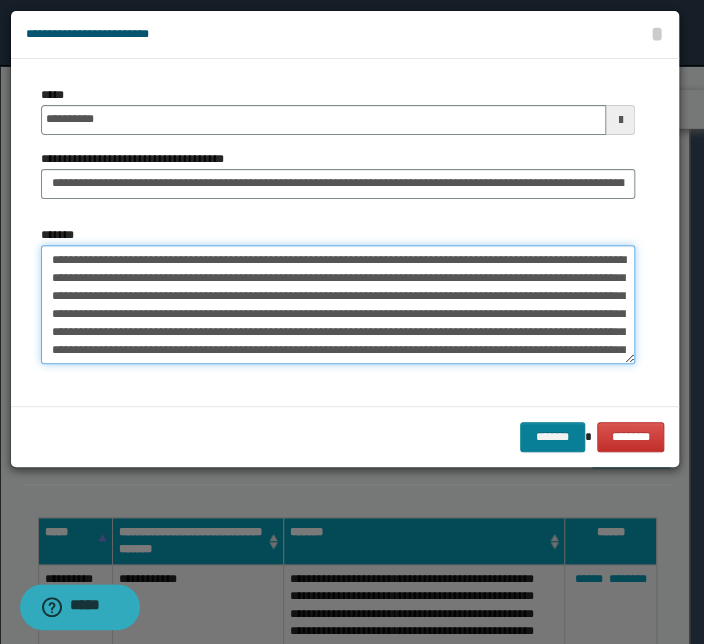 type on "**********" 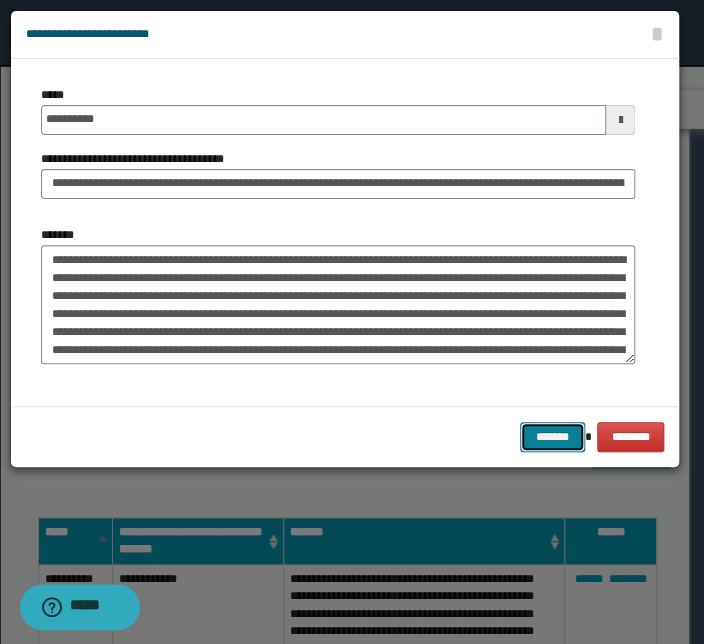 click on "*******" at bounding box center (552, 437) 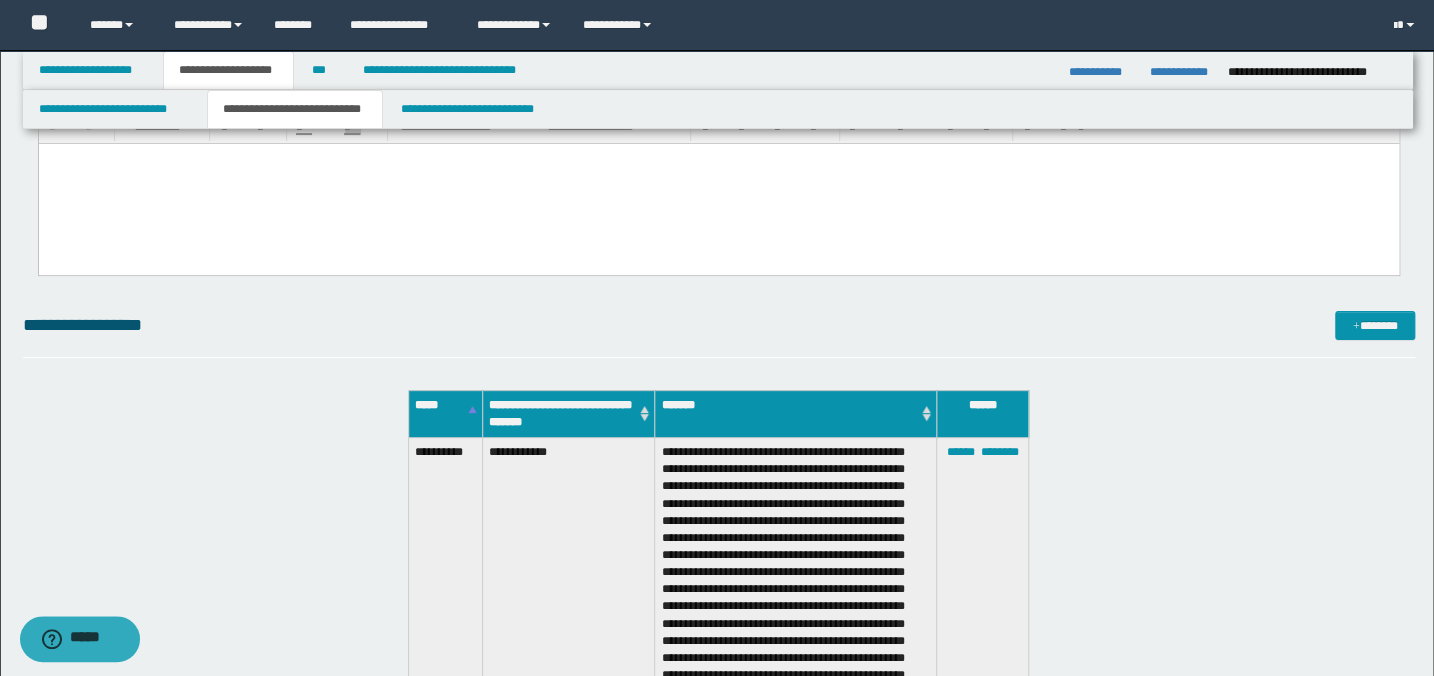 click on "**********" at bounding box center (719, 2281) 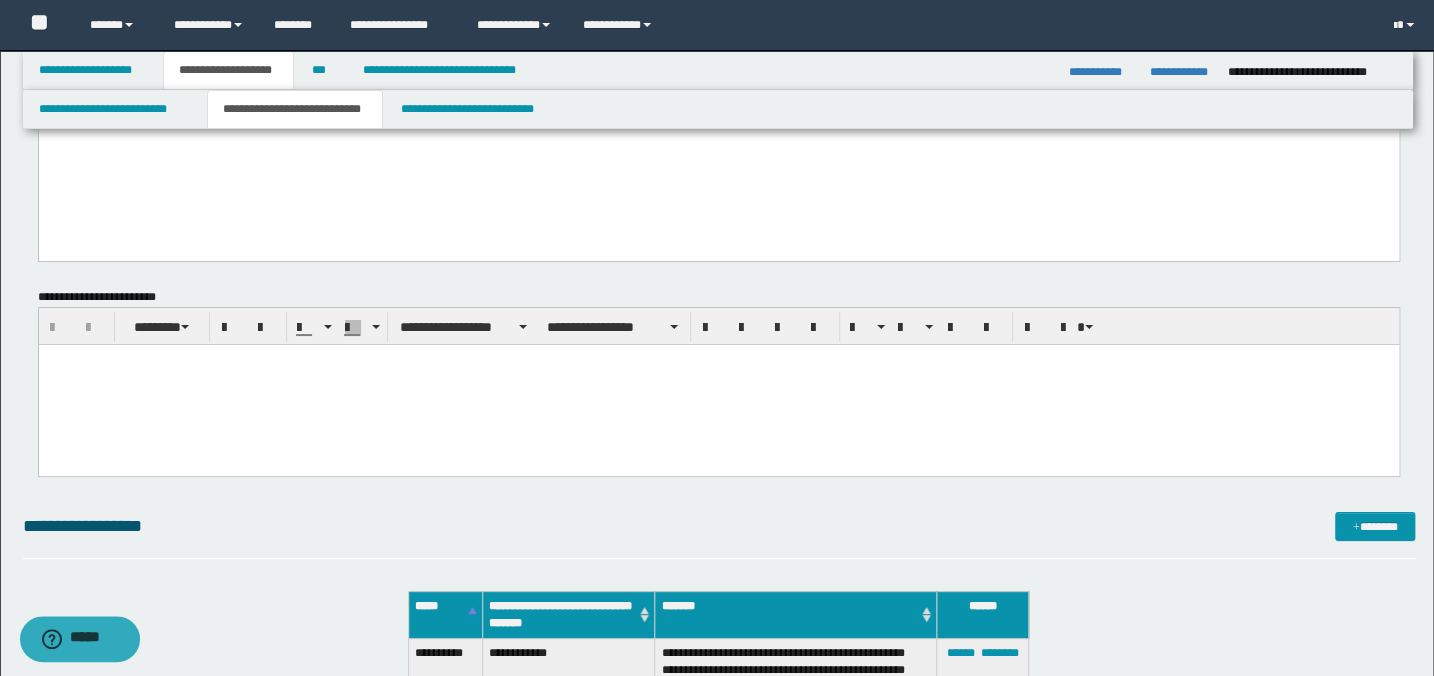 scroll, scrollTop: 3779, scrollLeft: 0, axis: vertical 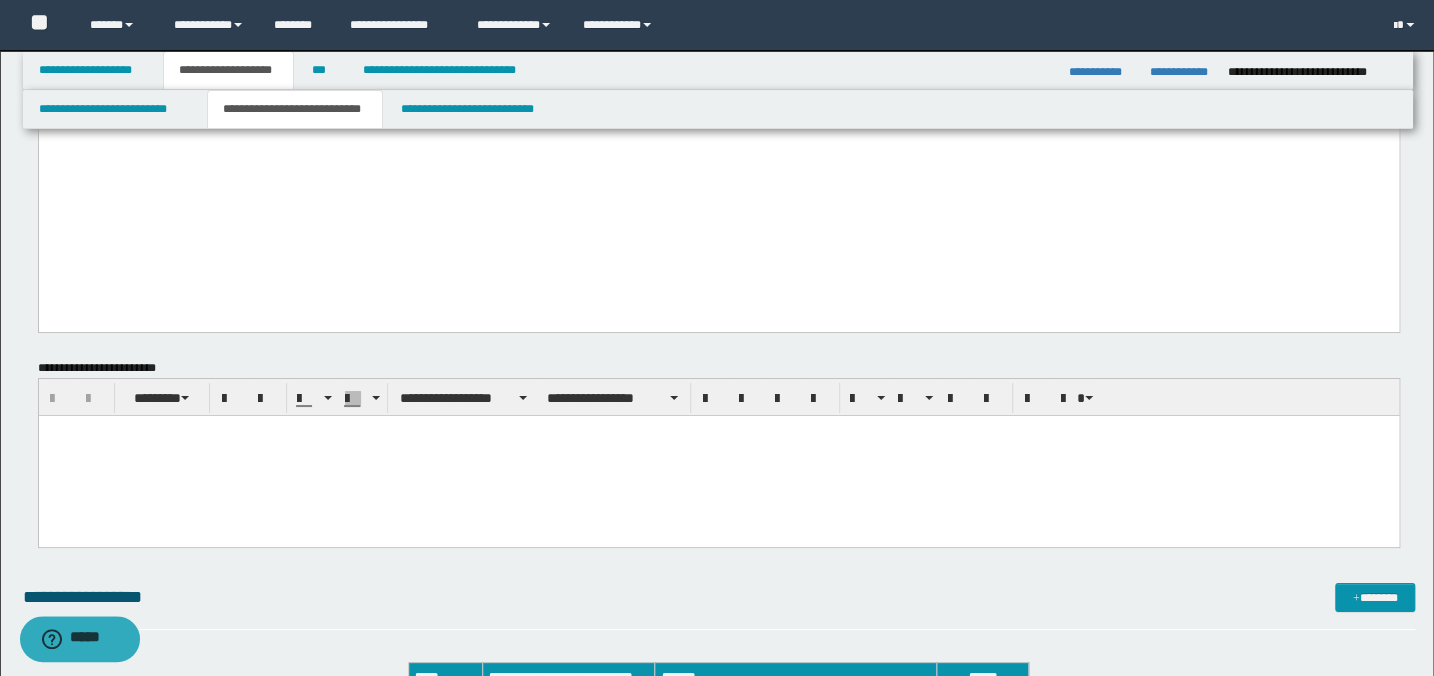 click on "**********" at bounding box center (718, -2553) 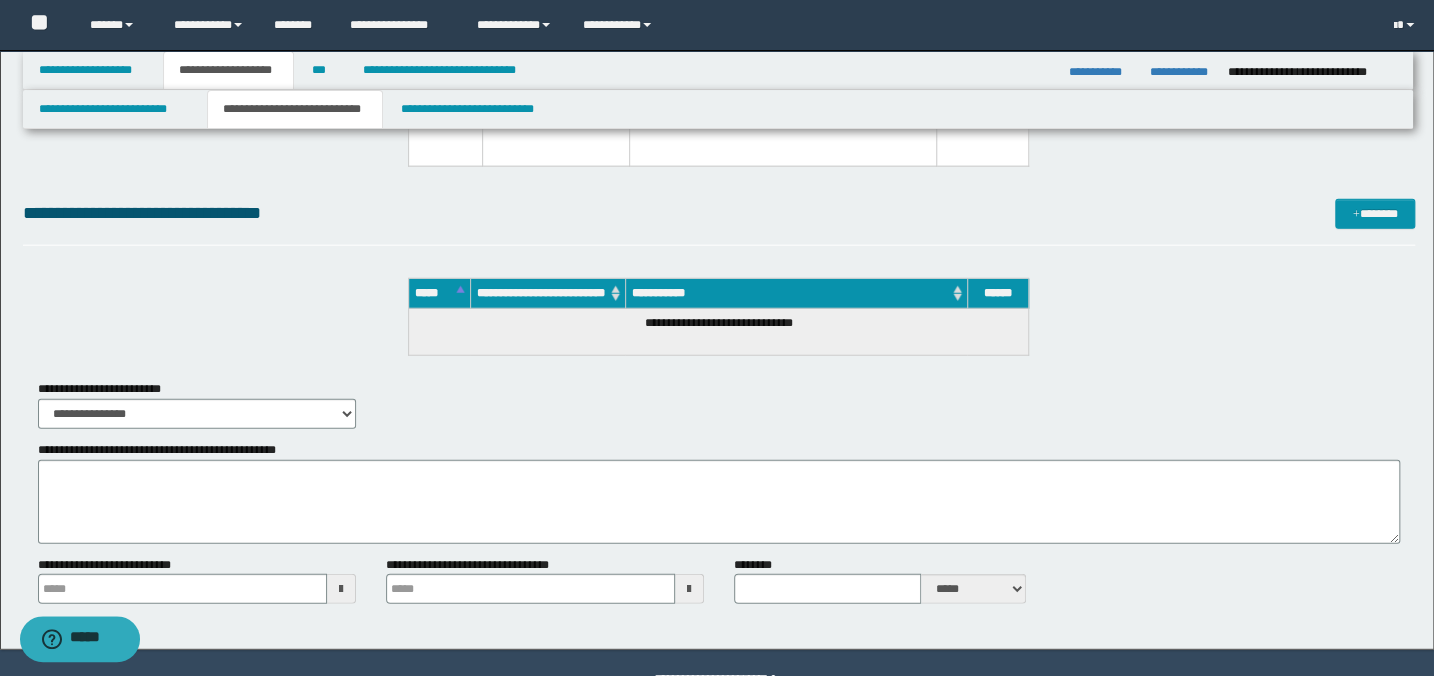 scroll, scrollTop: 10422, scrollLeft: 0, axis: vertical 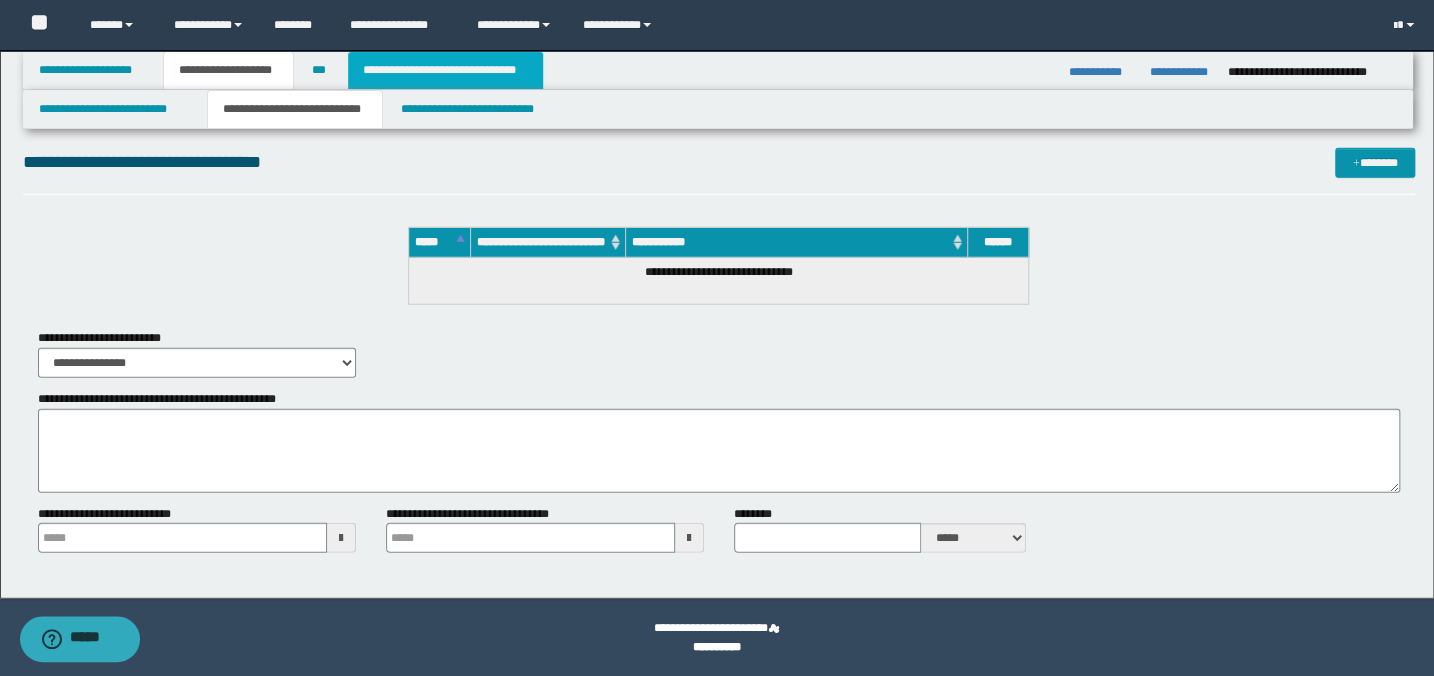 click on "**********" at bounding box center [445, 70] 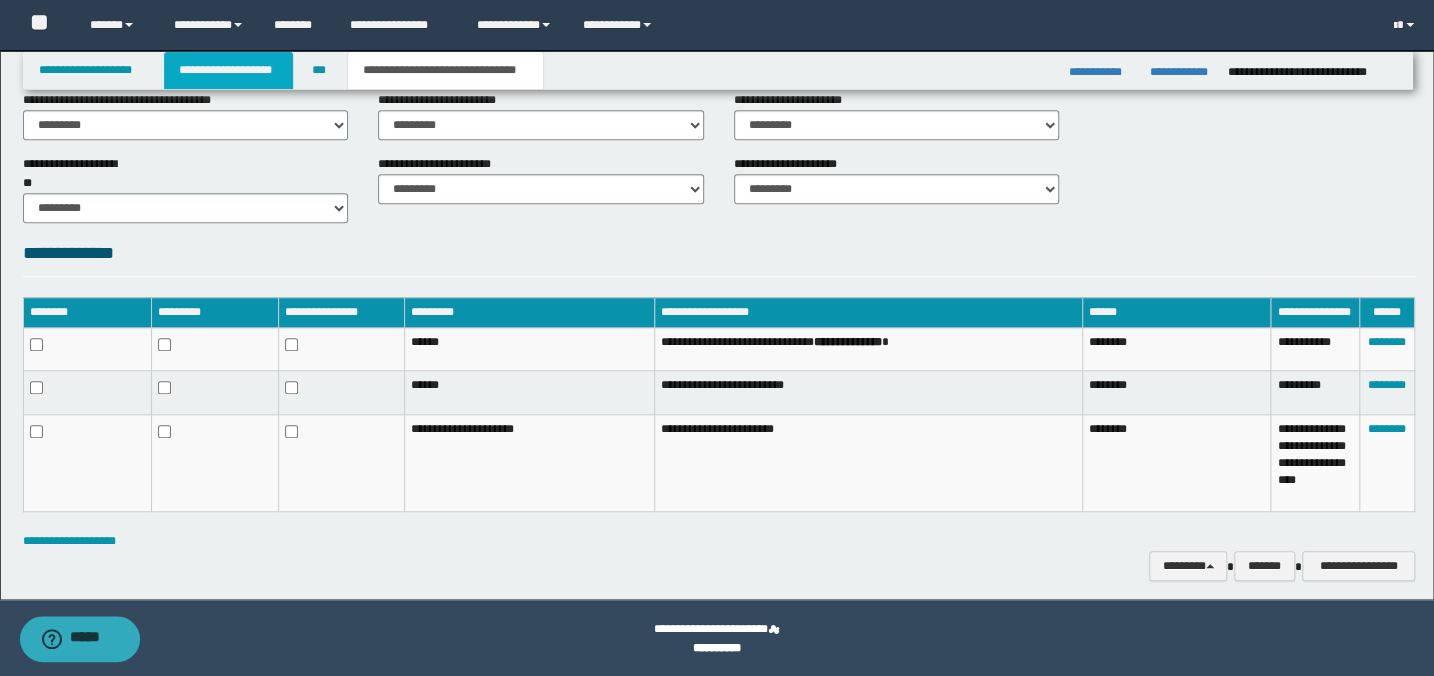 click on "**********" at bounding box center [228, 70] 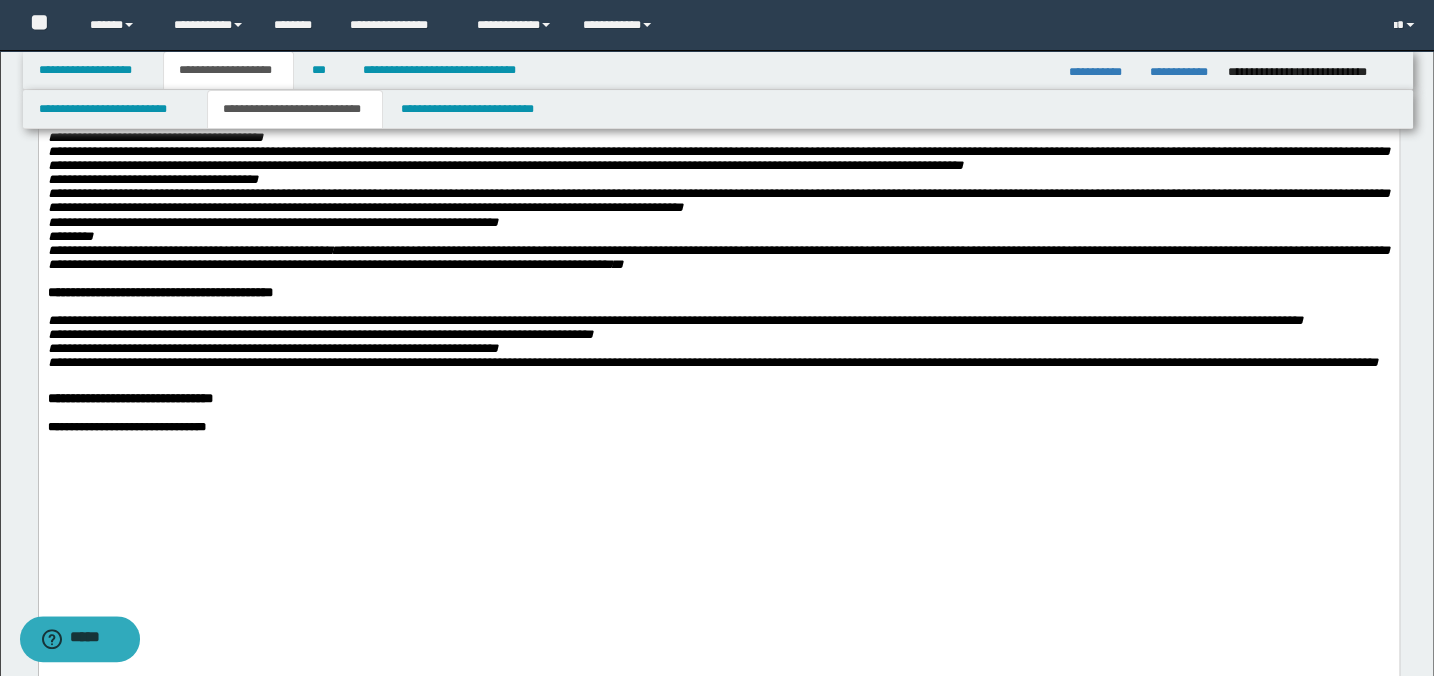 scroll, scrollTop: 1783, scrollLeft: 0, axis: vertical 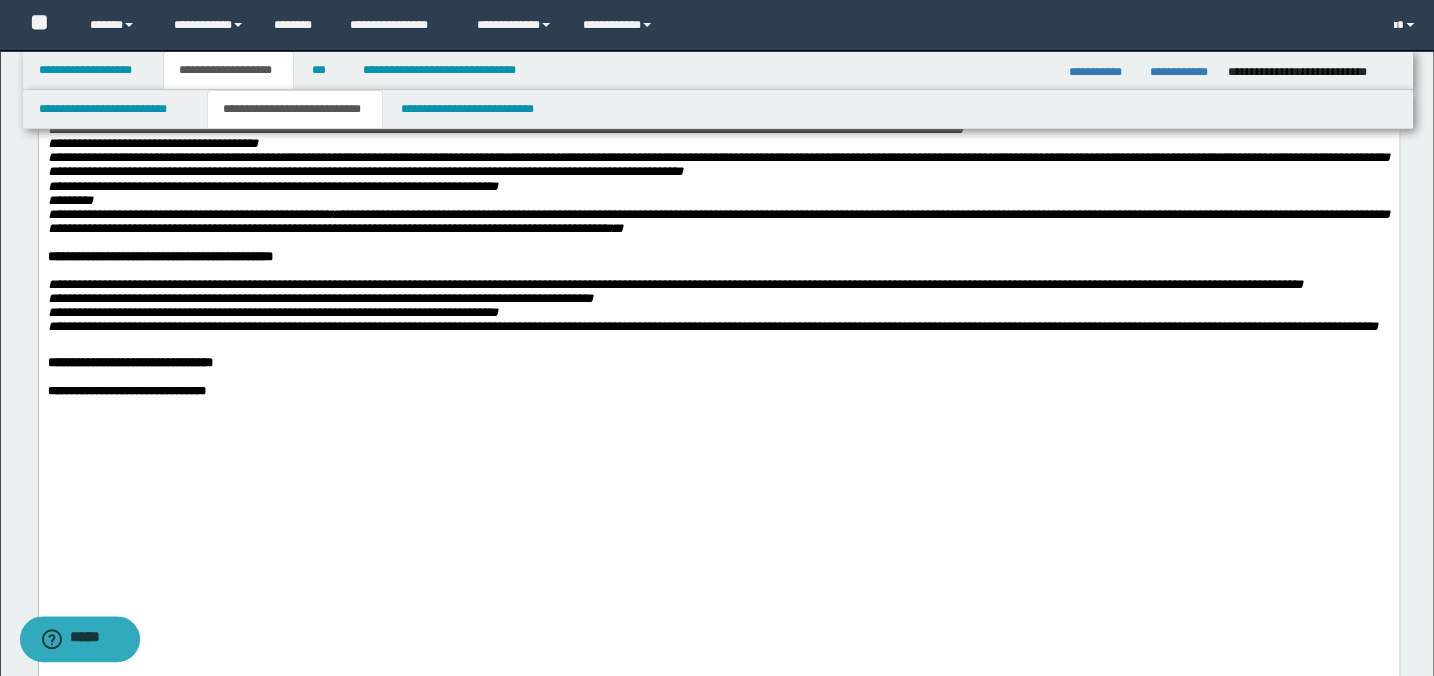 click at bounding box center (718, 4) 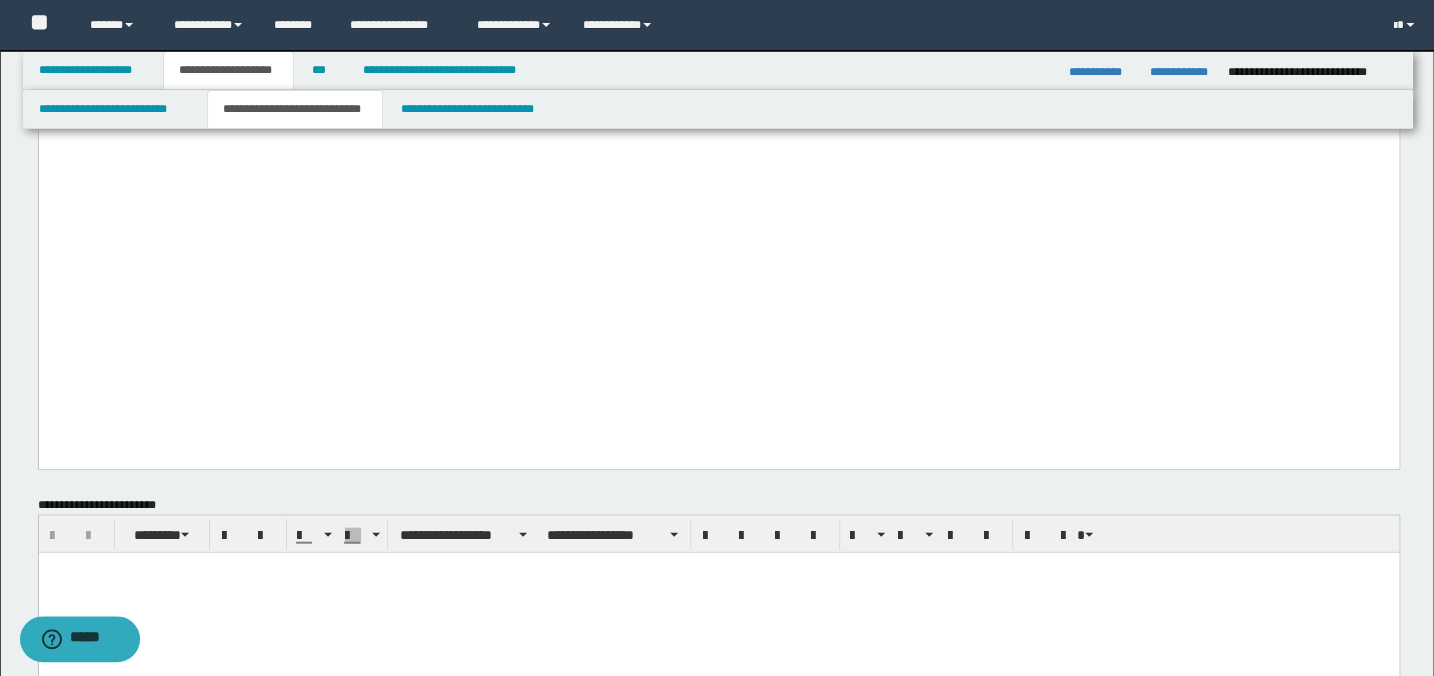 scroll, scrollTop: 2147, scrollLeft: 0, axis: vertical 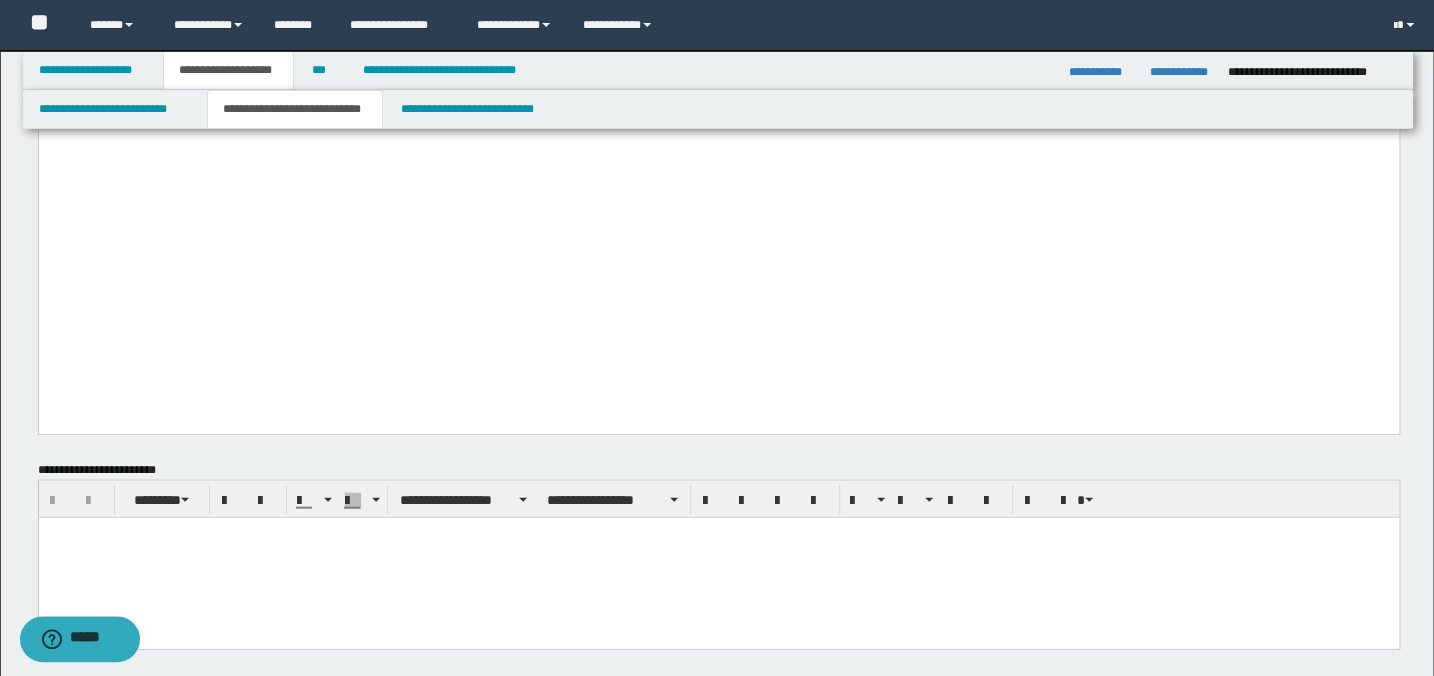 click at bounding box center (718, -38) 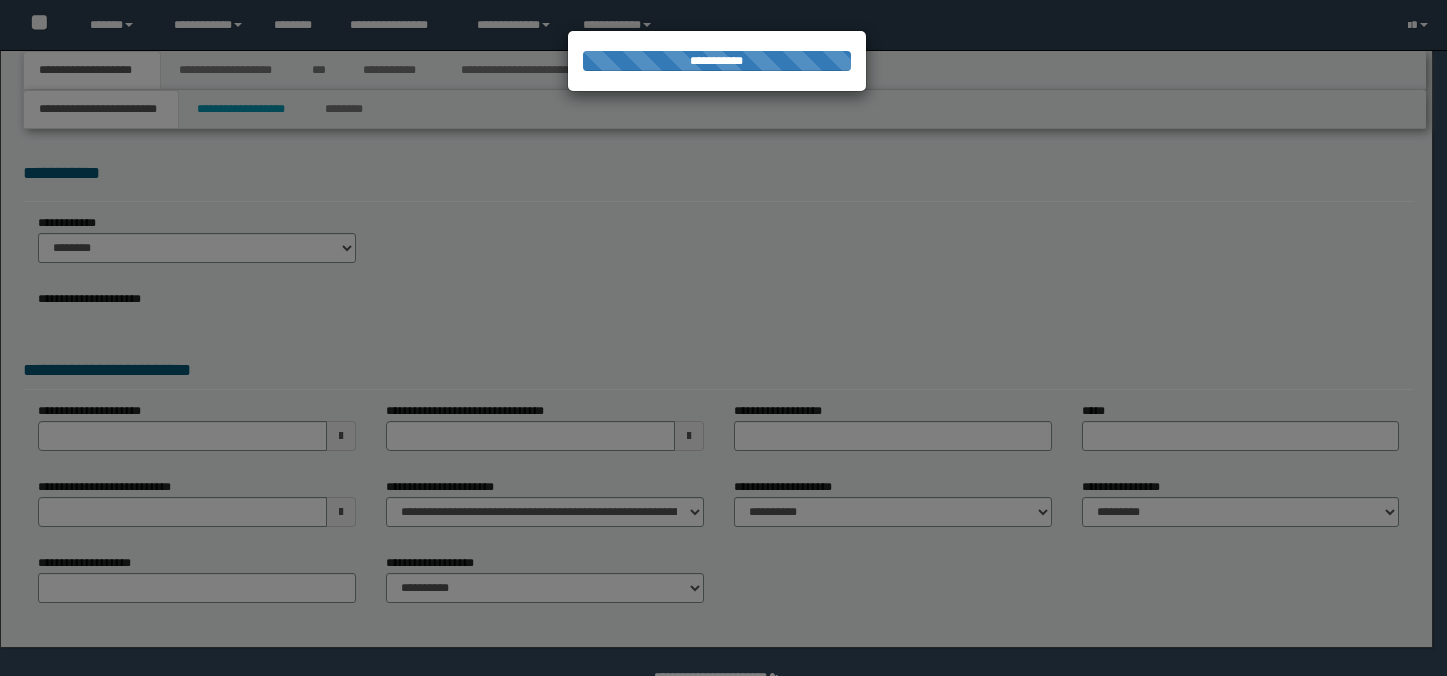 scroll, scrollTop: 0, scrollLeft: 0, axis: both 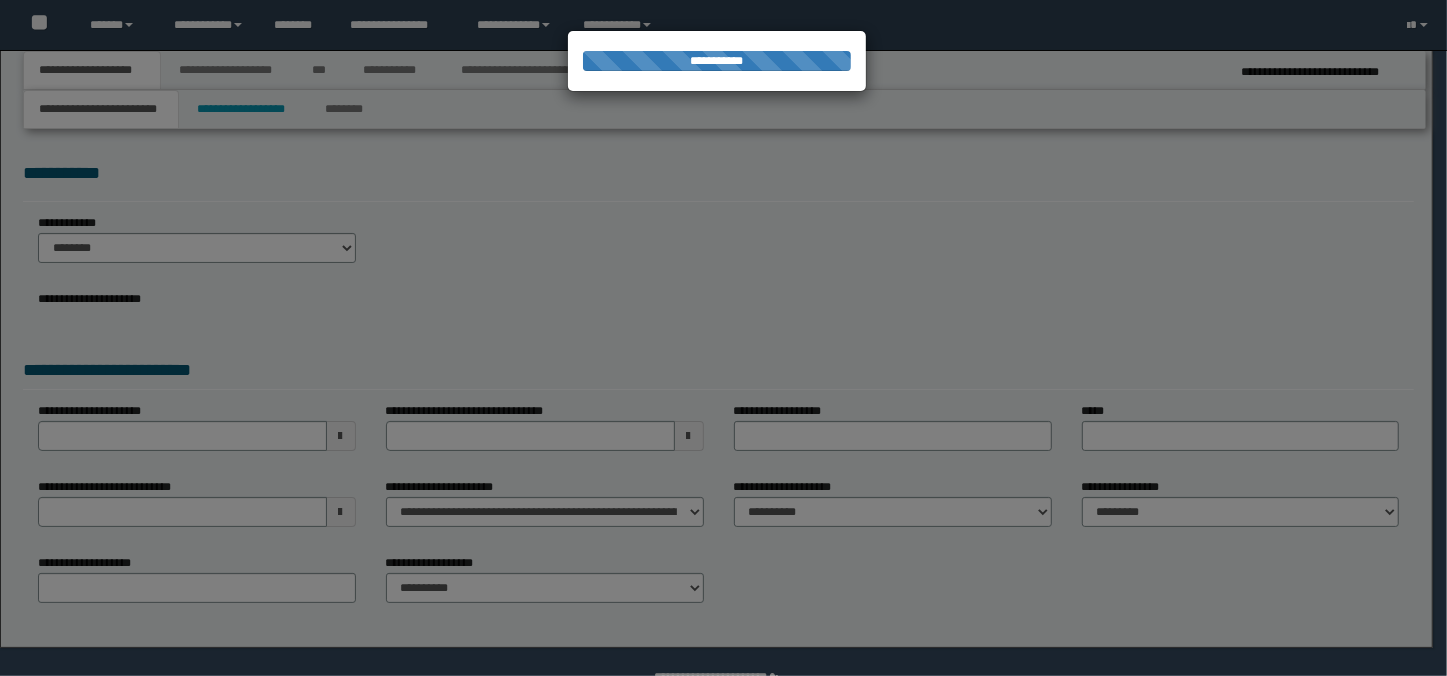 select on "*" 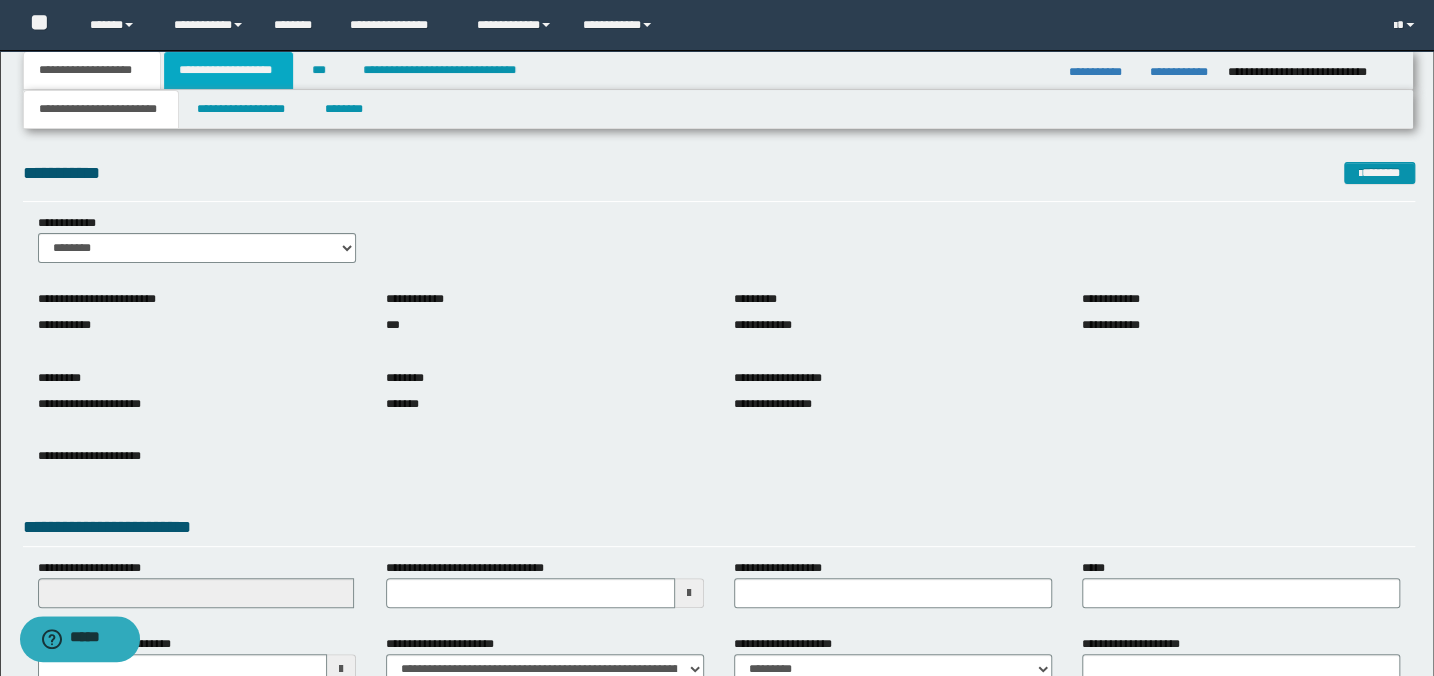 click on "**********" at bounding box center [228, 70] 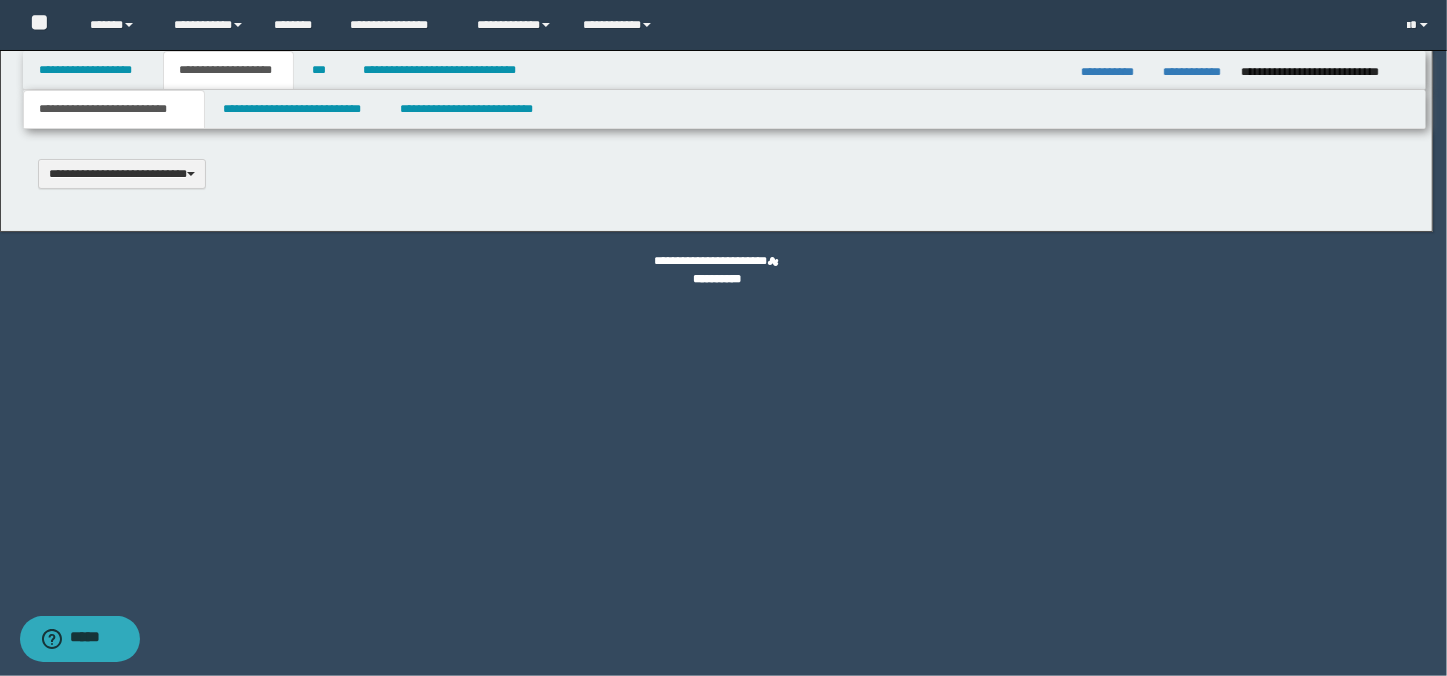 type 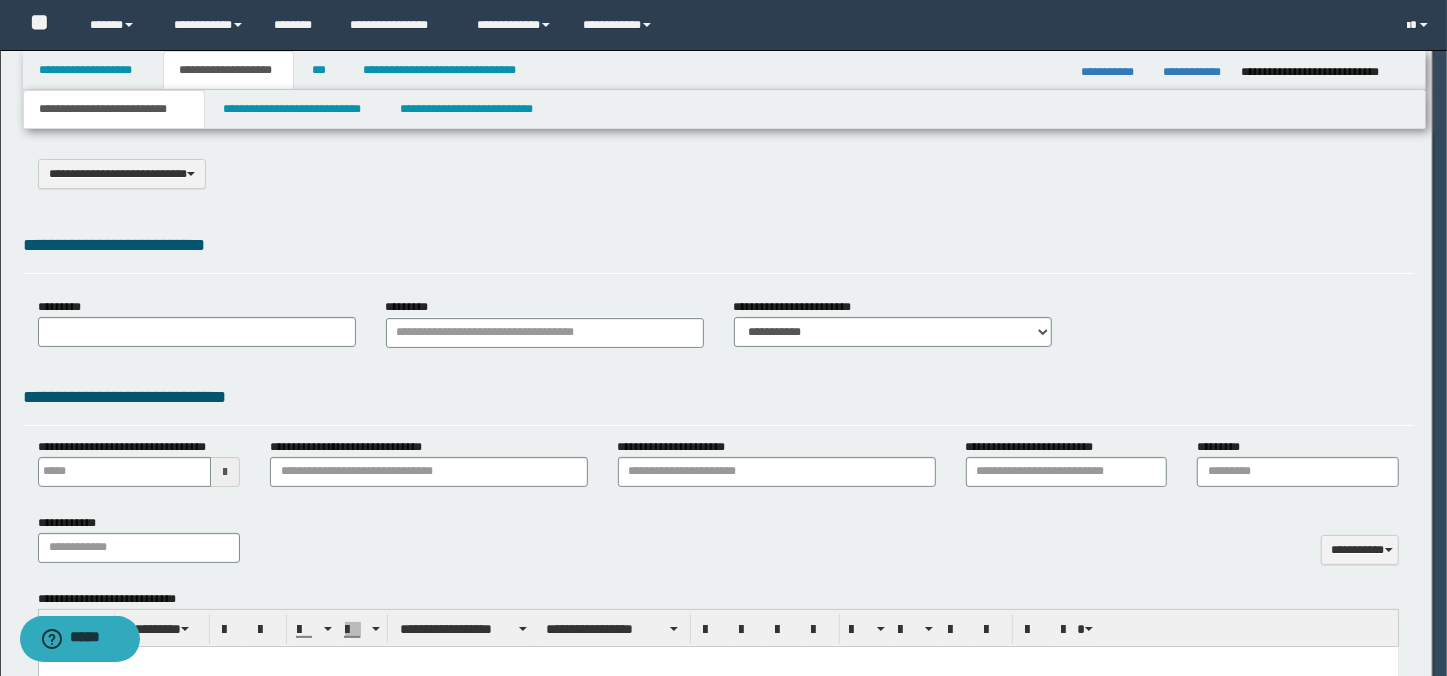 select on "*" 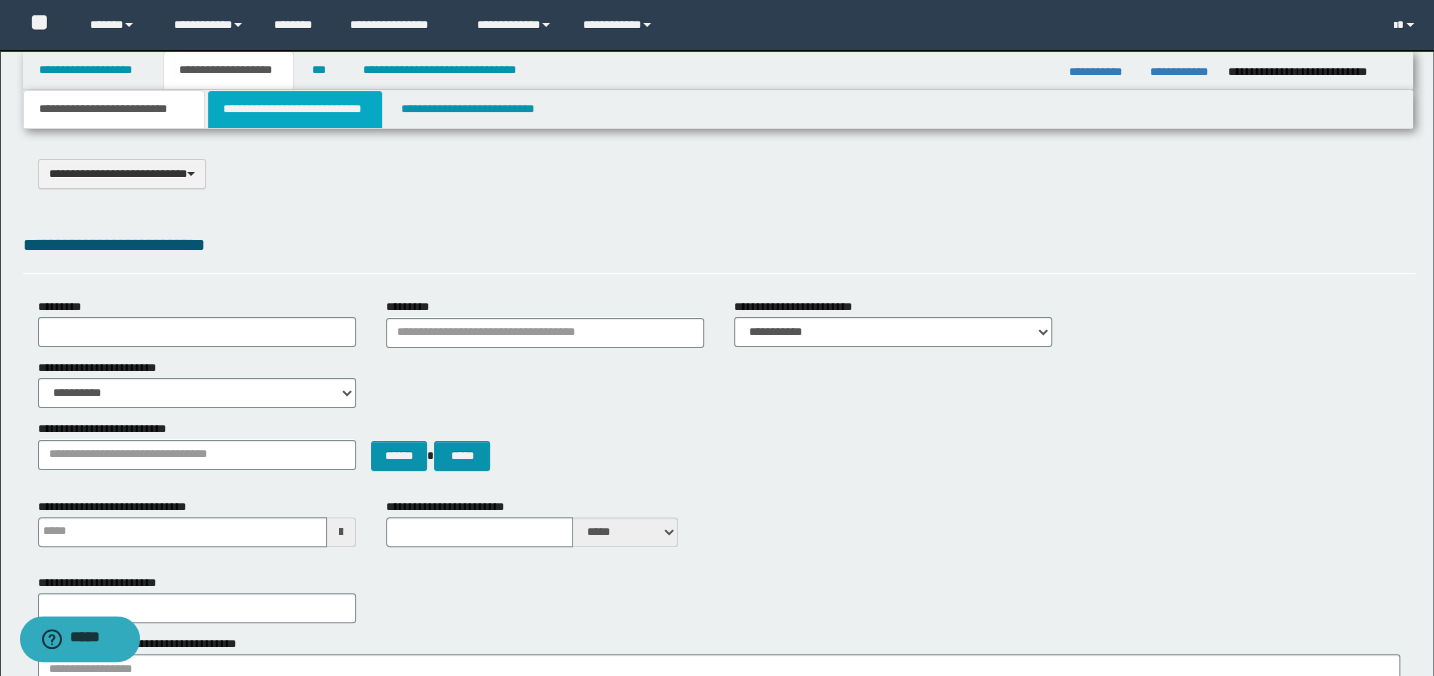 click on "**********" at bounding box center (294, 109) 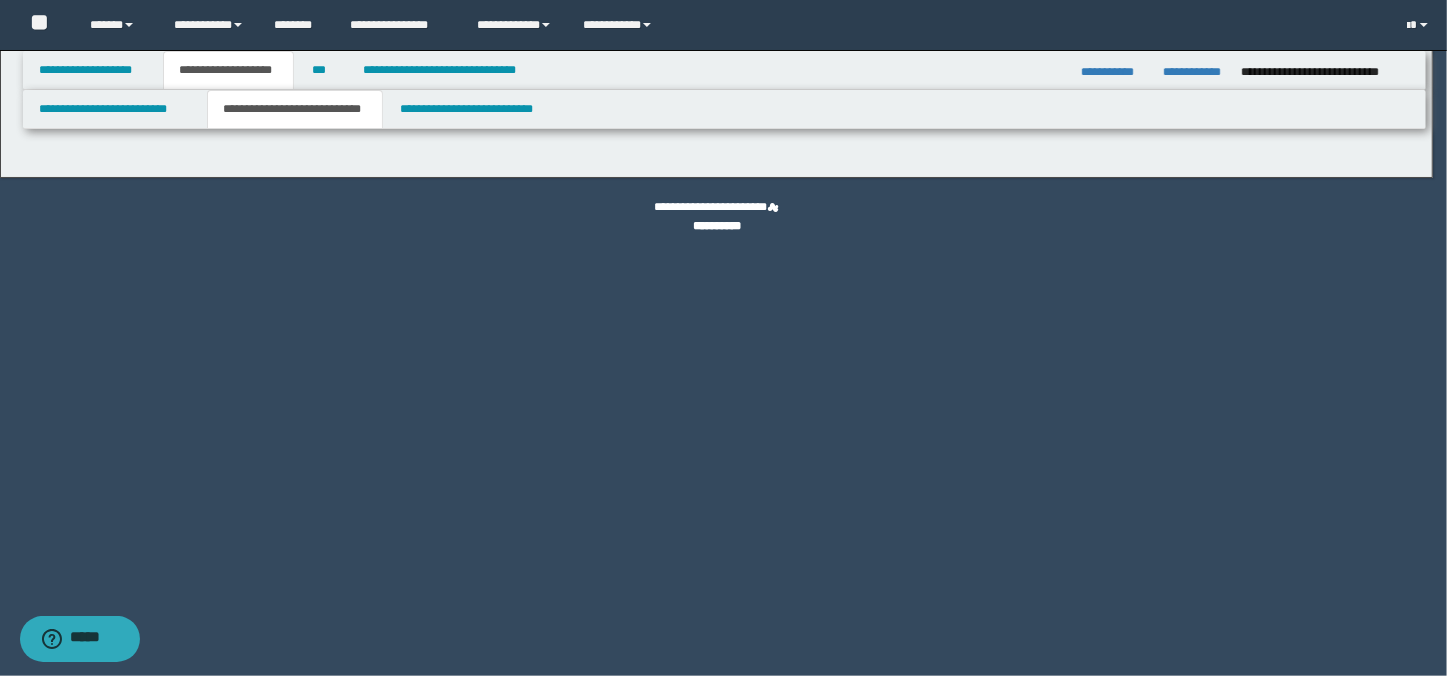 select on "*" 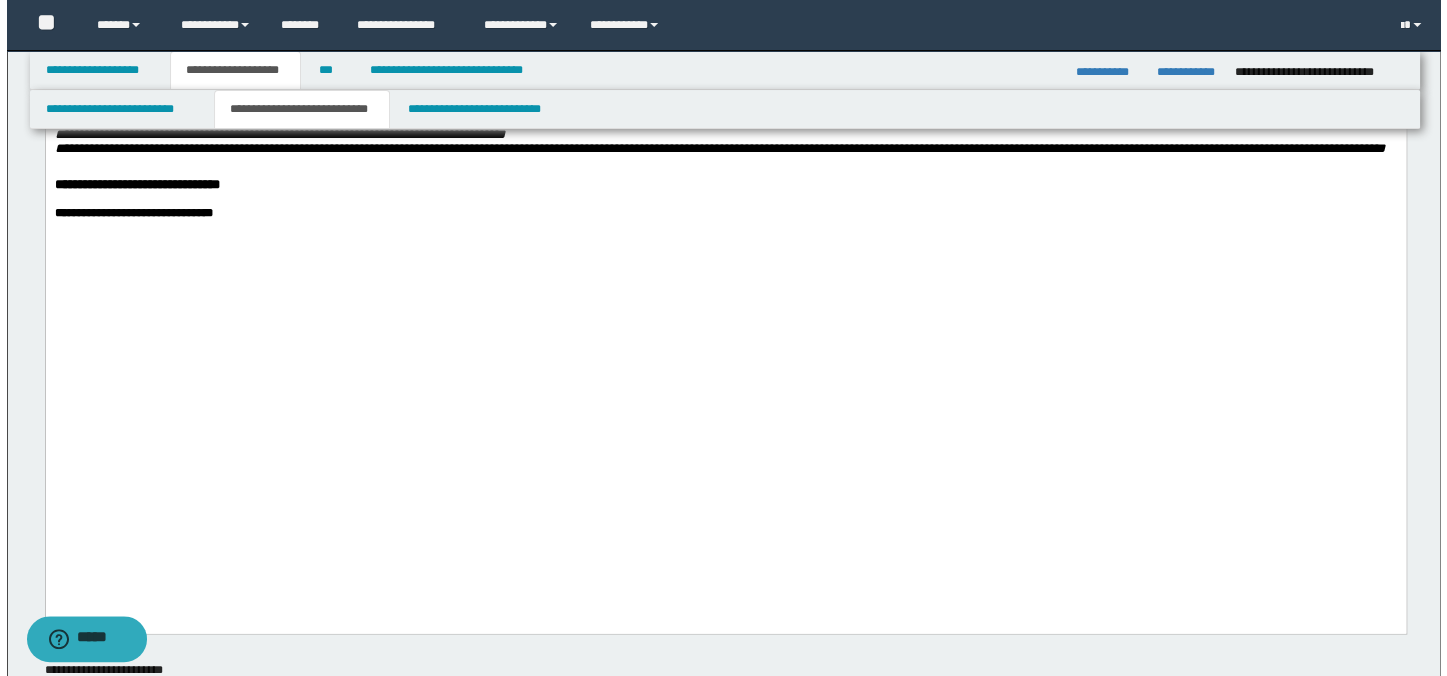 scroll, scrollTop: 2955, scrollLeft: 0, axis: vertical 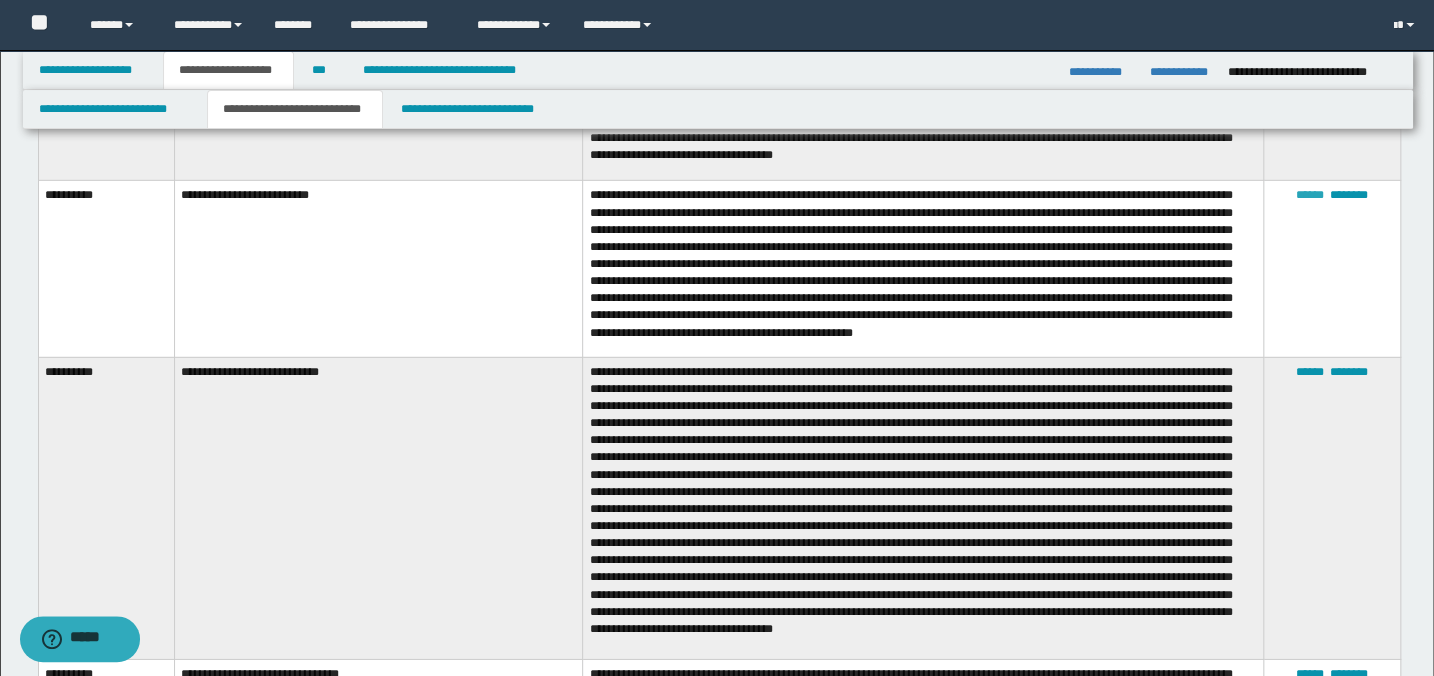 click on "******" at bounding box center (1310, 195) 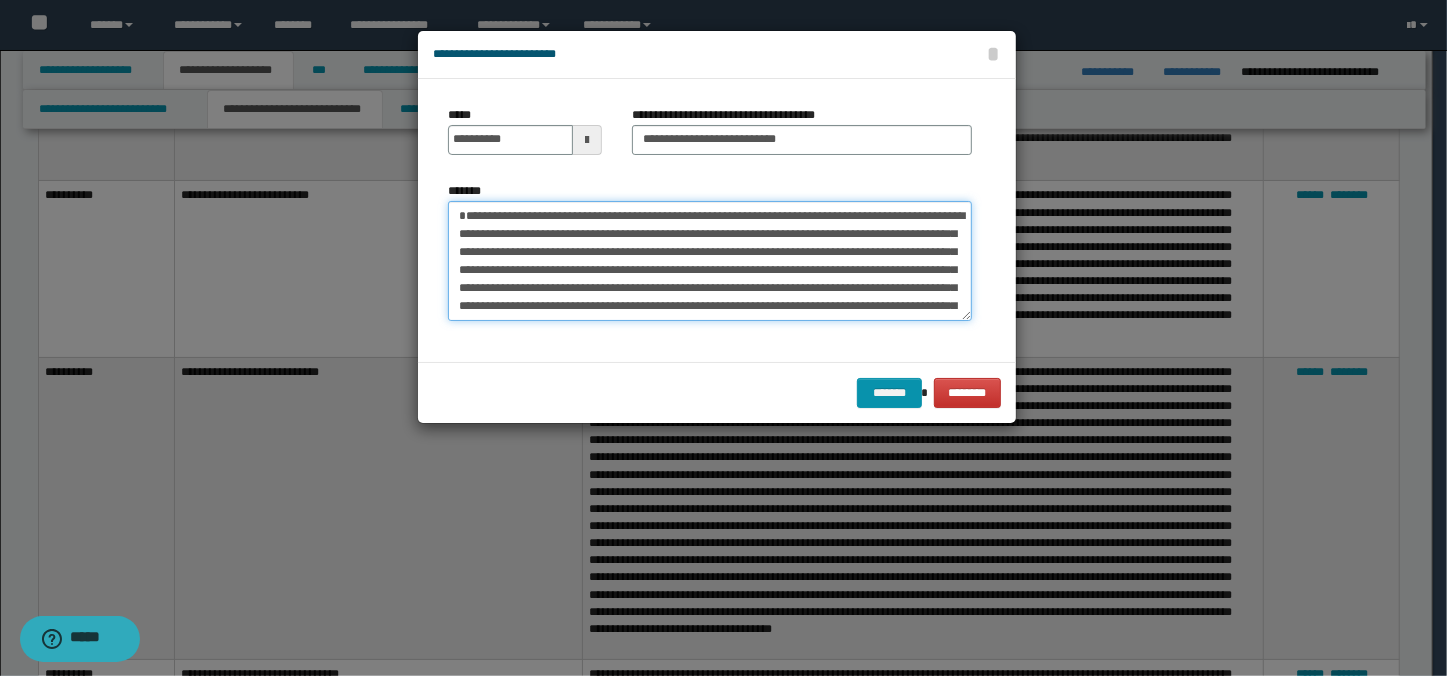 click on "*******" at bounding box center [710, 261] 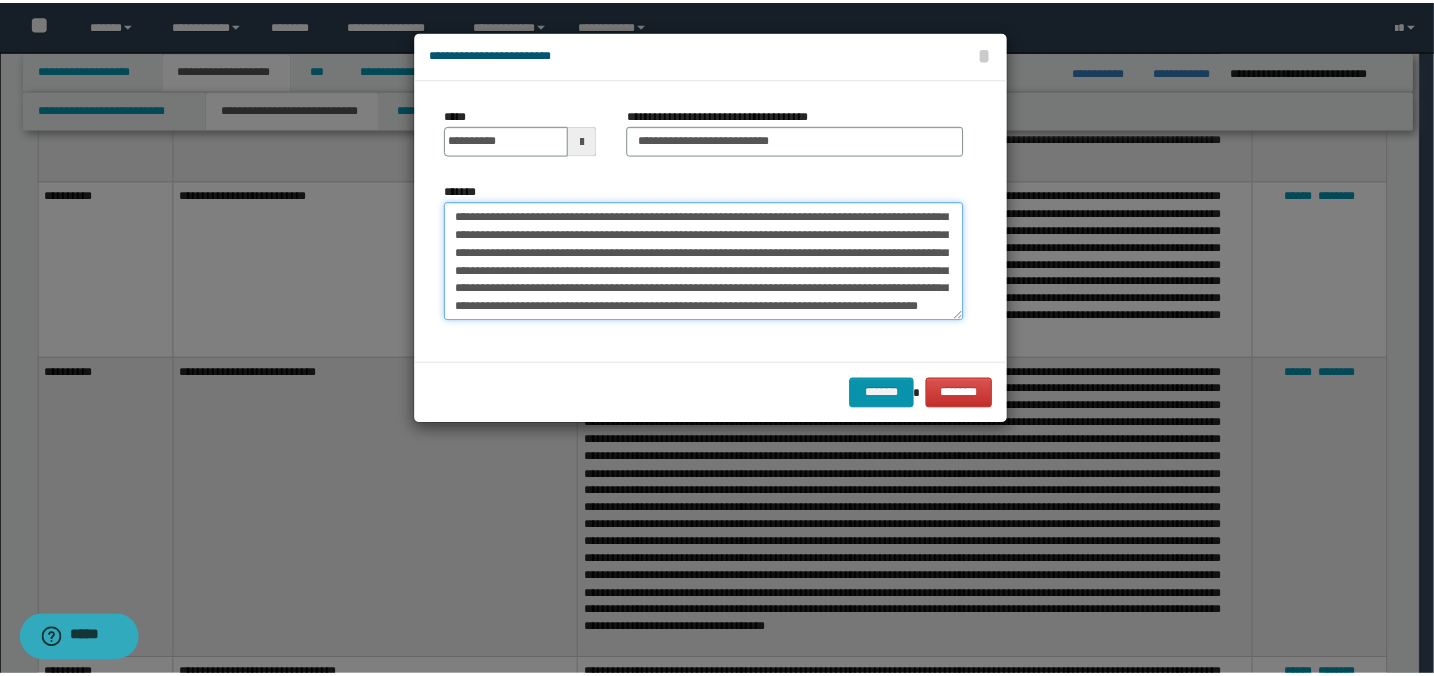 scroll, scrollTop: 125, scrollLeft: 0, axis: vertical 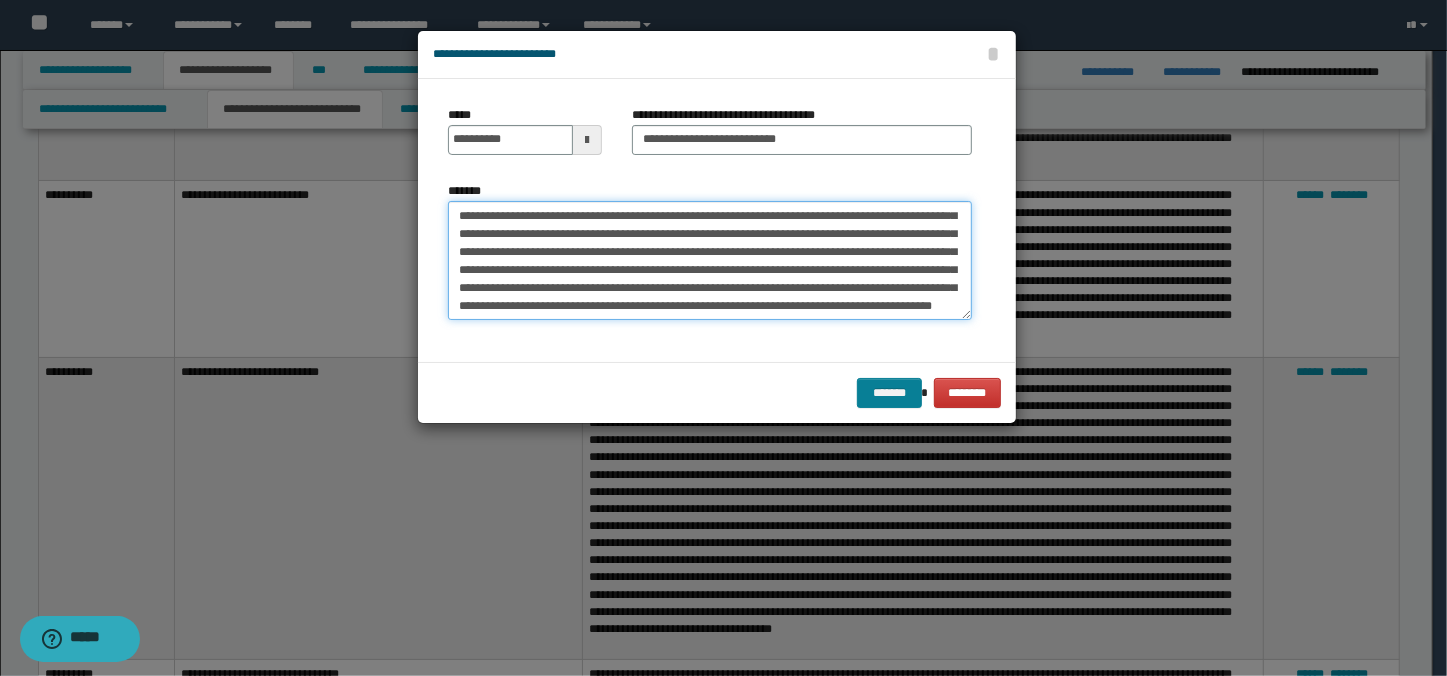 type on "**********" 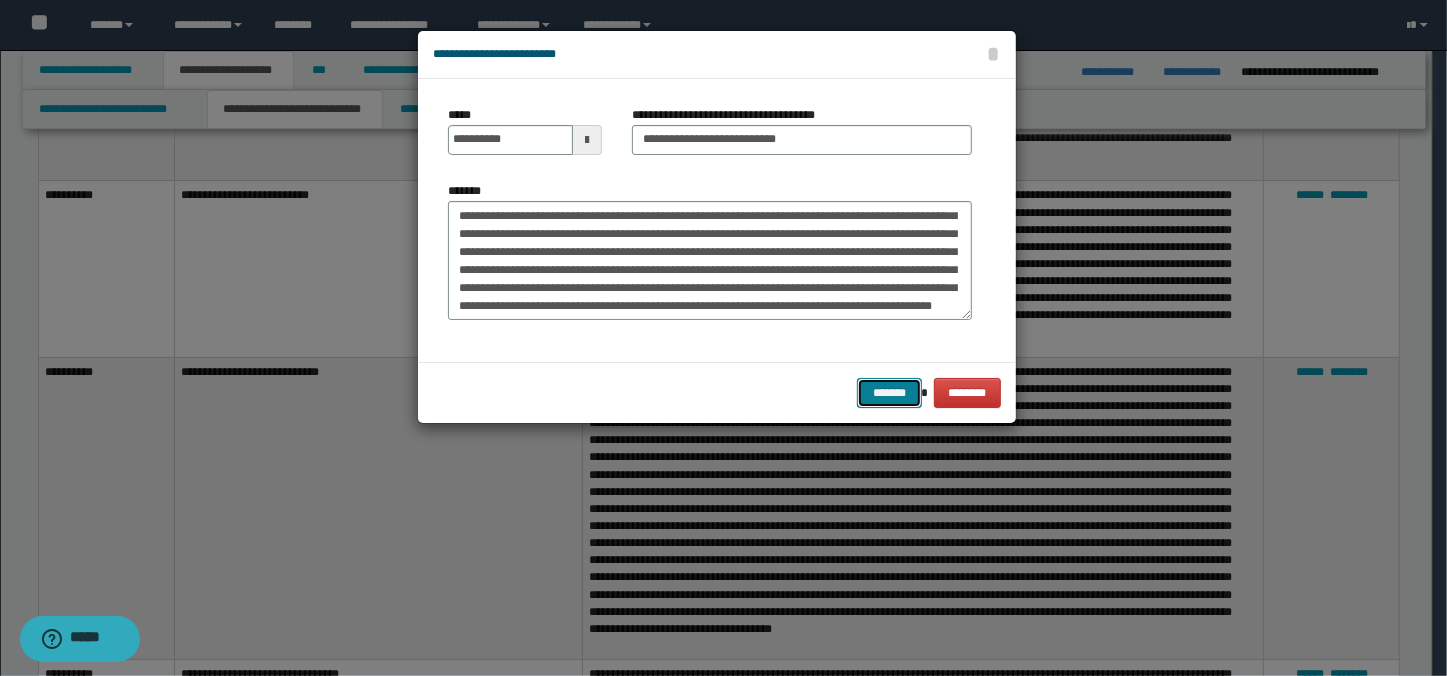 click on "*******" at bounding box center [889, 393] 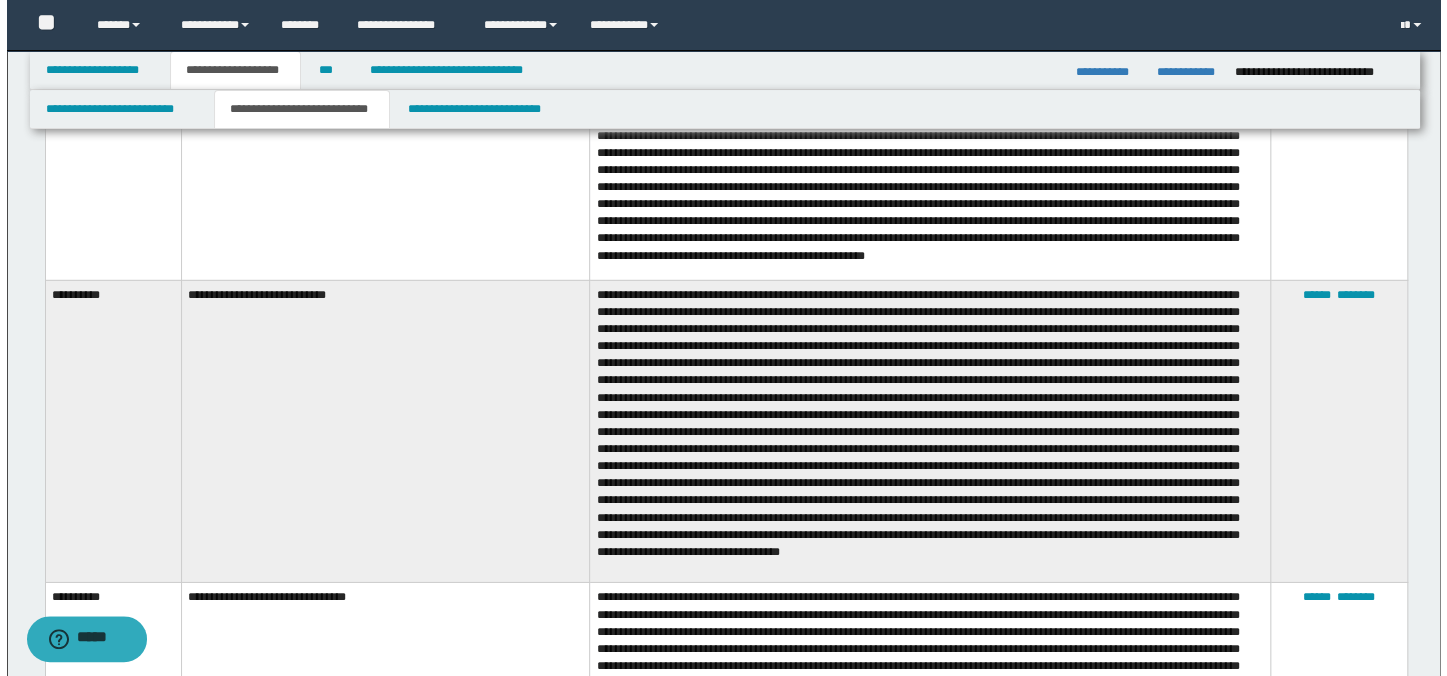 scroll, scrollTop: 3137, scrollLeft: 0, axis: vertical 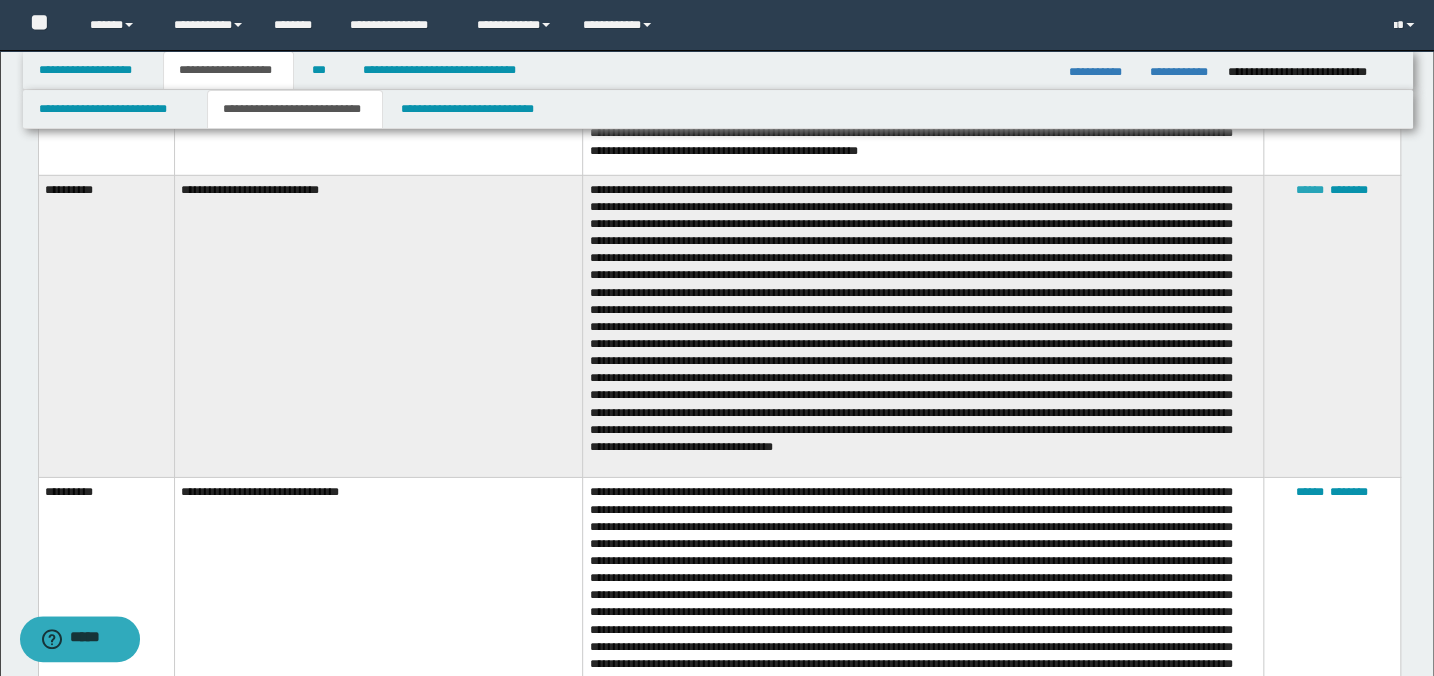 click on "******" at bounding box center [1310, 190] 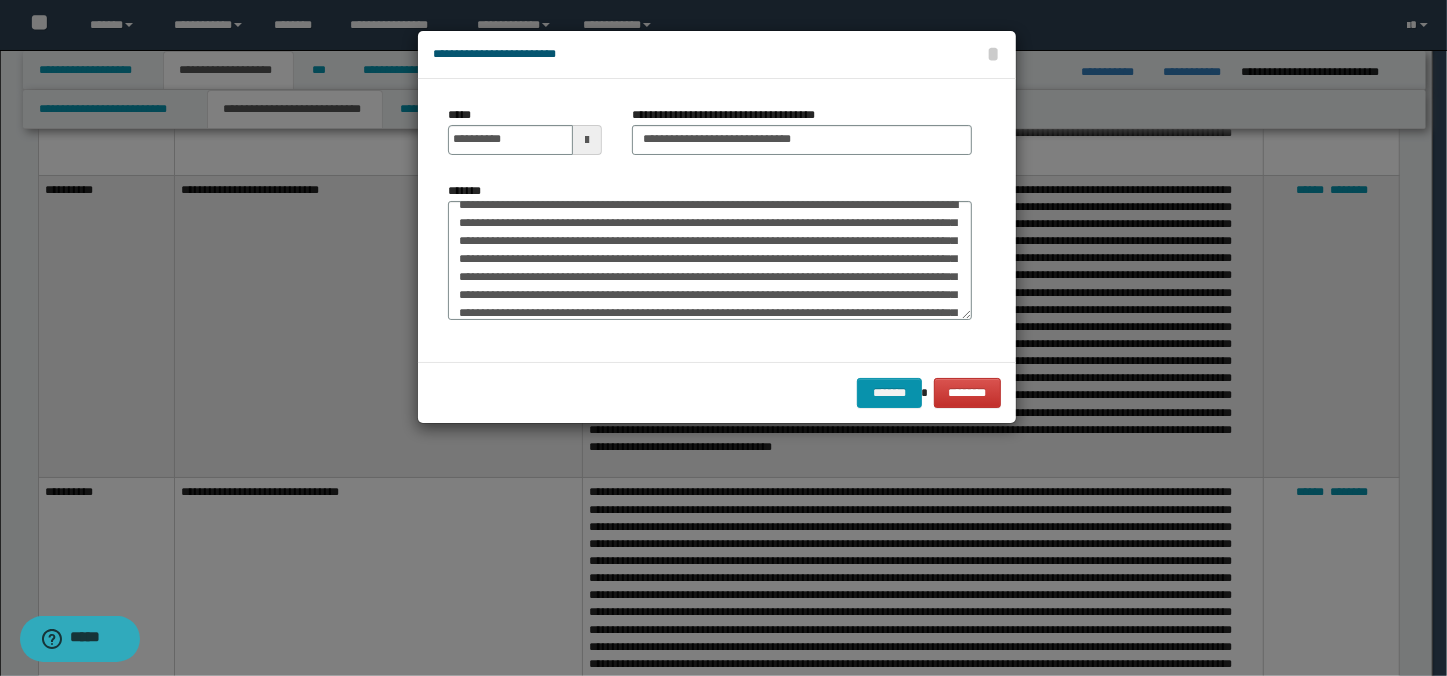 scroll, scrollTop: 0, scrollLeft: 0, axis: both 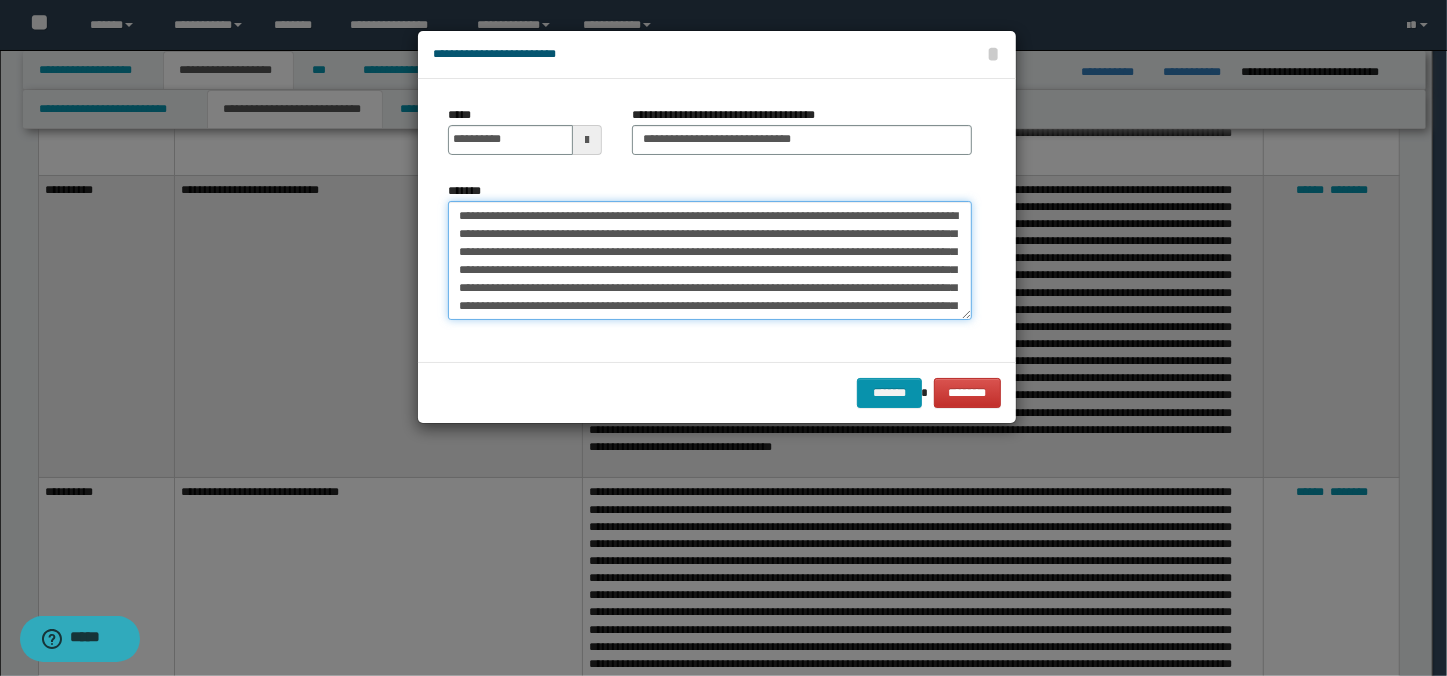 click on "*******" at bounding box center (710, 261) 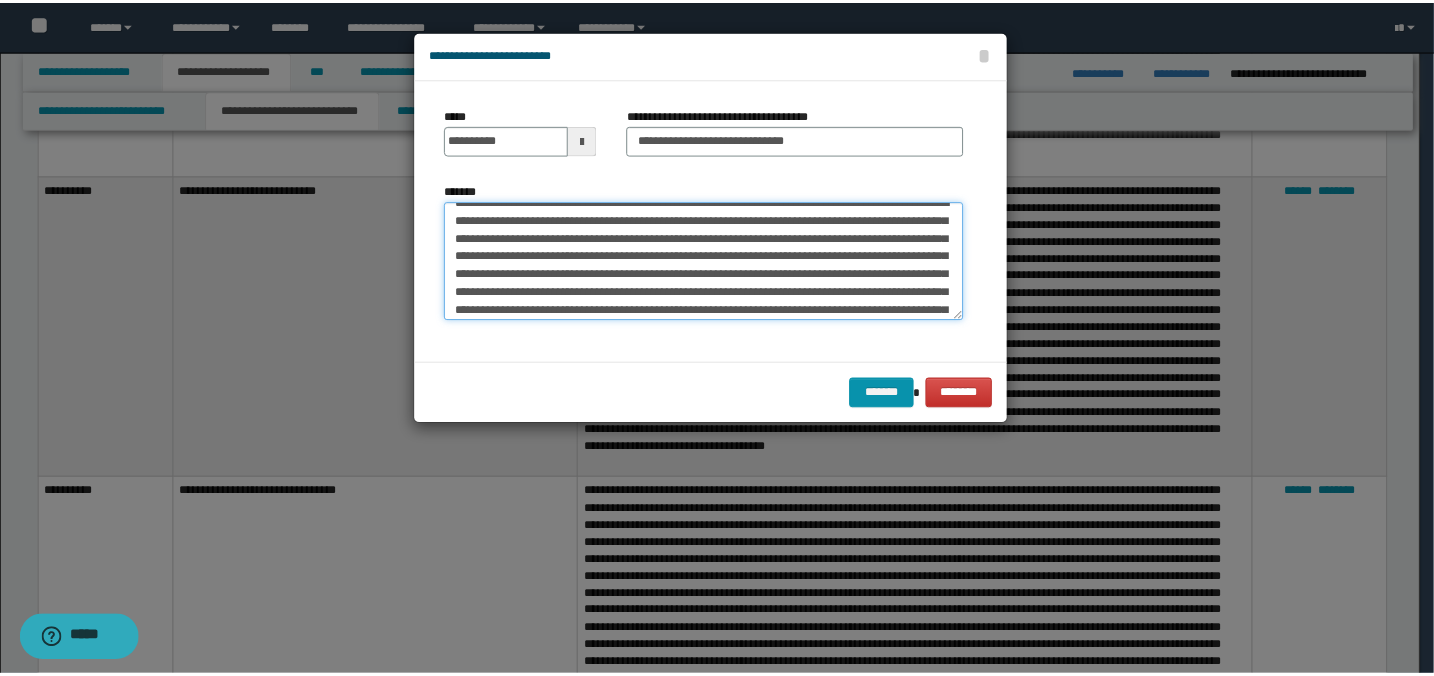 scroll, scrollTop: 0, scrollLeft: 0, axis: both 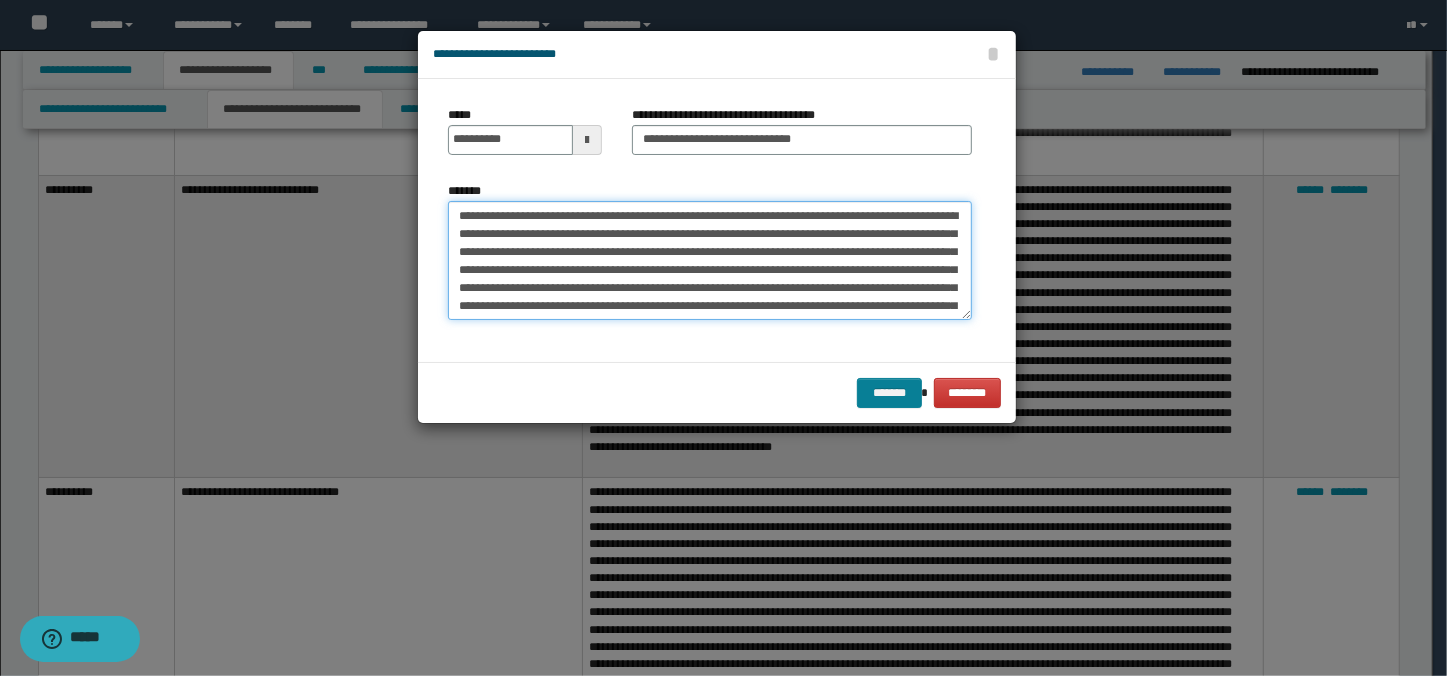 type on "**********" 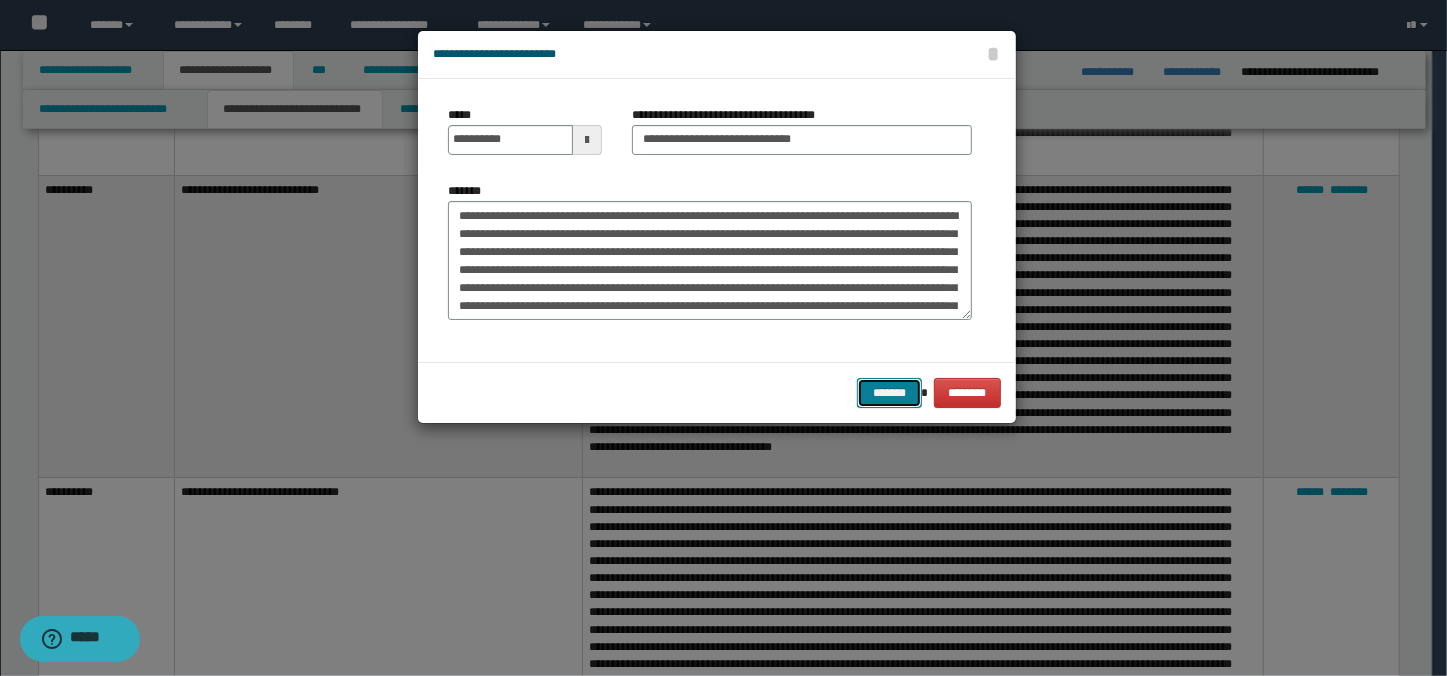 click on "*******" at bounding box center (889, 393) 